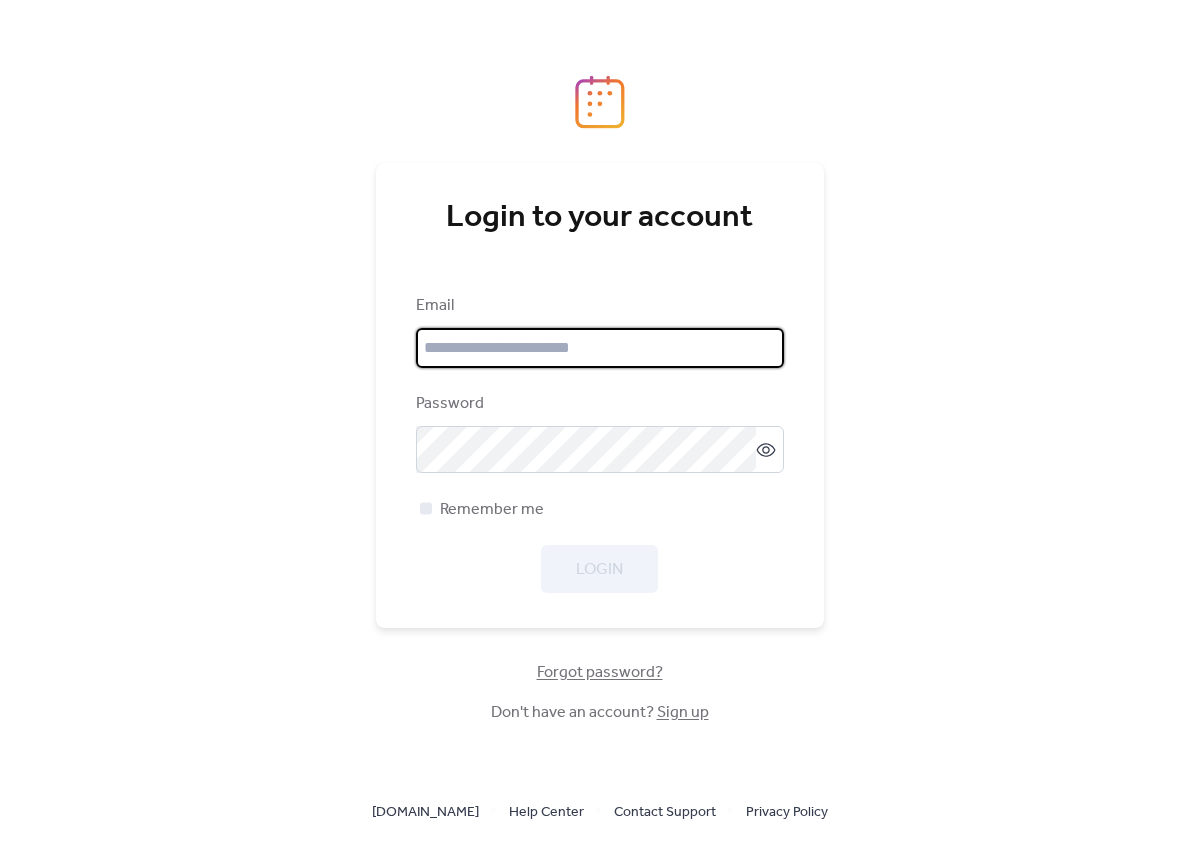 scroll, scrollTop: 0, scrollLeft: 0, axis: both 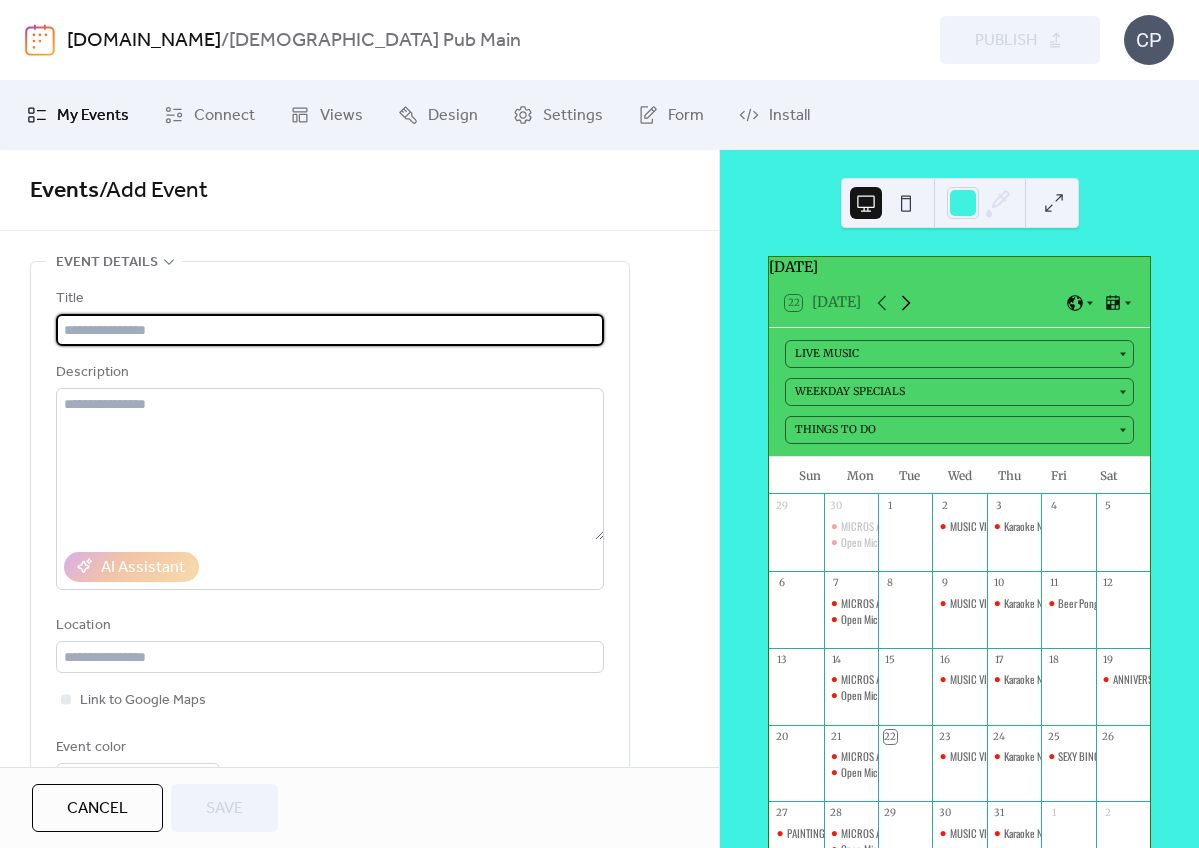 click 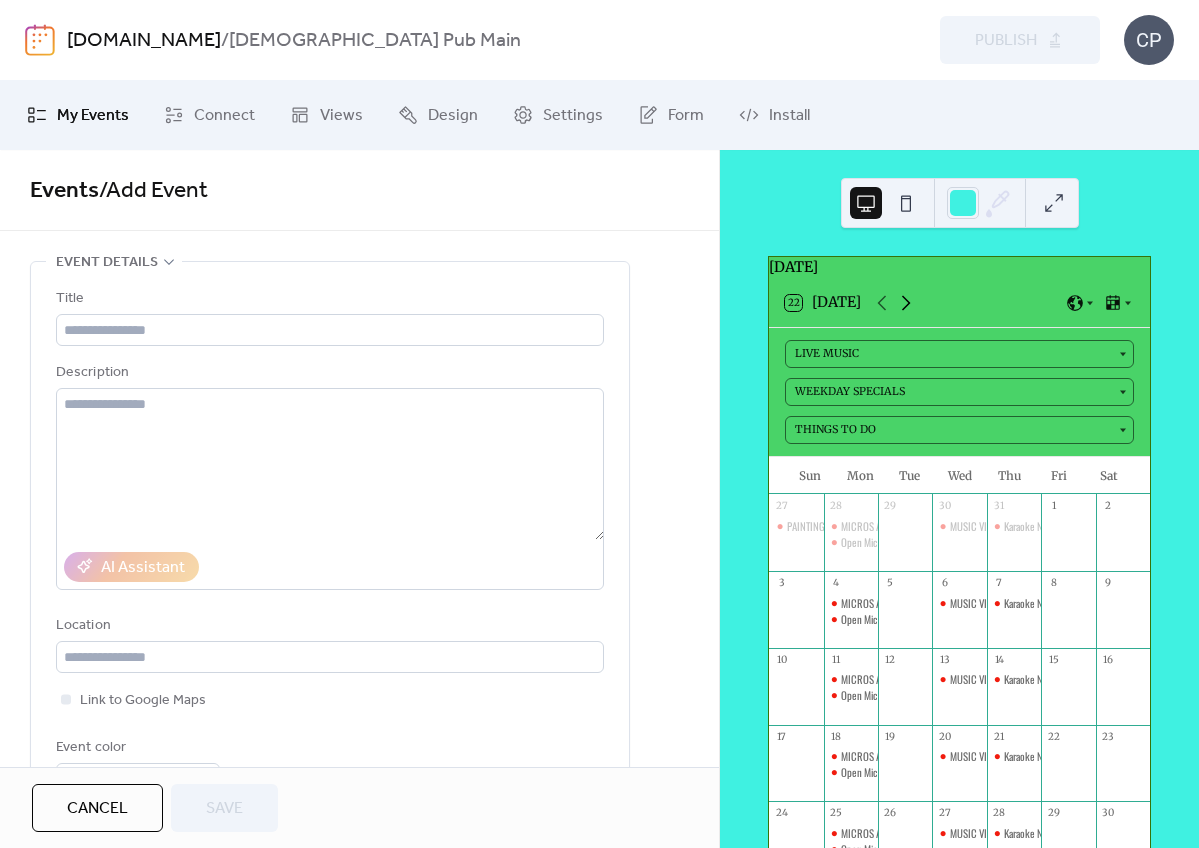 click 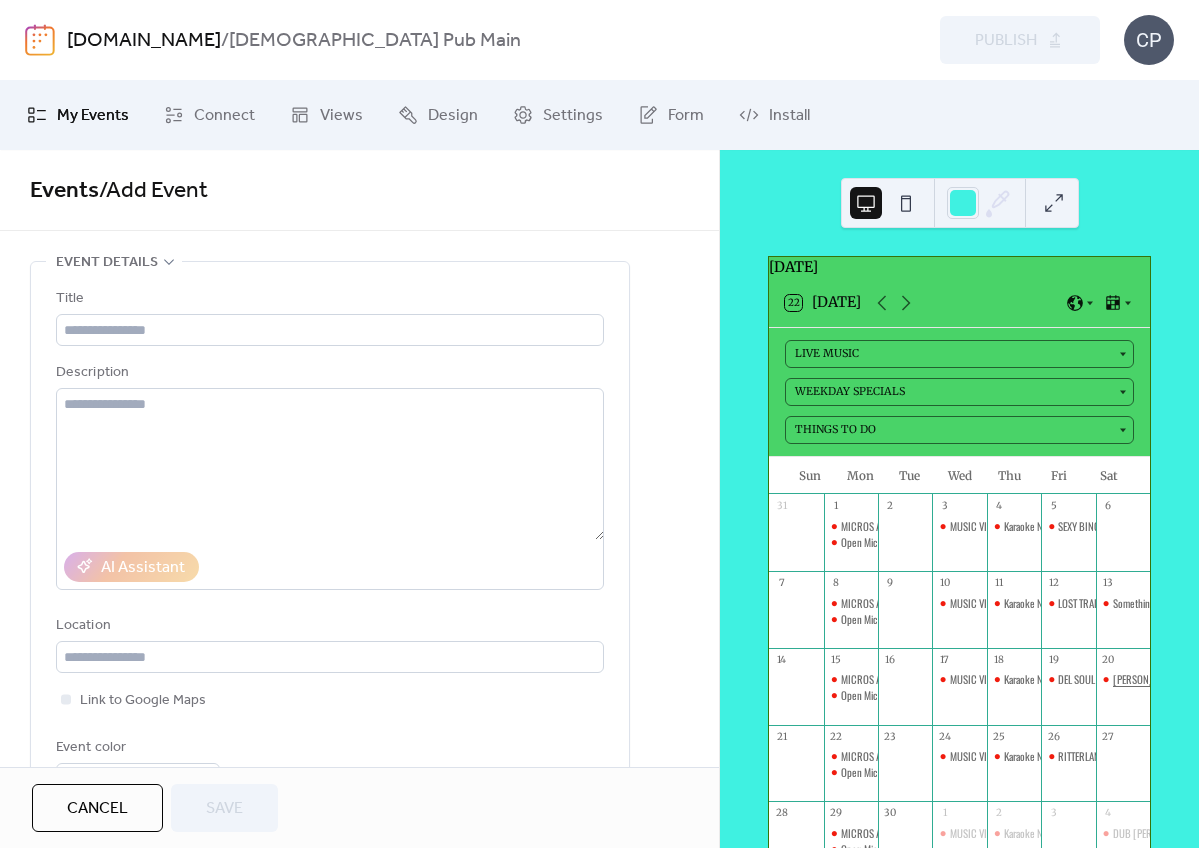 click on "[PERSON_NAME] BAND" at bounding box center (1158, 679) 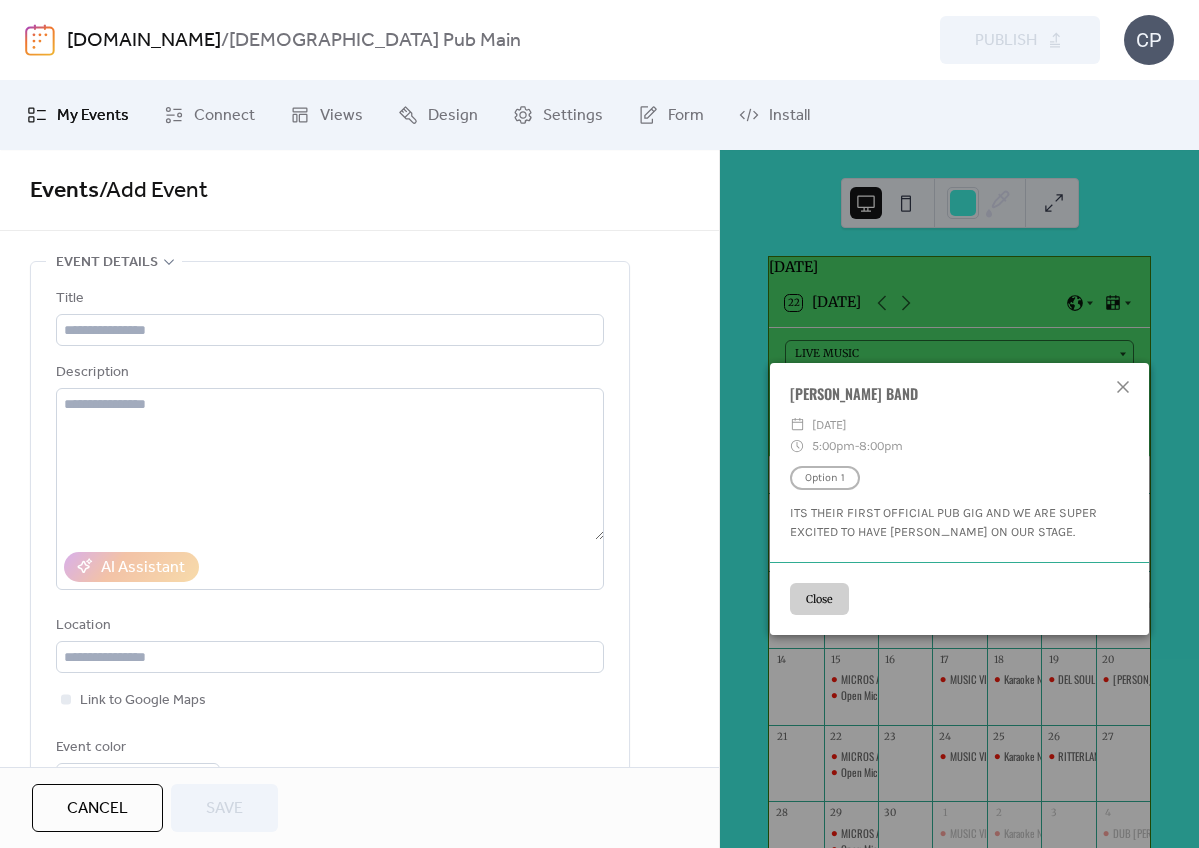 click on "Close" at bounding box center (819, 599) 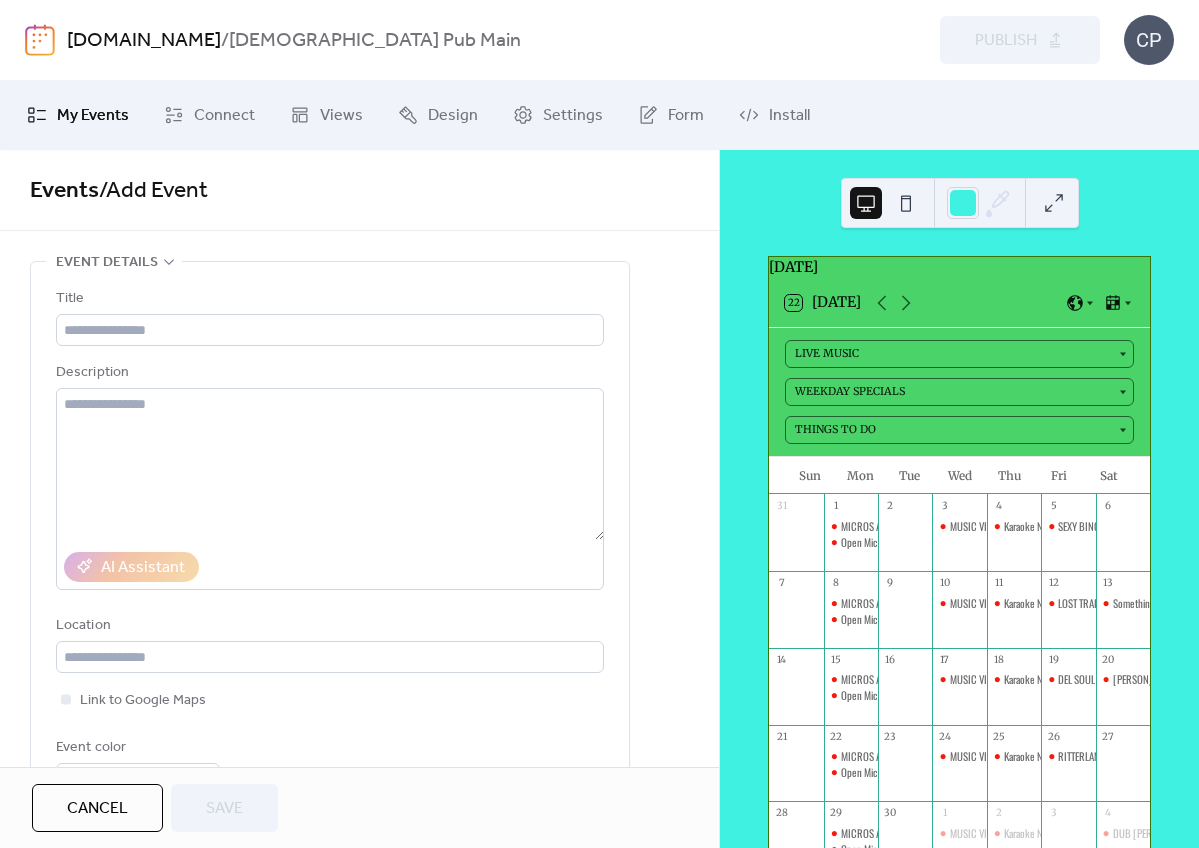 click on "My Events" at bounding box center [93, 116] 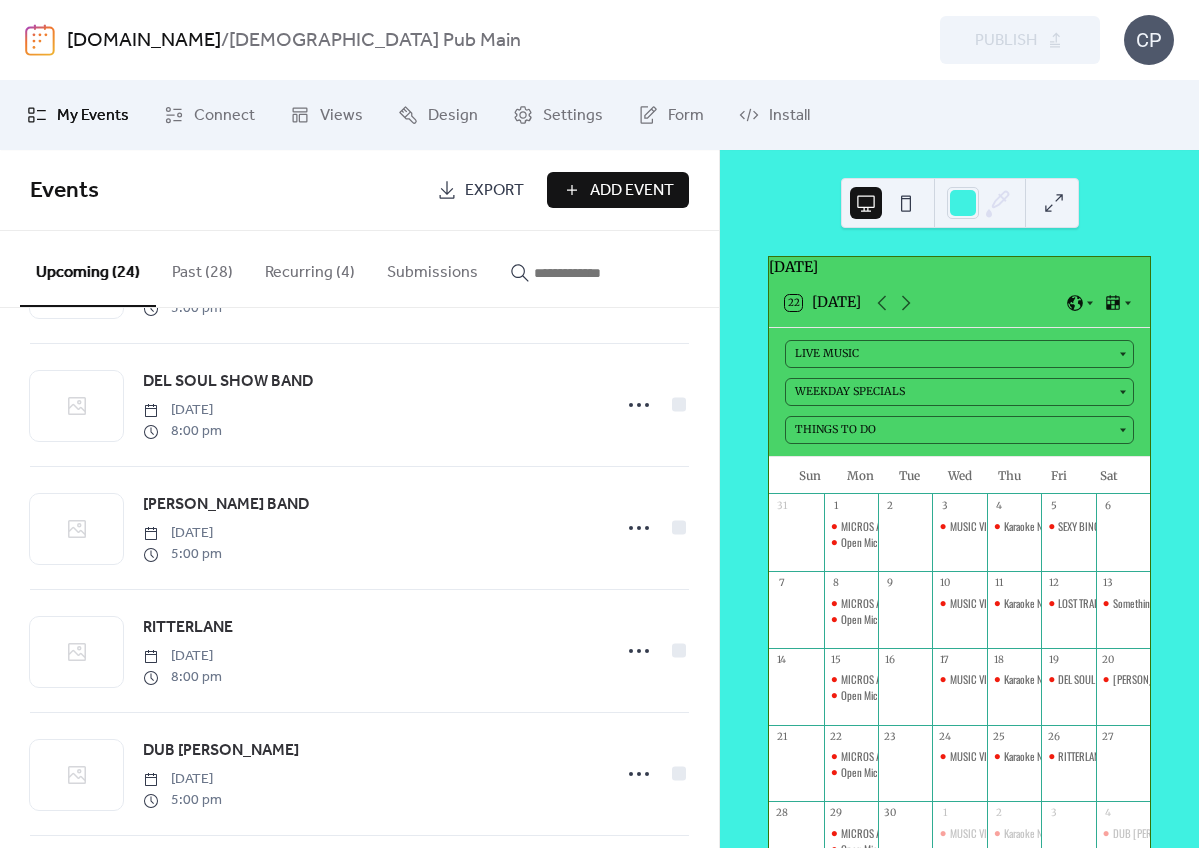 scroll, scrollTop: 610, scrollLeft: 0, axis: vertical 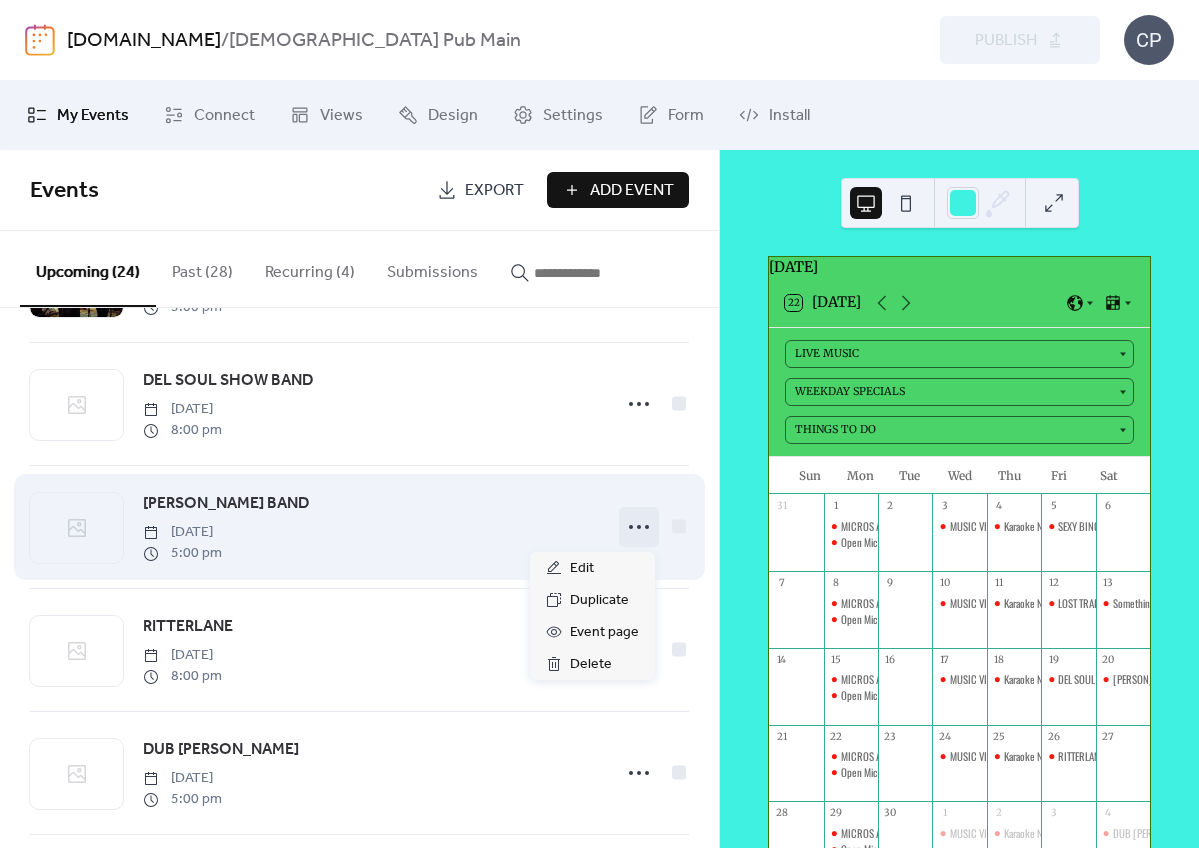click 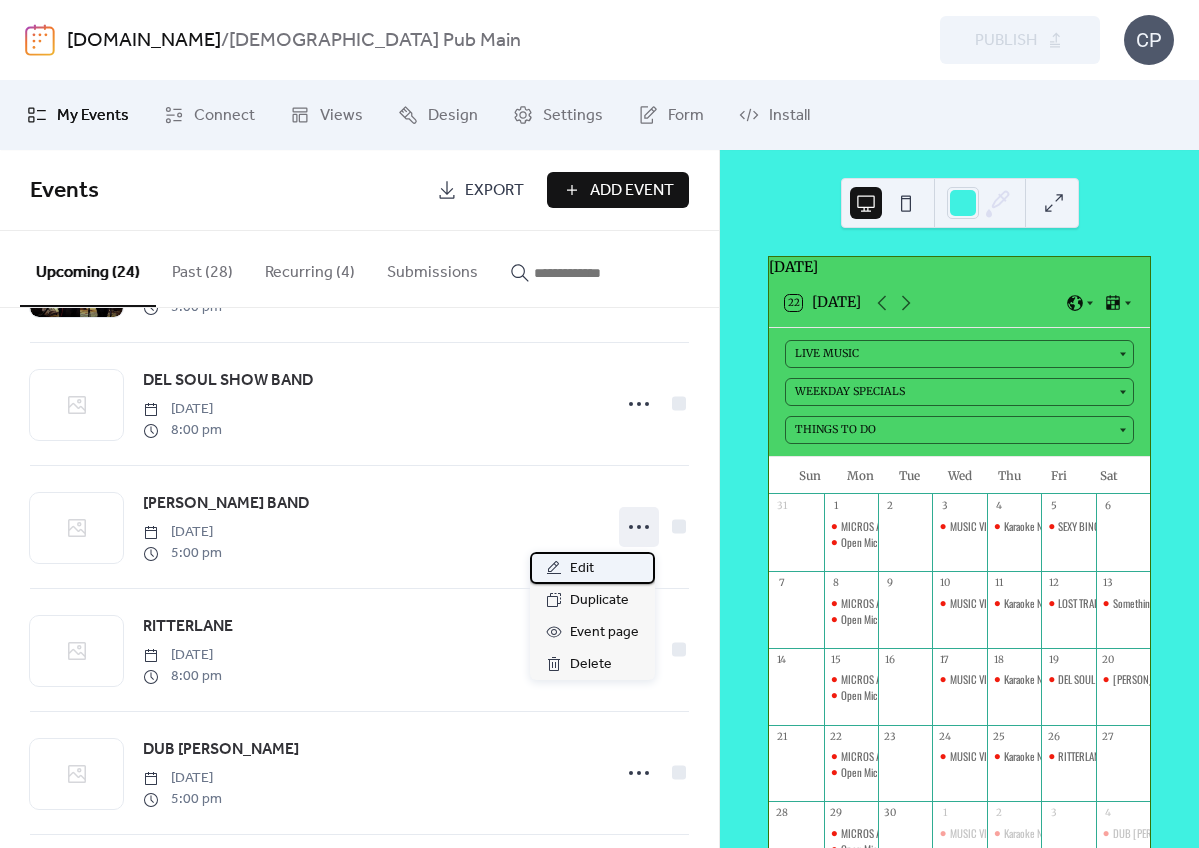 click on "Edit" at bounding box center [592, 568] 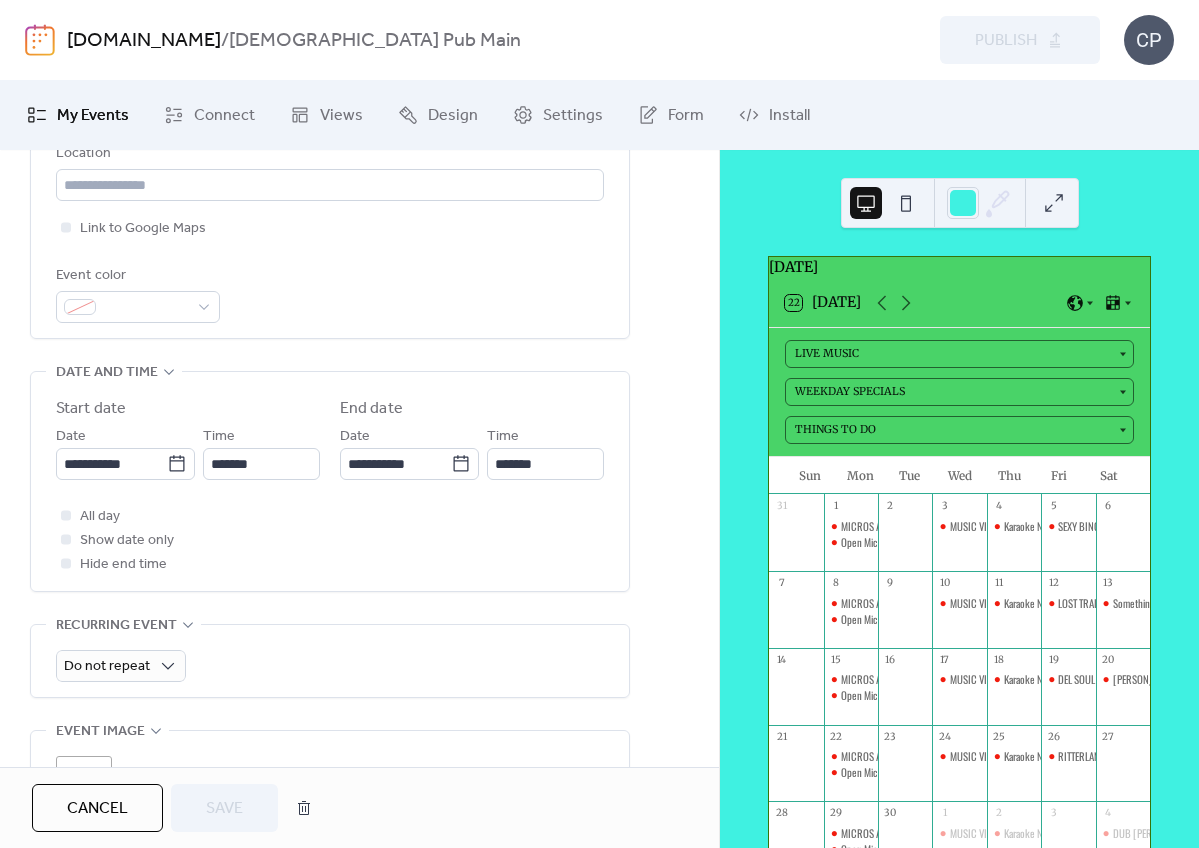 scroll, scrollTop: 474, scrollLeft: 0, axis: vertical 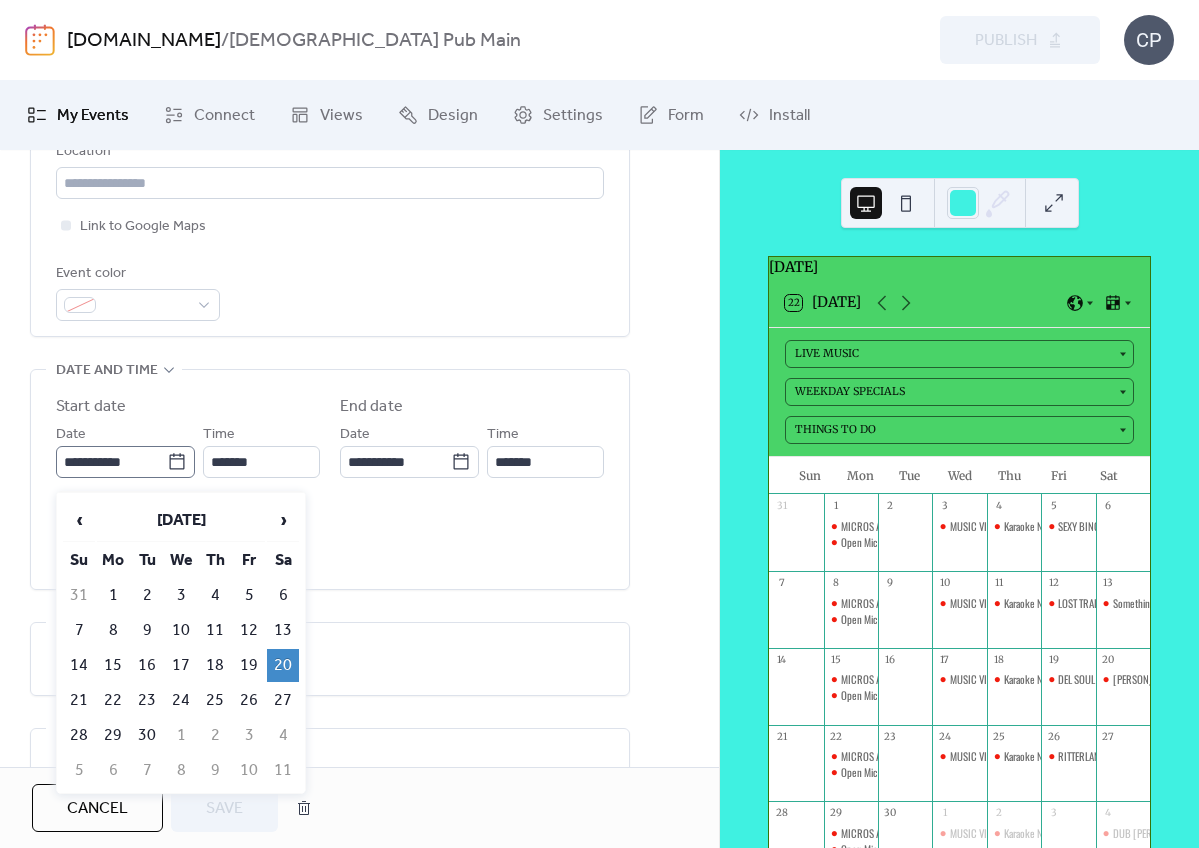 click 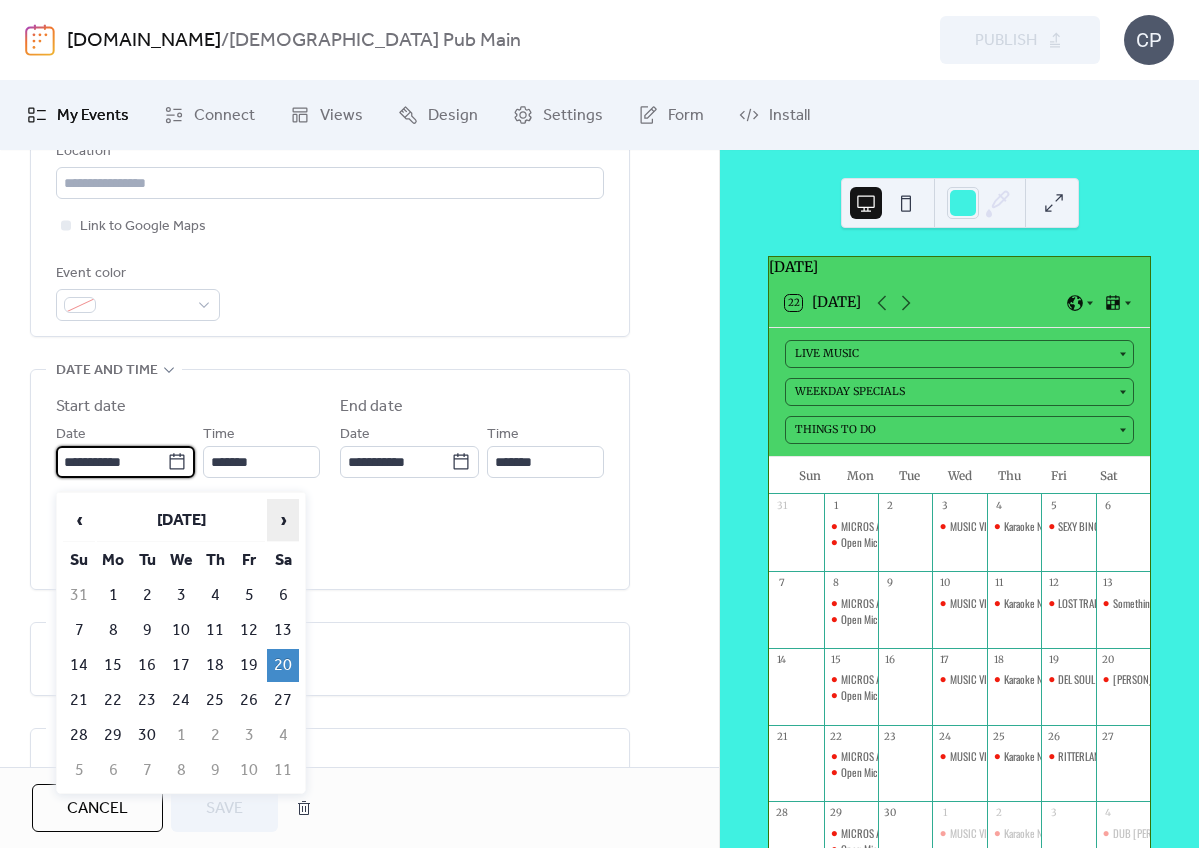 click on "›" at bounding box center (283, 520) 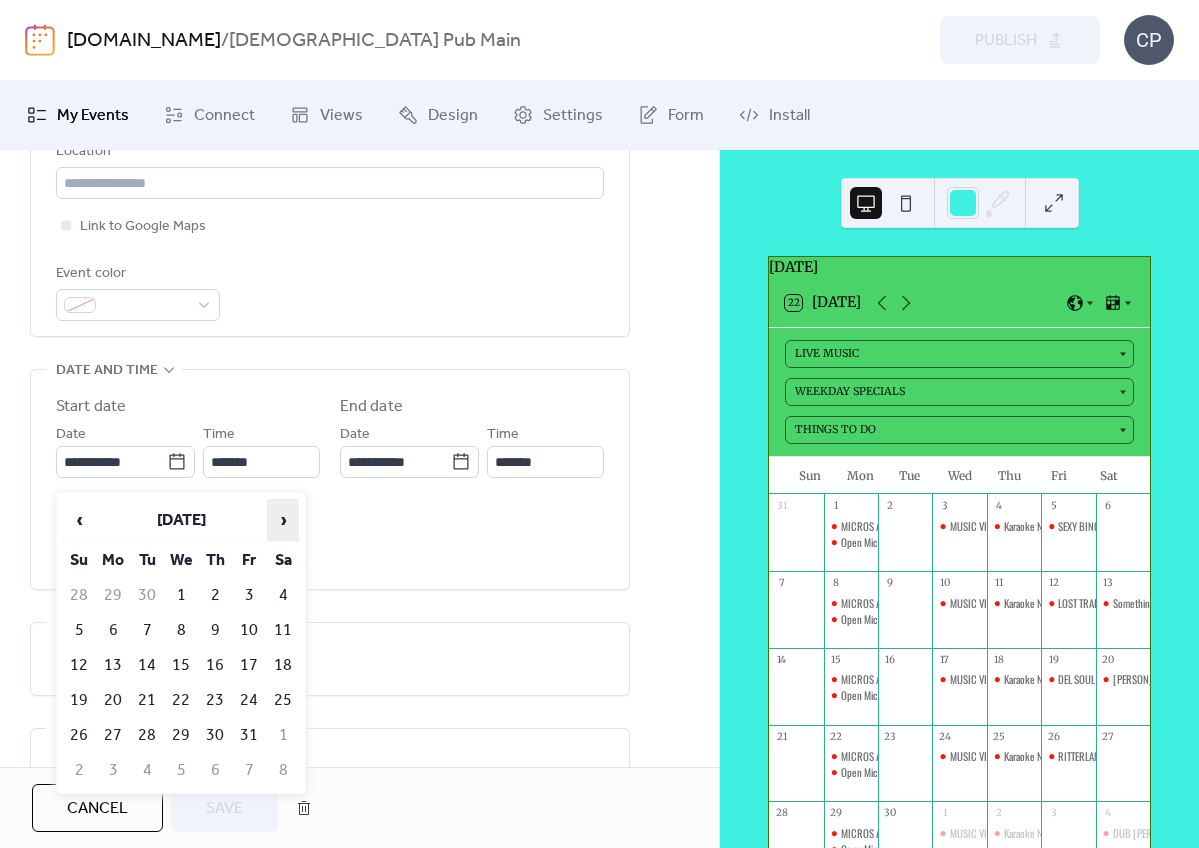 click on "›" at bounding box center (283, 520) 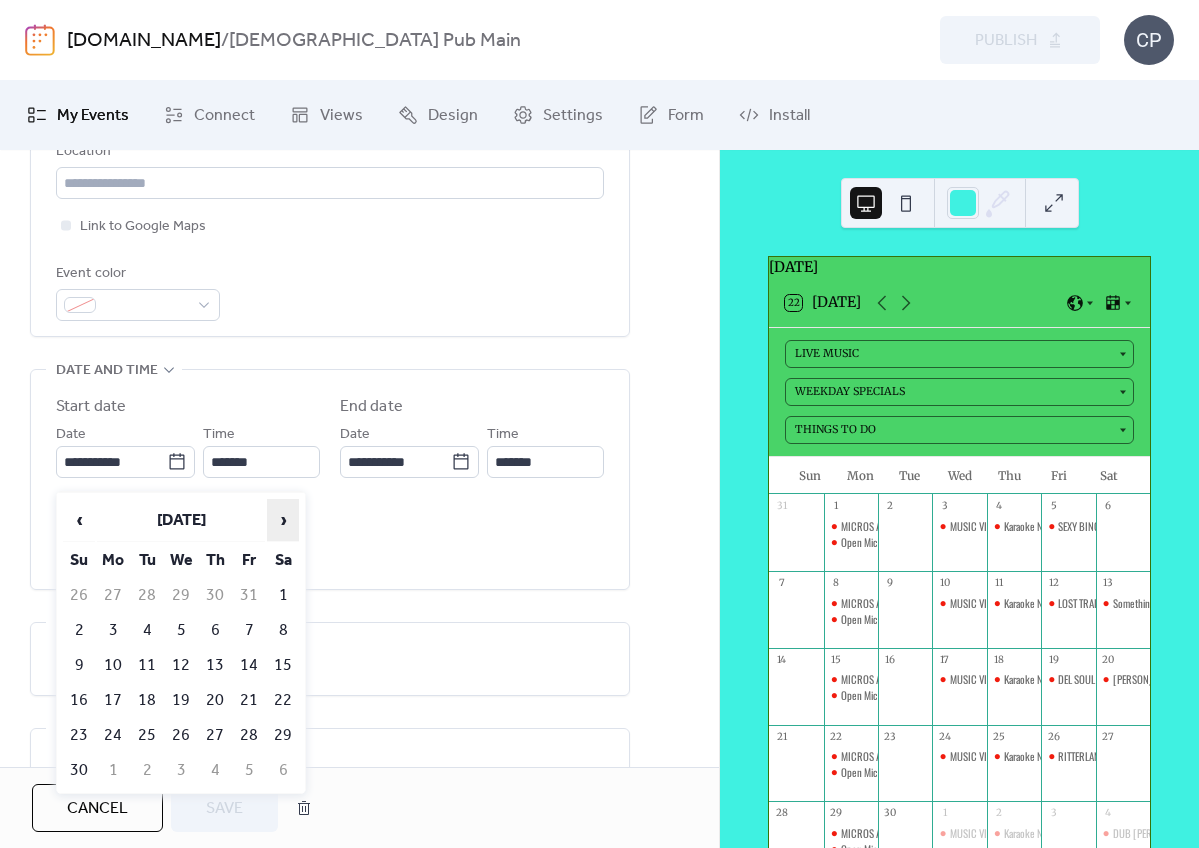 click on "›" at bounding box center [283, 520] 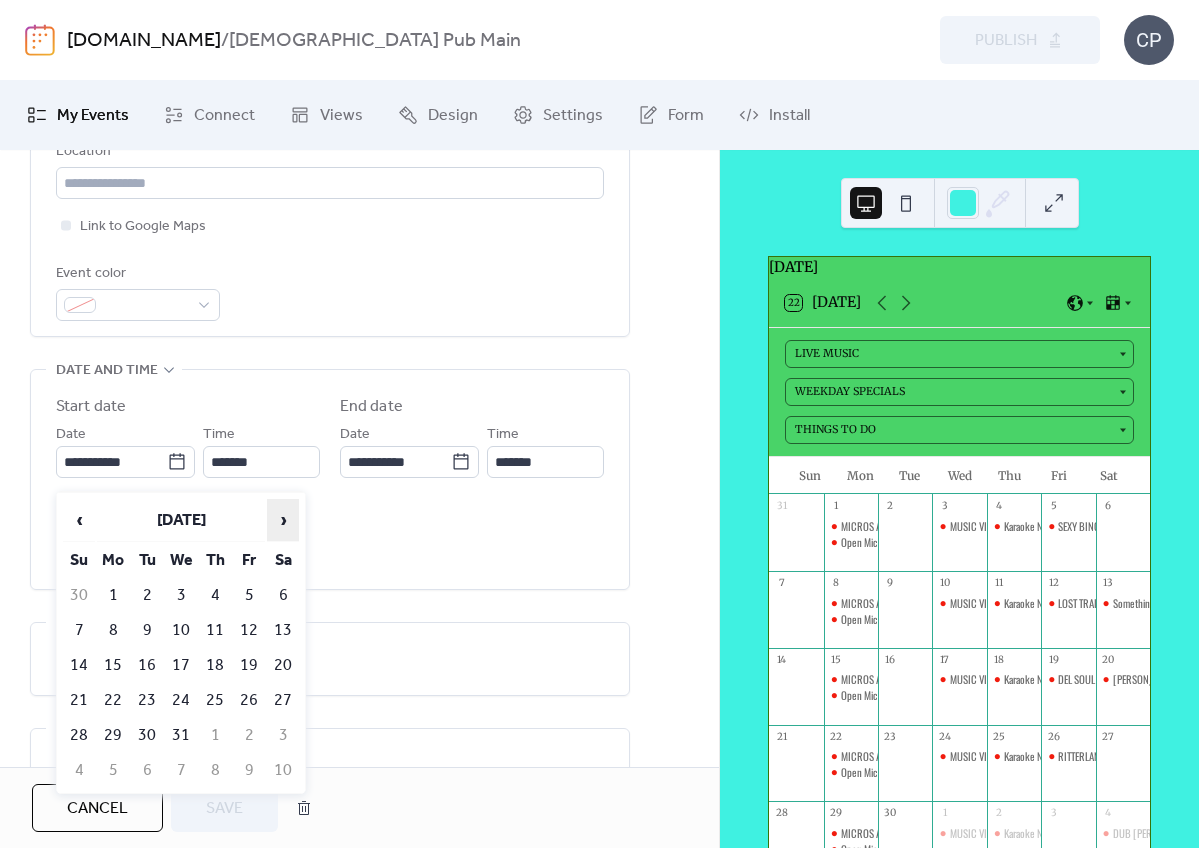 click on "›" at bounding box center [283, 520] 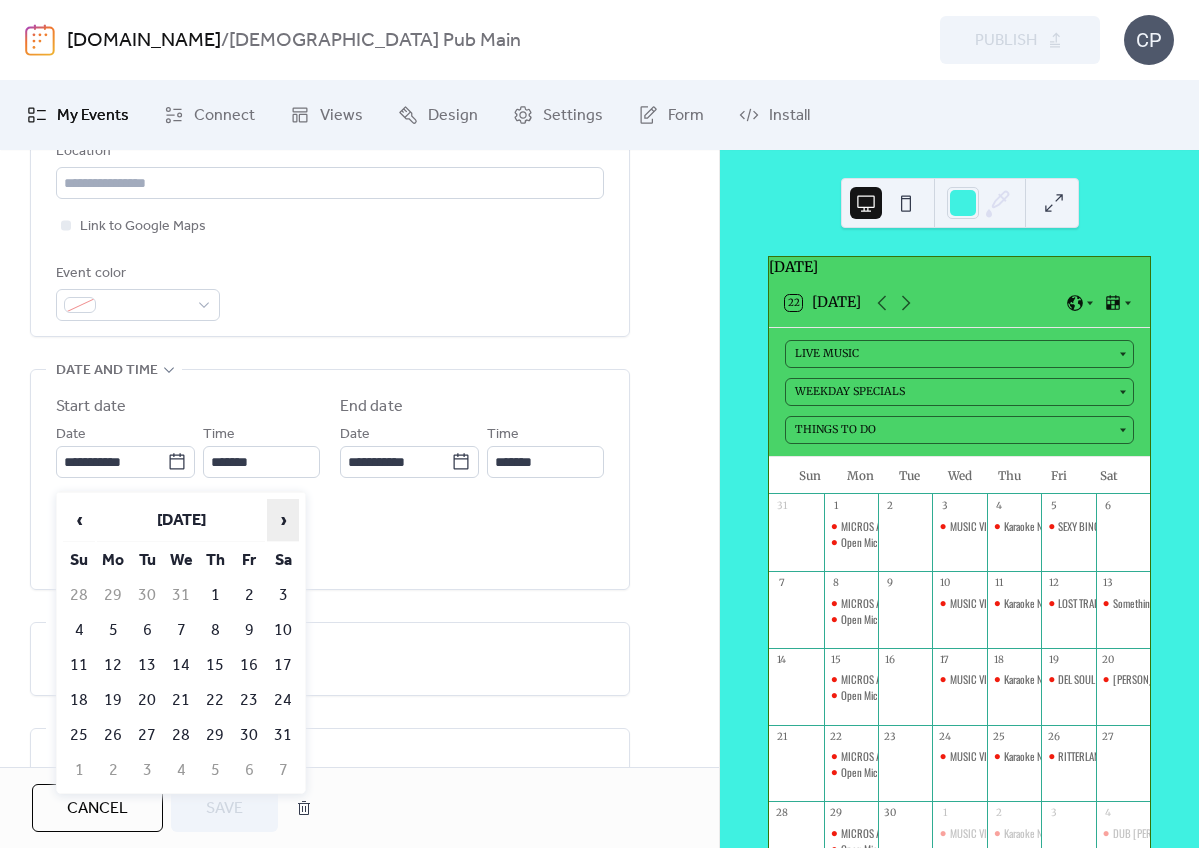 click on "›" at bounding box center (283, 520) 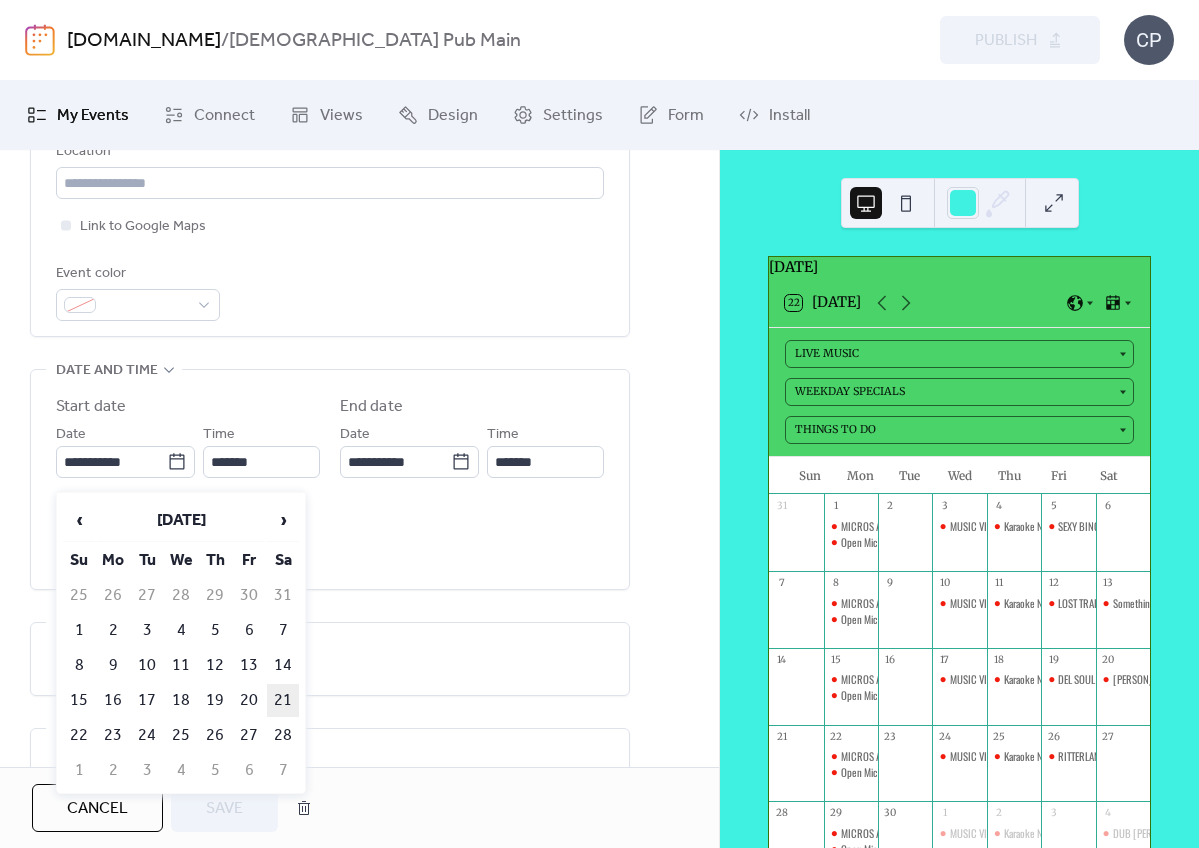 click on "21" at bounding box center [283, 700] 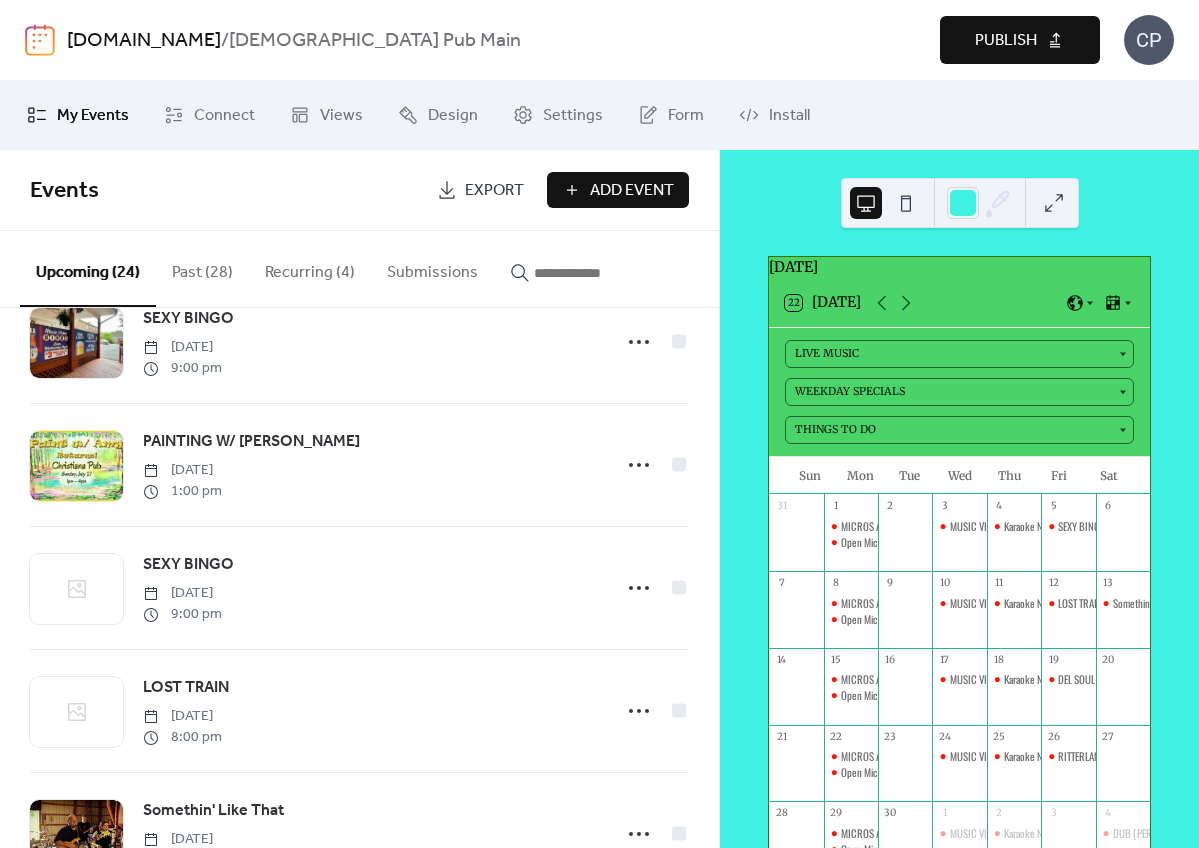 scroll, scrollTop: 74, scrollLeft: 0, axis: vertical 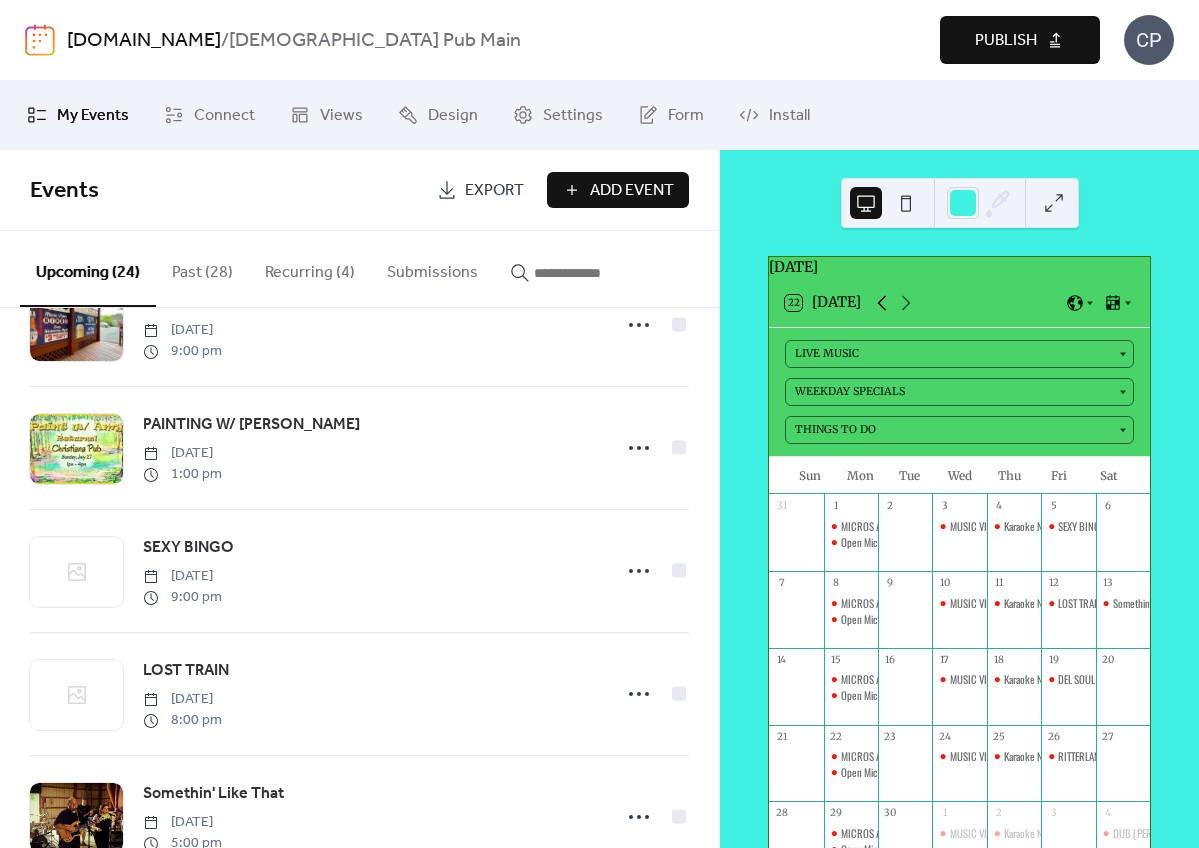 click 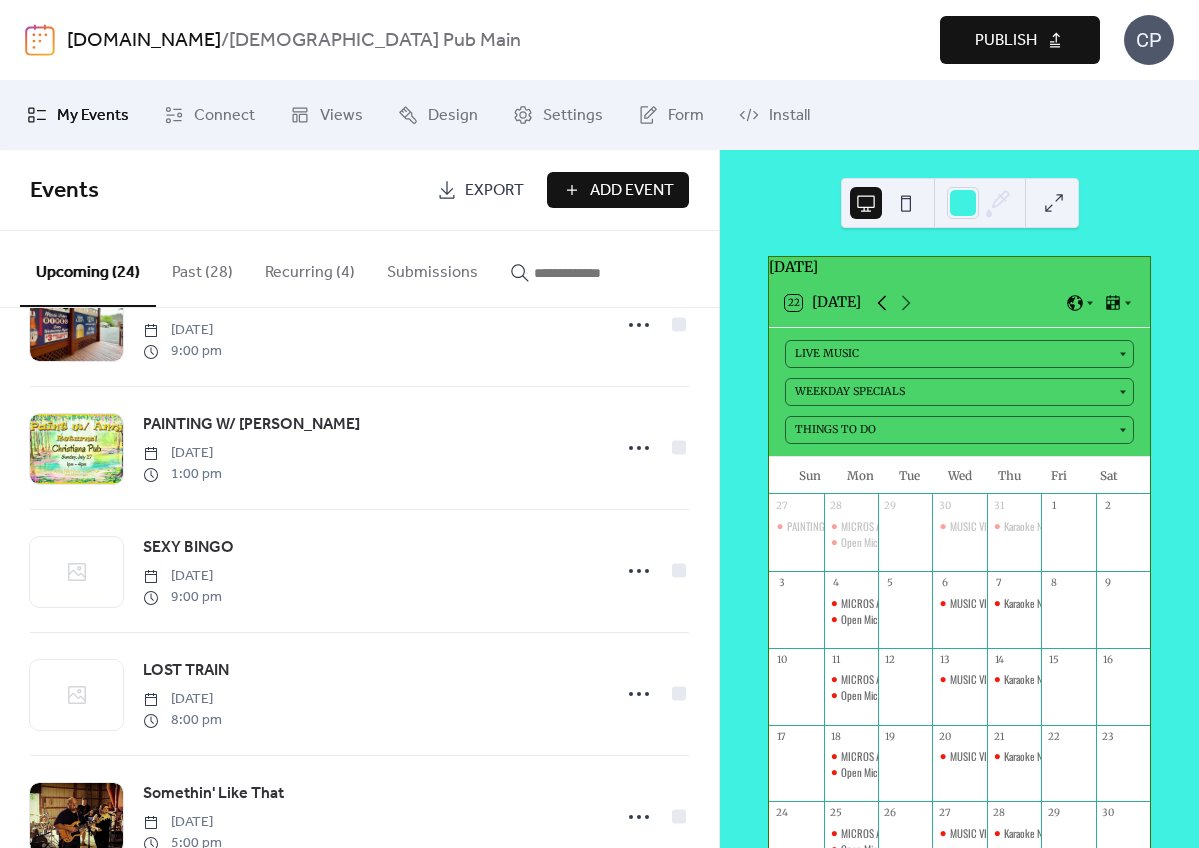click 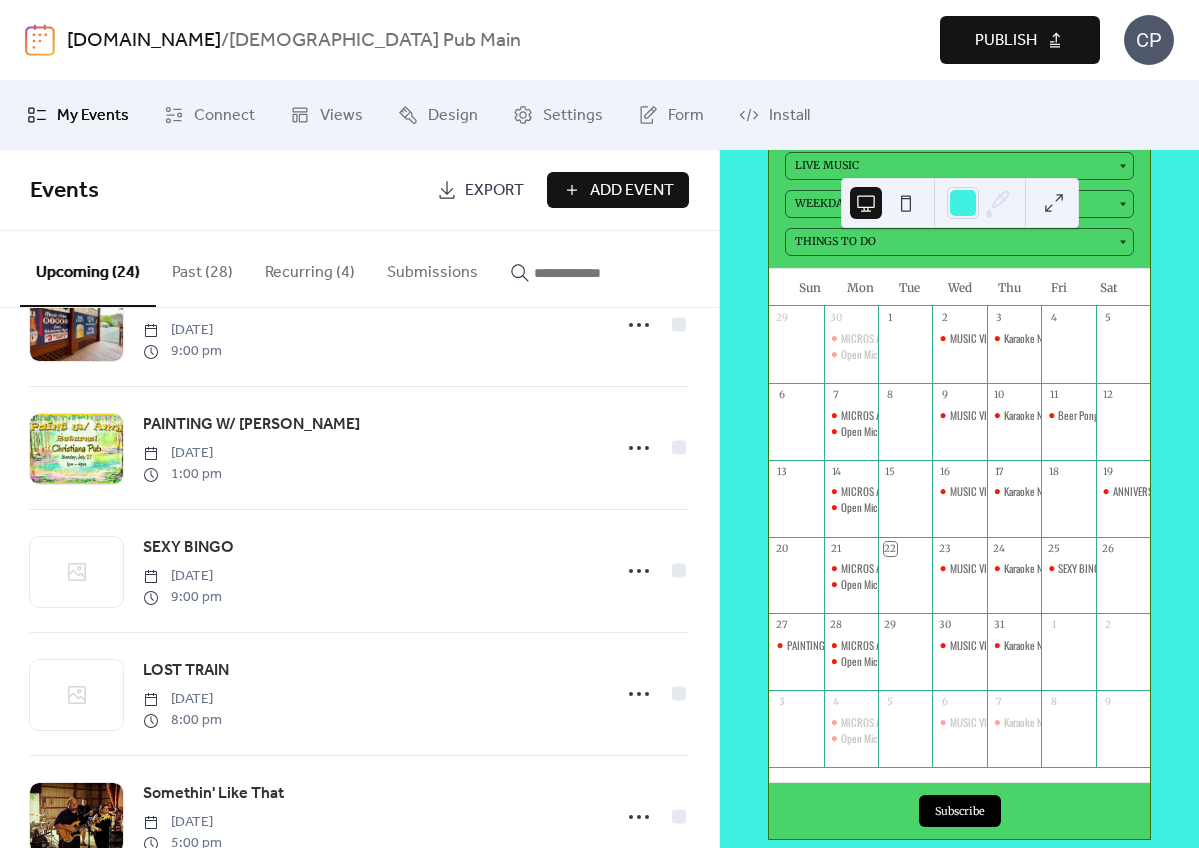 scroll, scrollTop: 184, scrollLeft: 0, axis: vertical 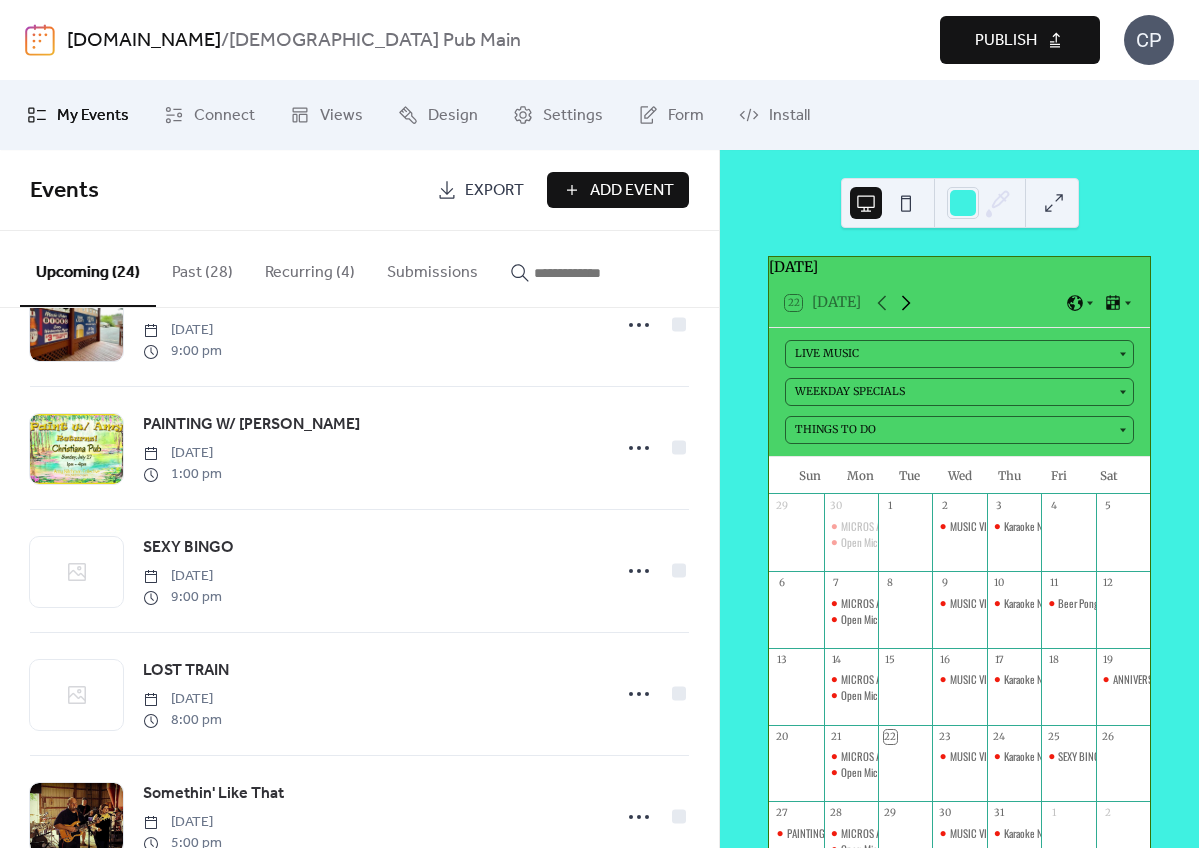 click 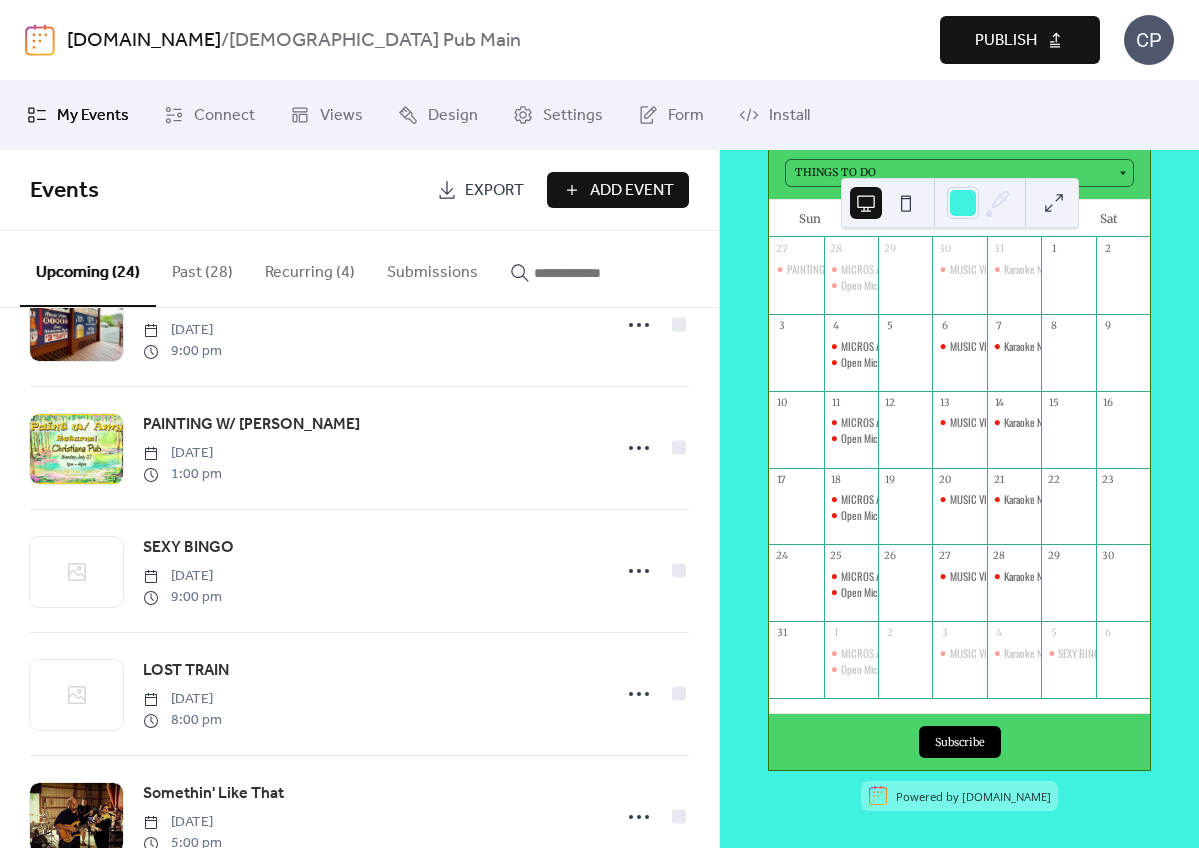 scroll, scrollTop: 269, scrollLeft: 0, axis: vertical 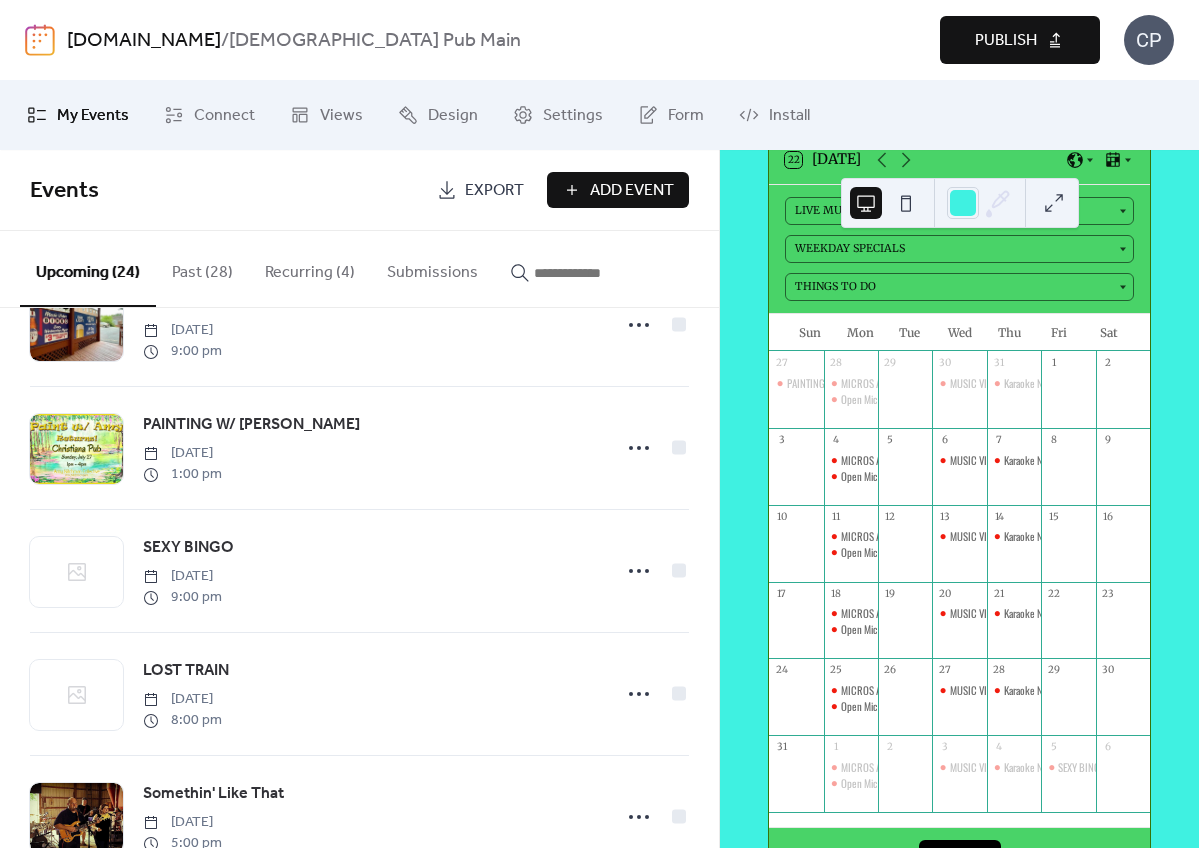 click on "Add Event" at bounding box center [618, 190] 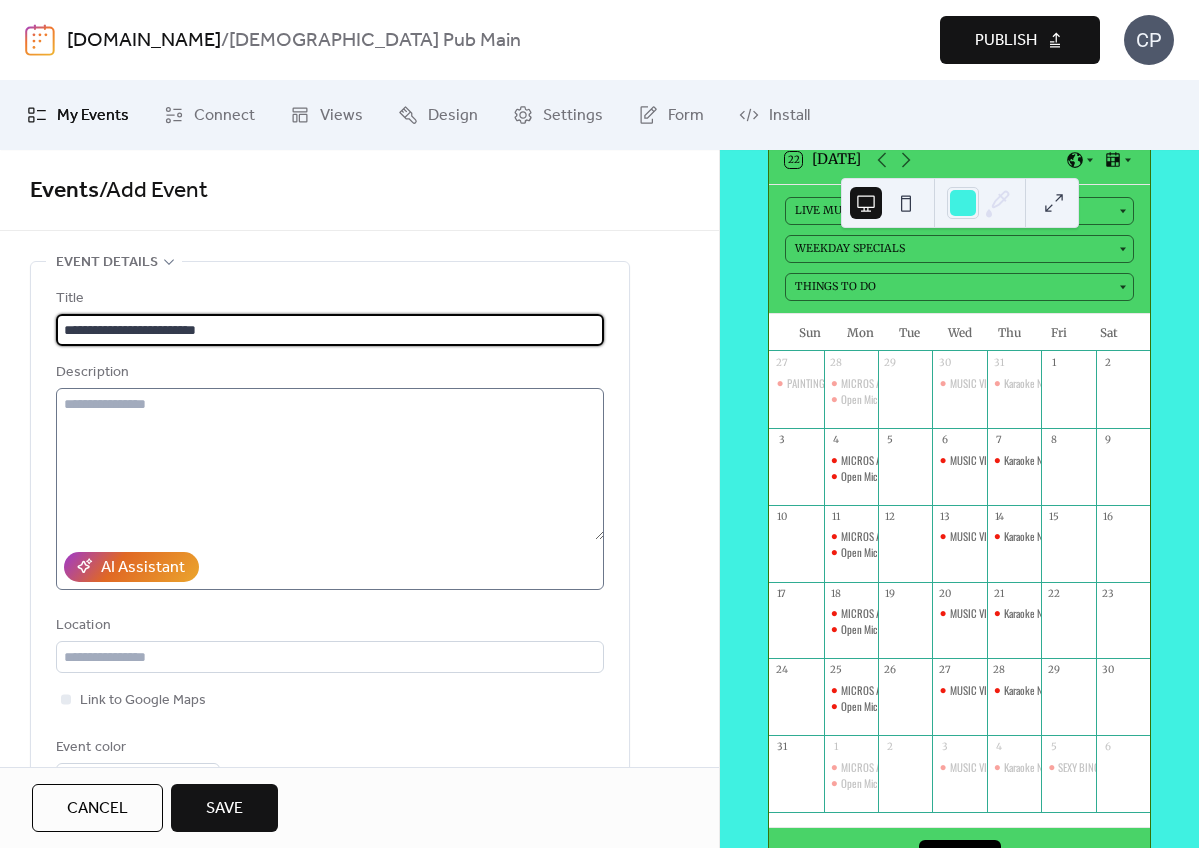 type on "**********" 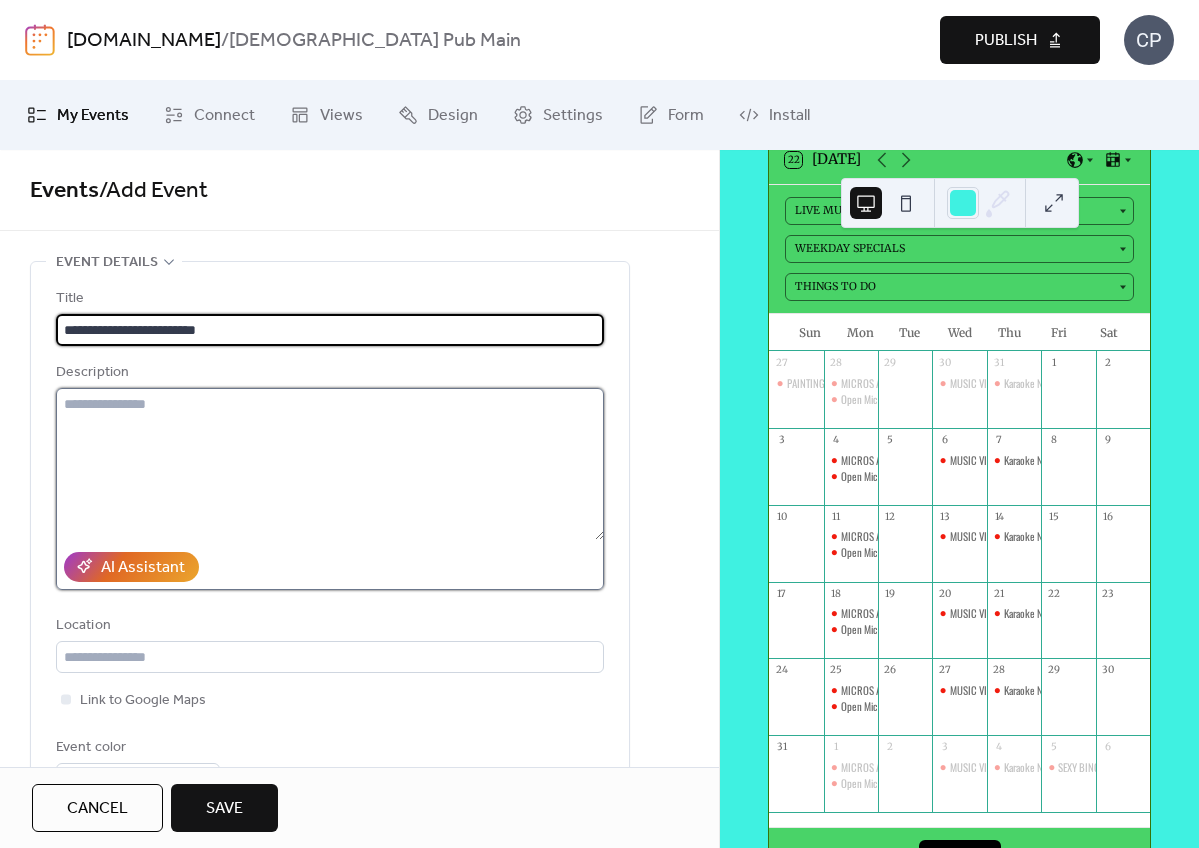 click at bounding box center [330, 464] 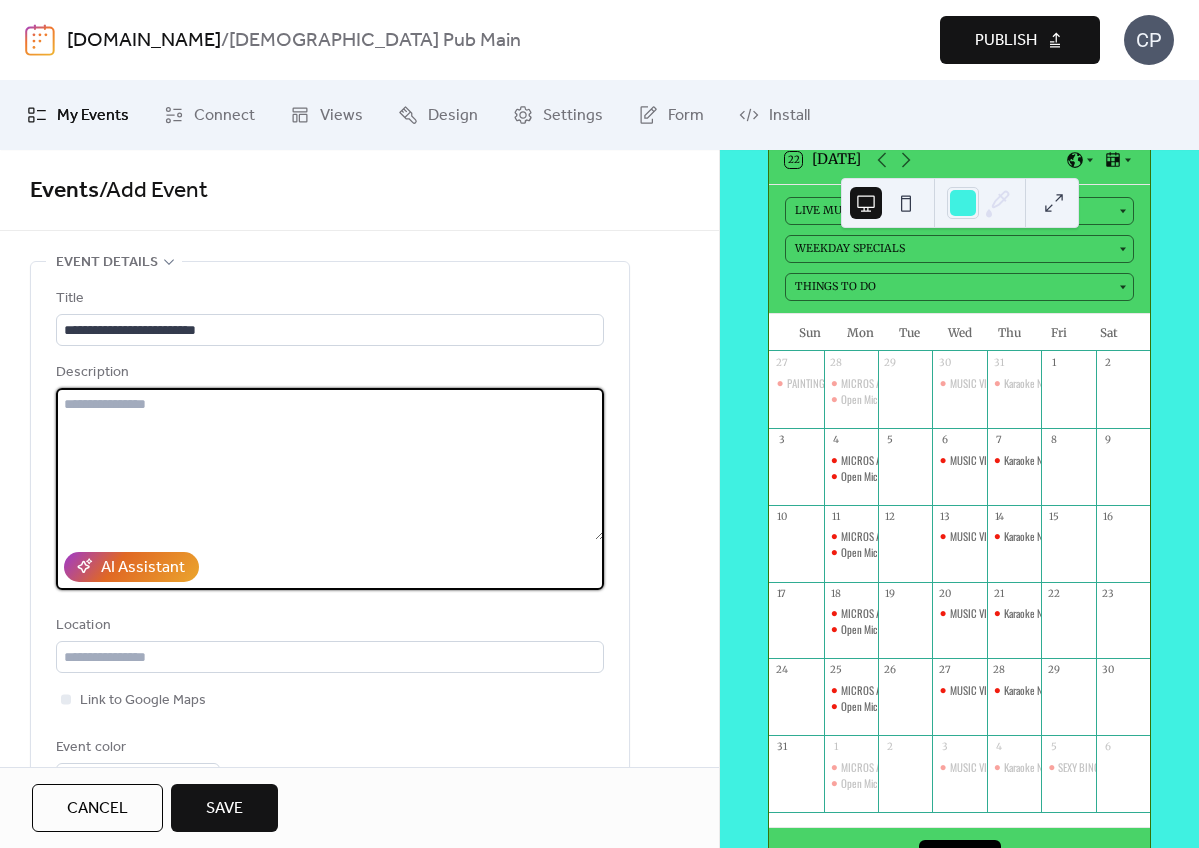 click at bounding box center (330, 464) 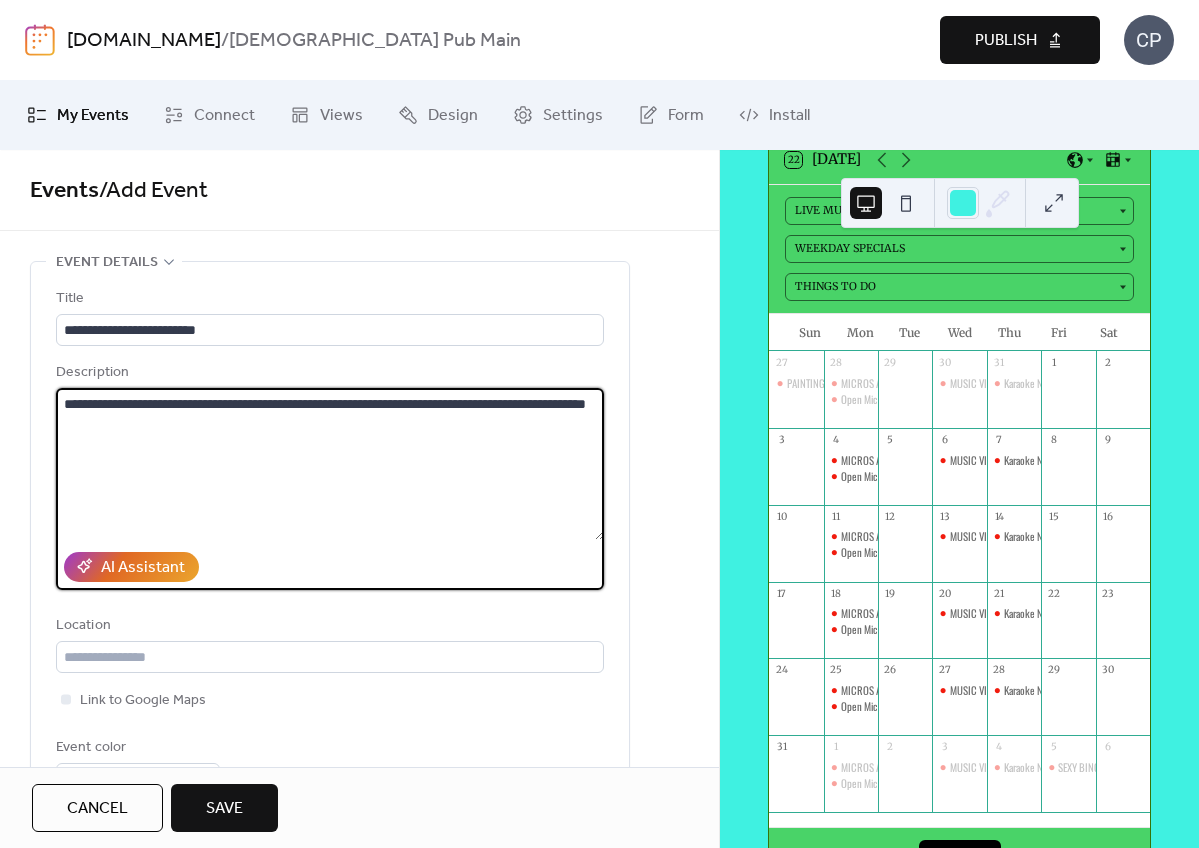 click on "**********" at bounding box center (330, 464) 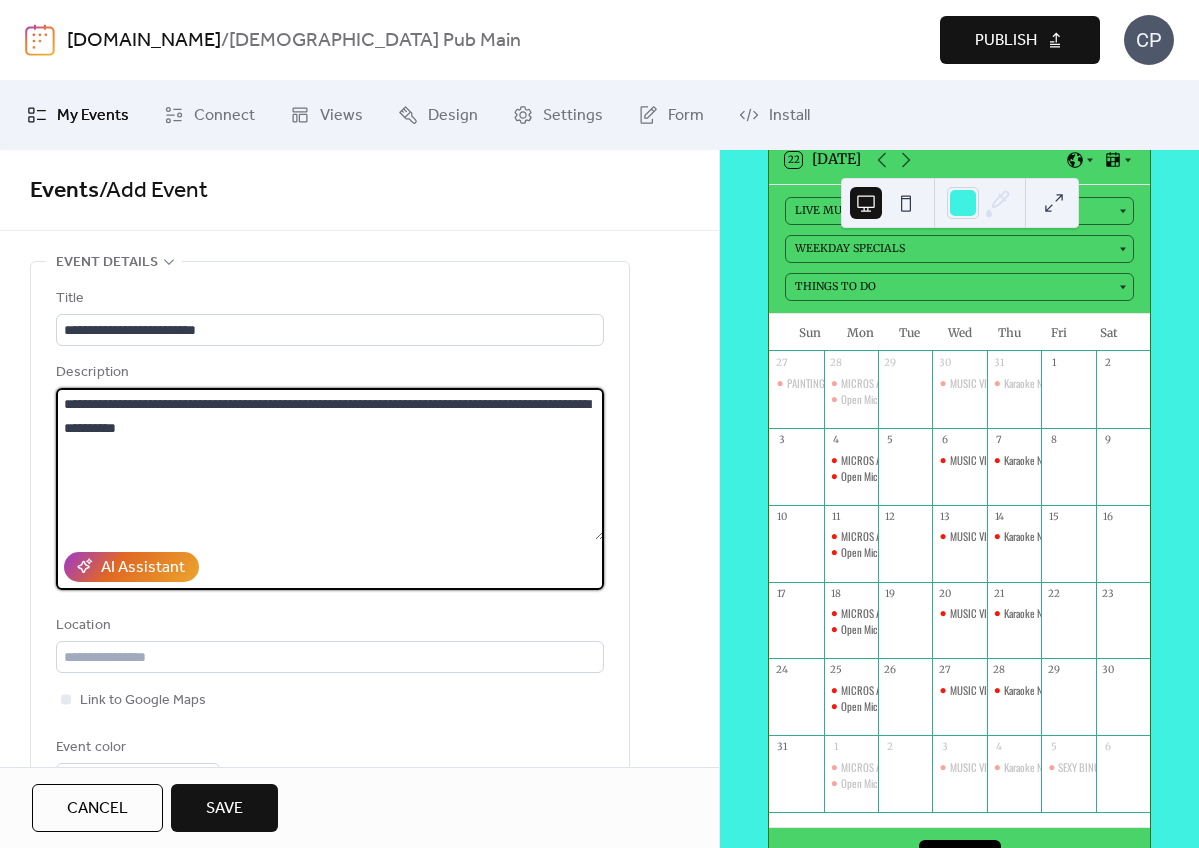 click on "**********" at bounding box center [330, 464] 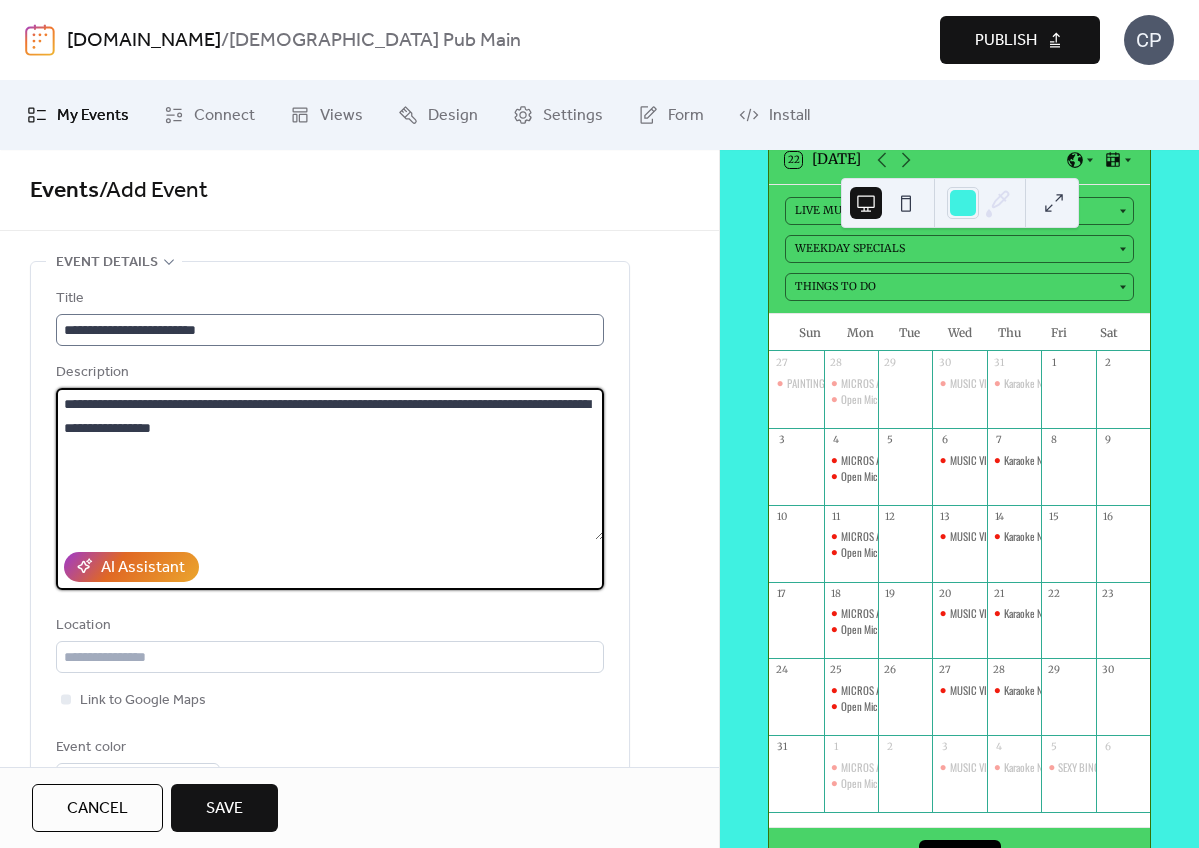 type on "**********" 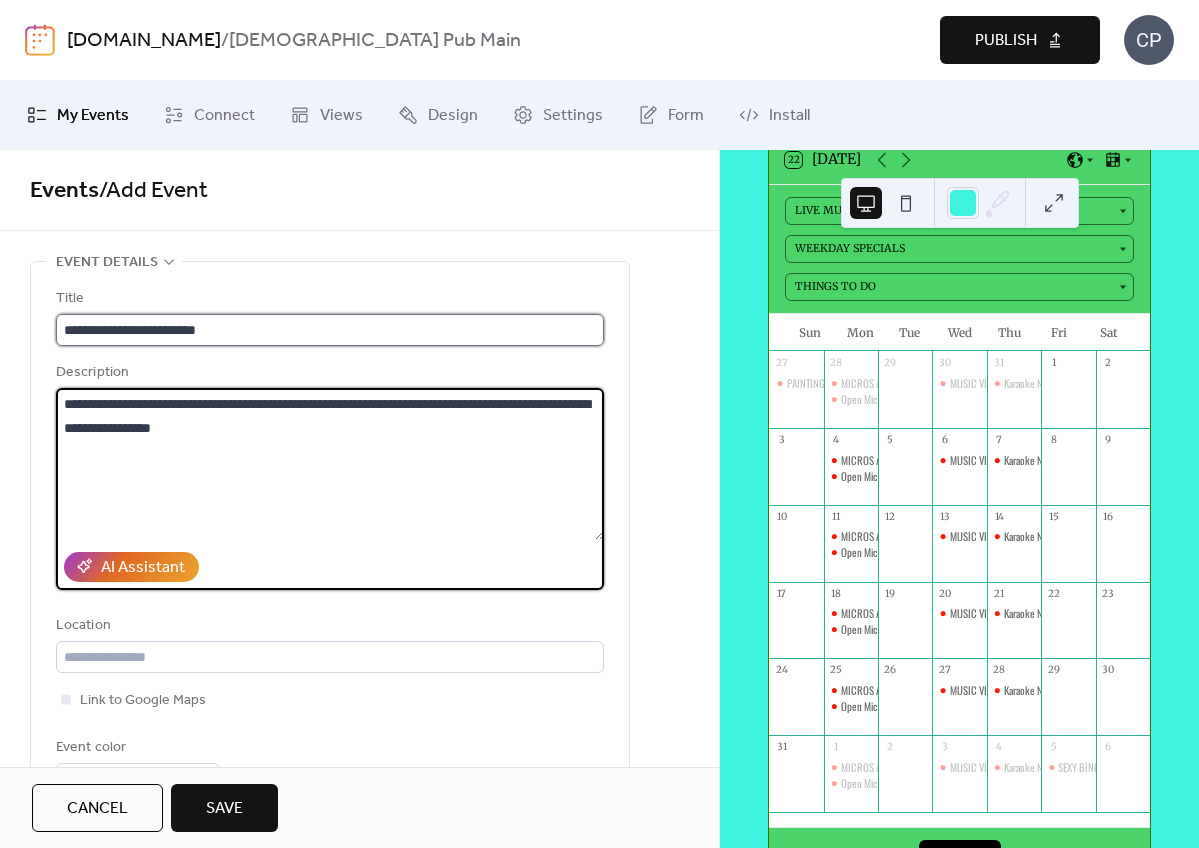 click on "**********" at bounding box center [330, 330] 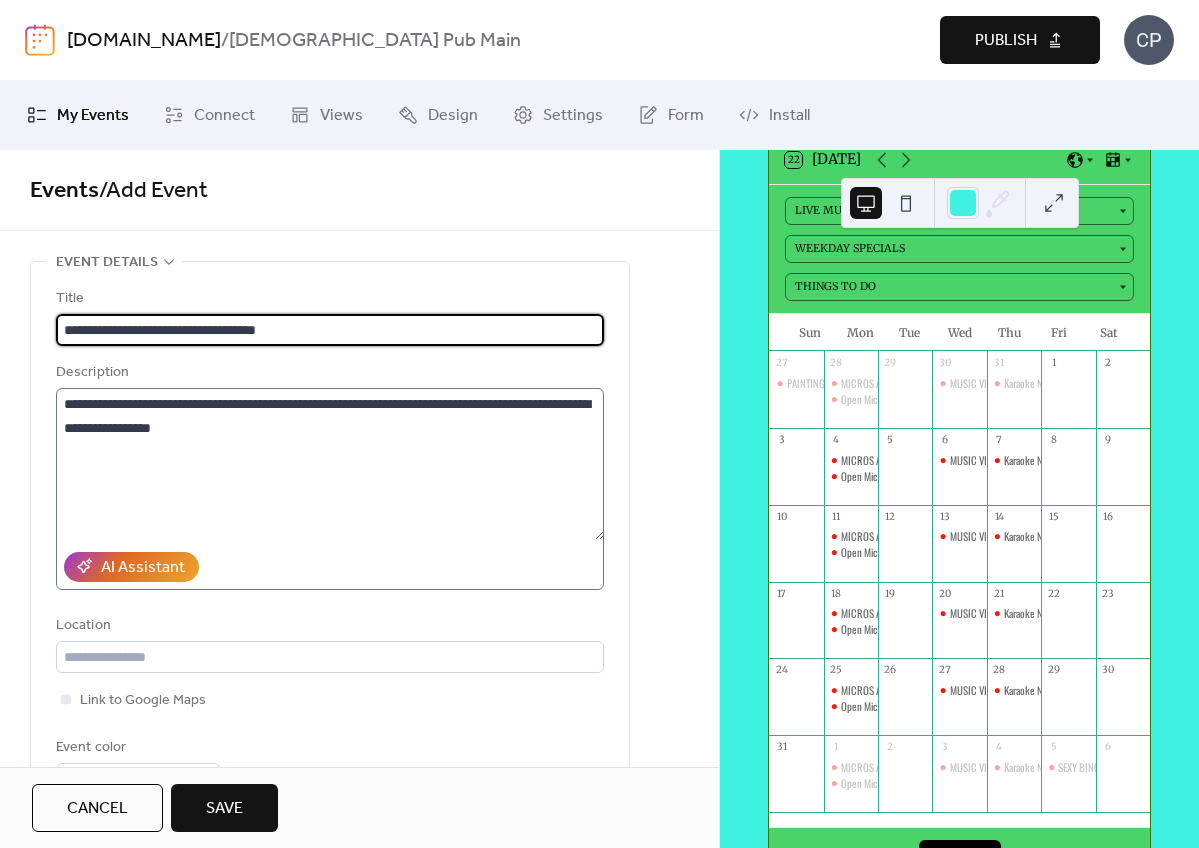 scroll, scrollTop: 2, scrollLeft: 0, axis: vertical 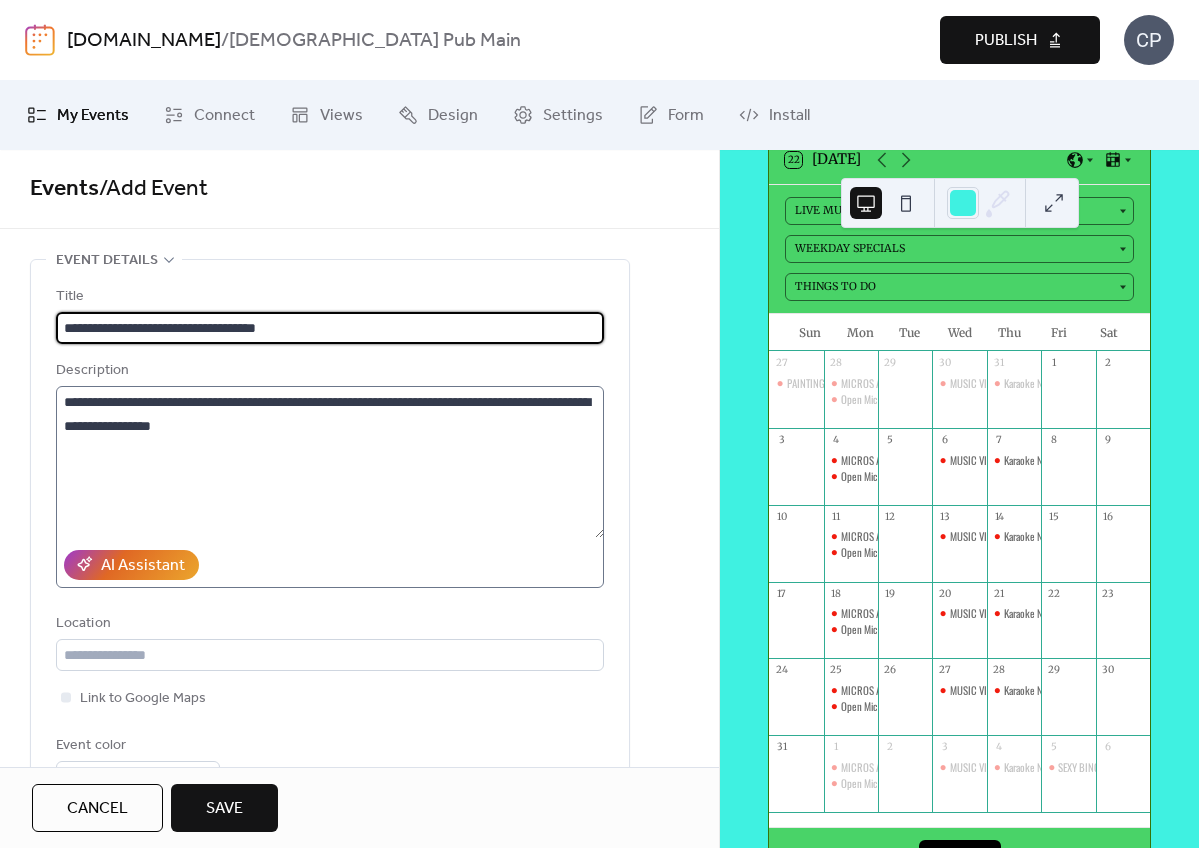 type on "**********" 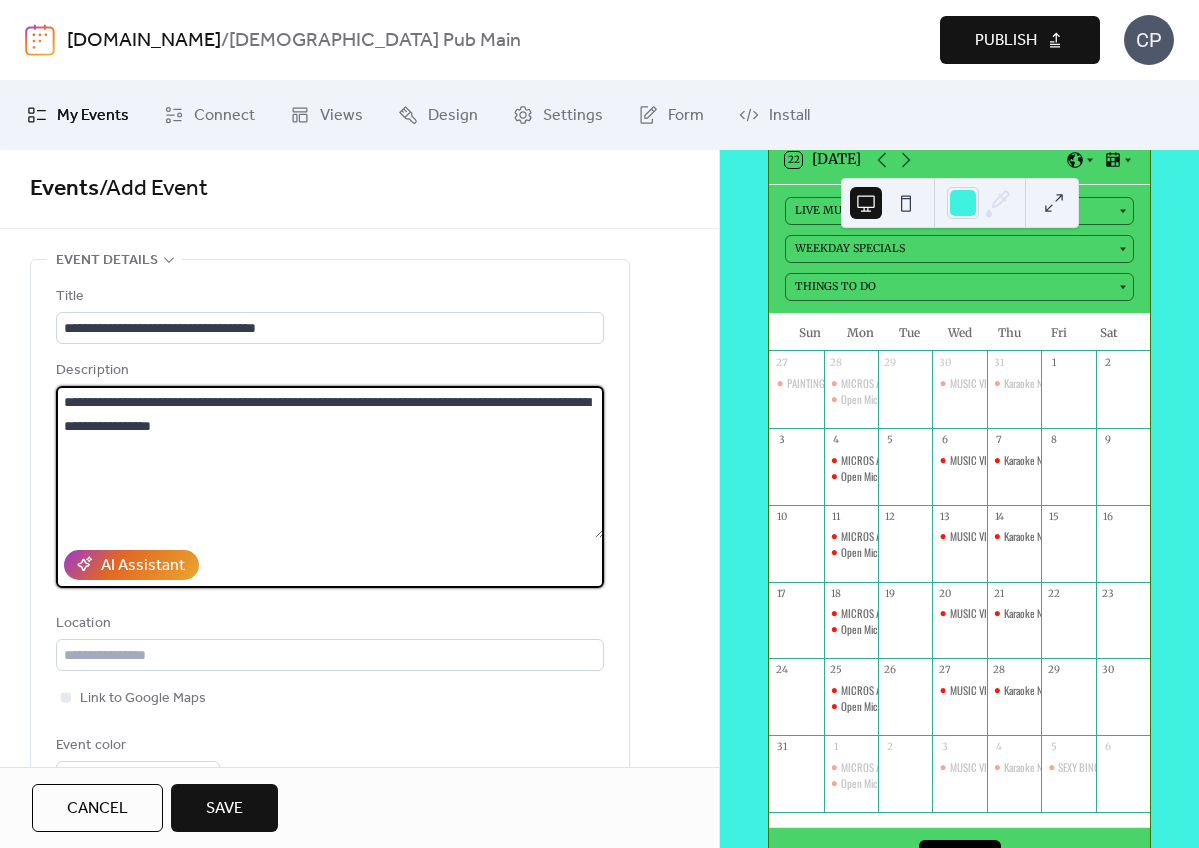 click on "**********" at bounding box center [330, 462] 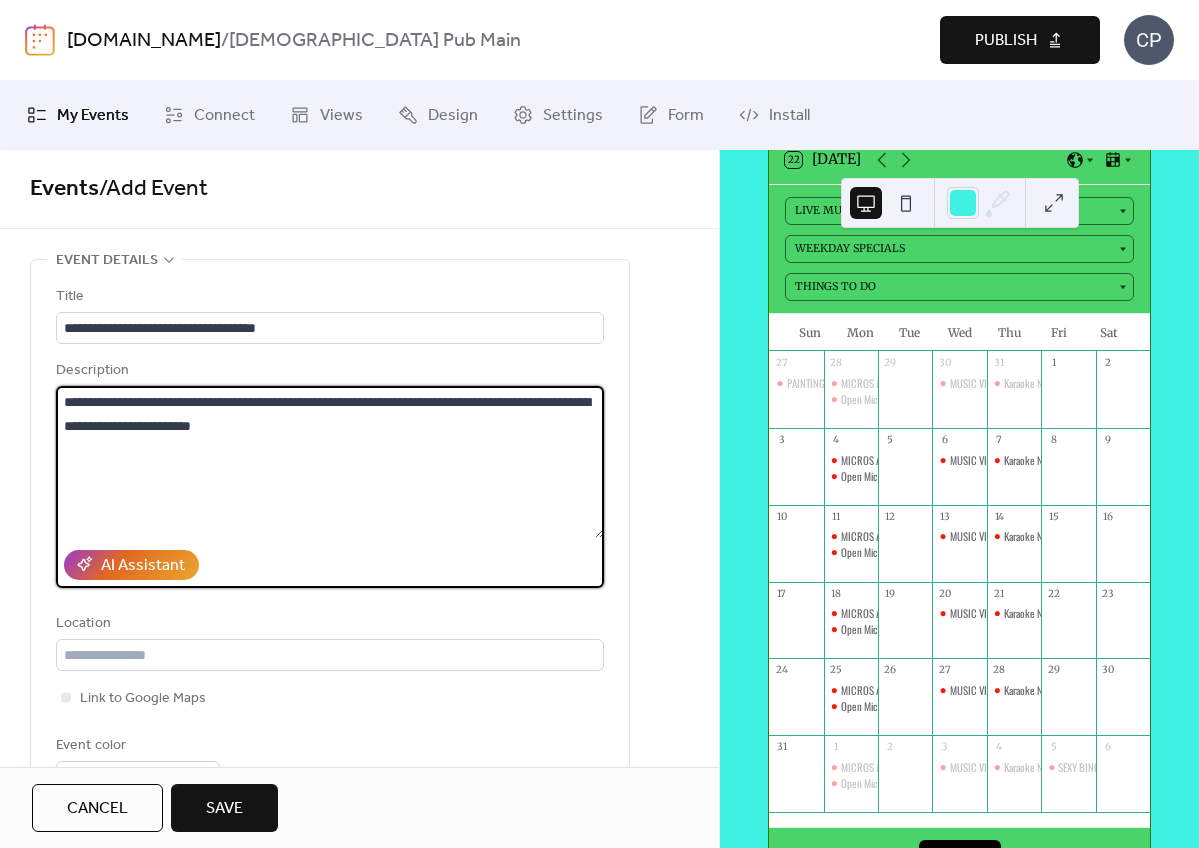 click on "**********" at bounding box center [330, 462] 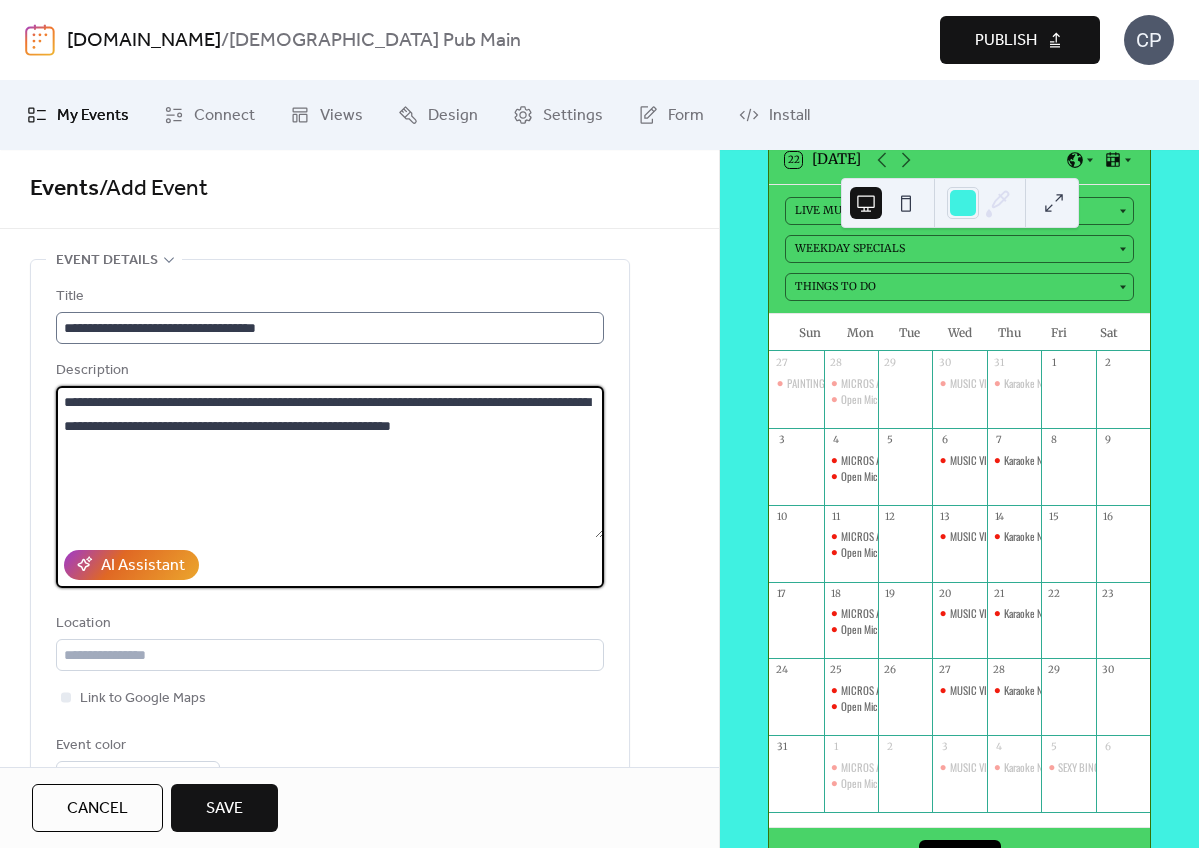 type on "**********" 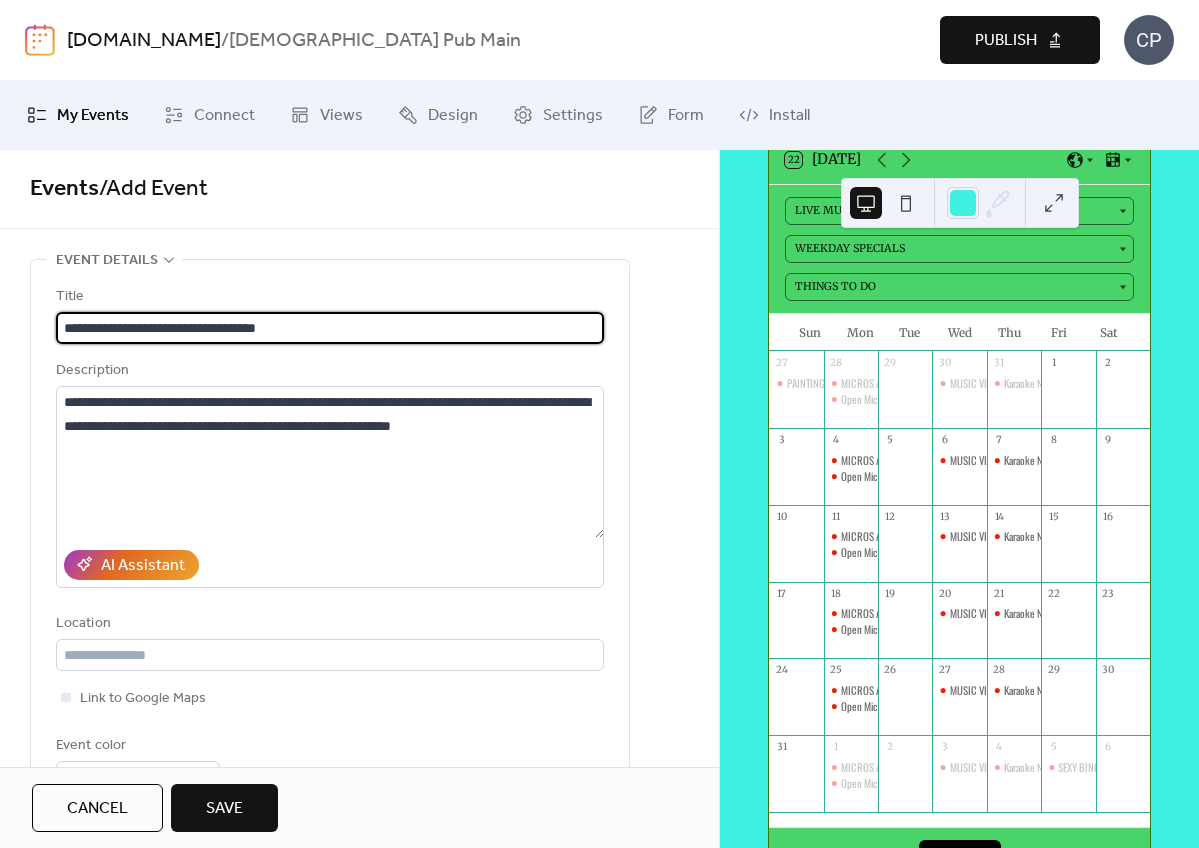 click on "**********" at bounding box center [330, 328] 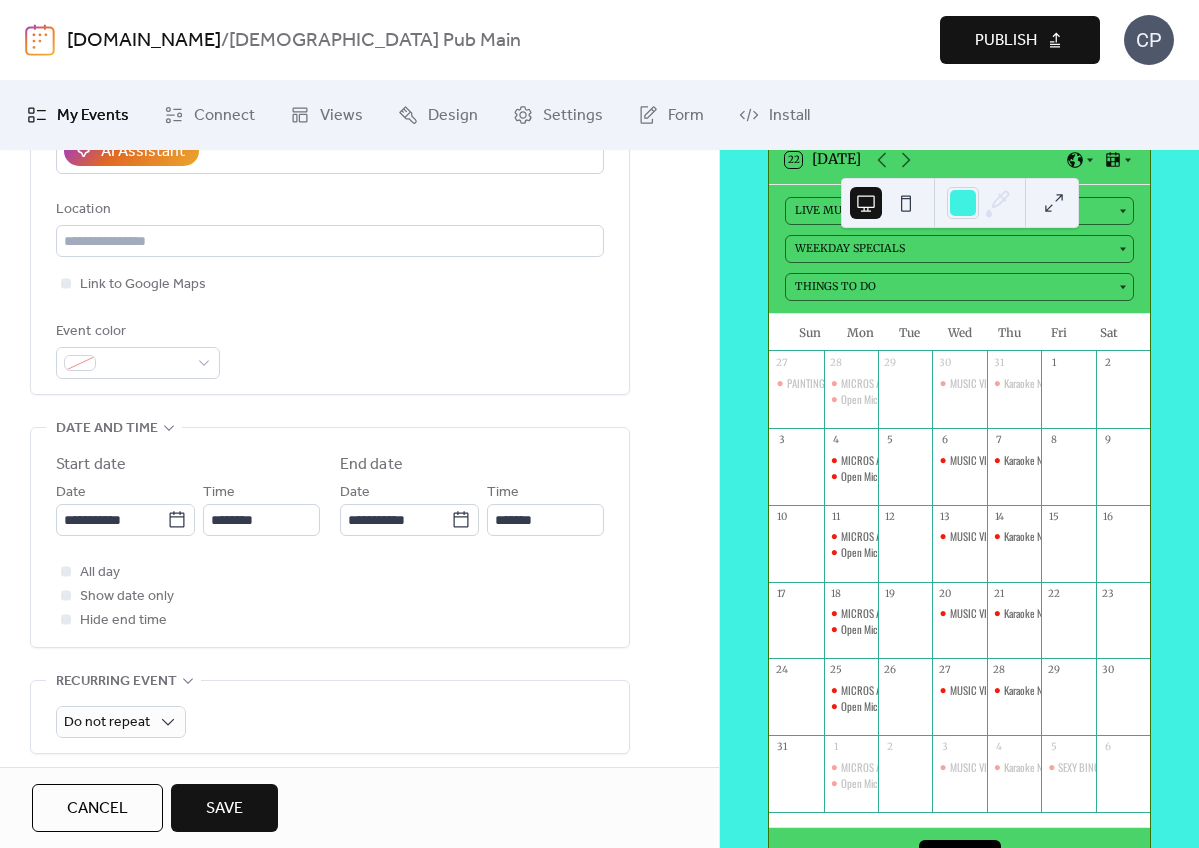 scroll, scrollTop: 417, scrollLeft: 0, axis: vertical 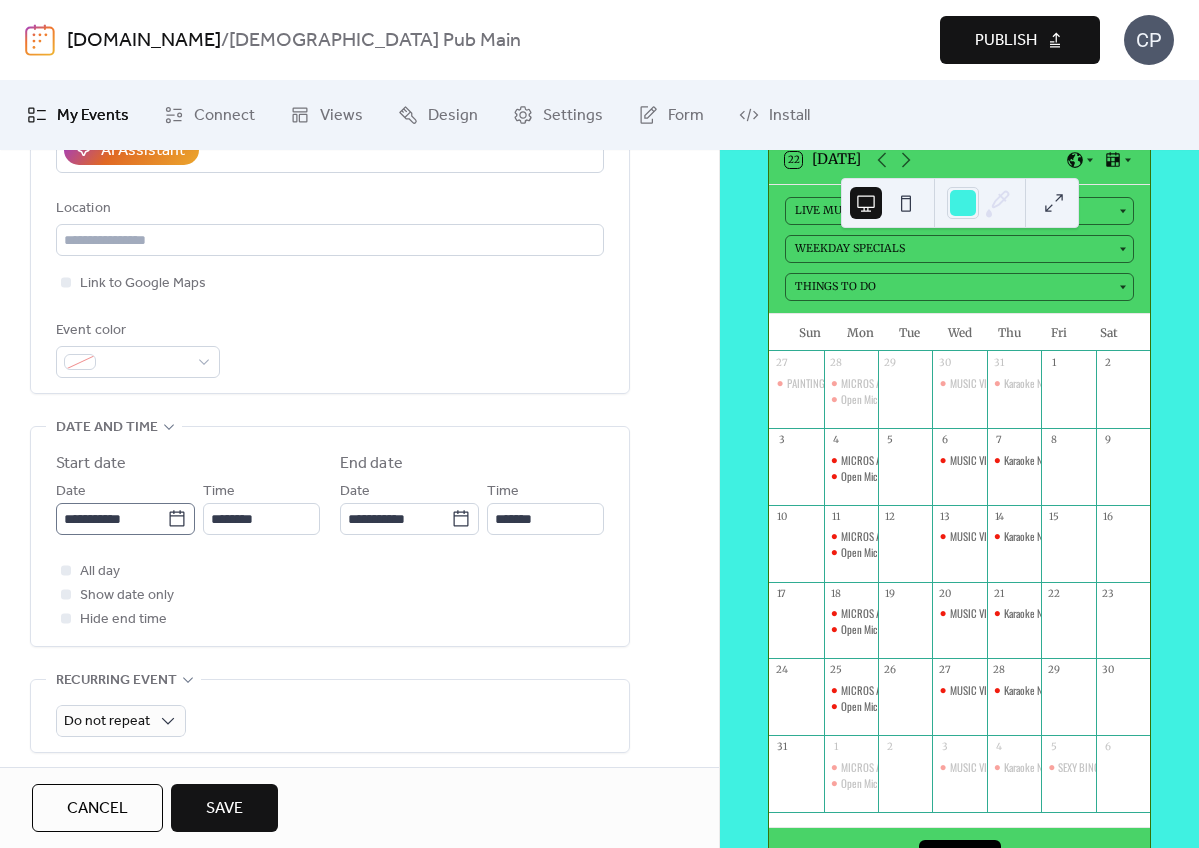 type on "**********" 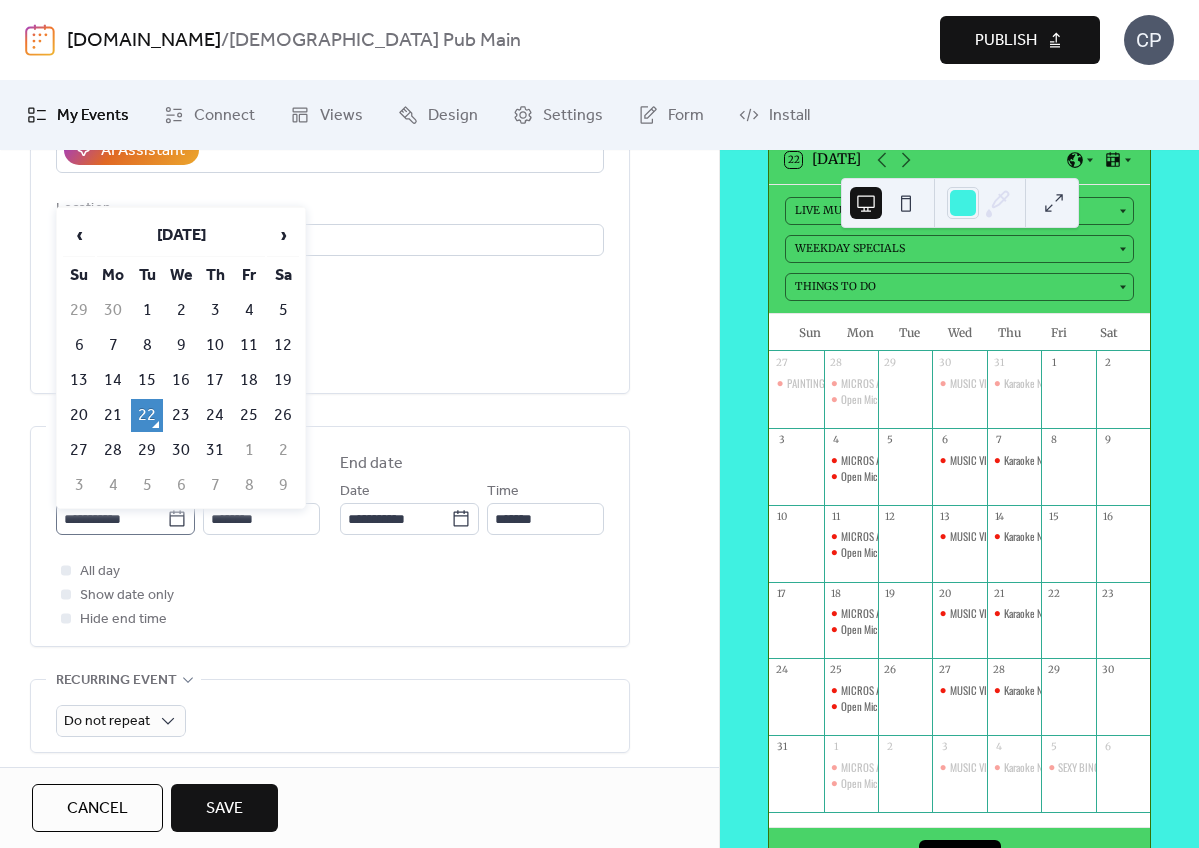 click 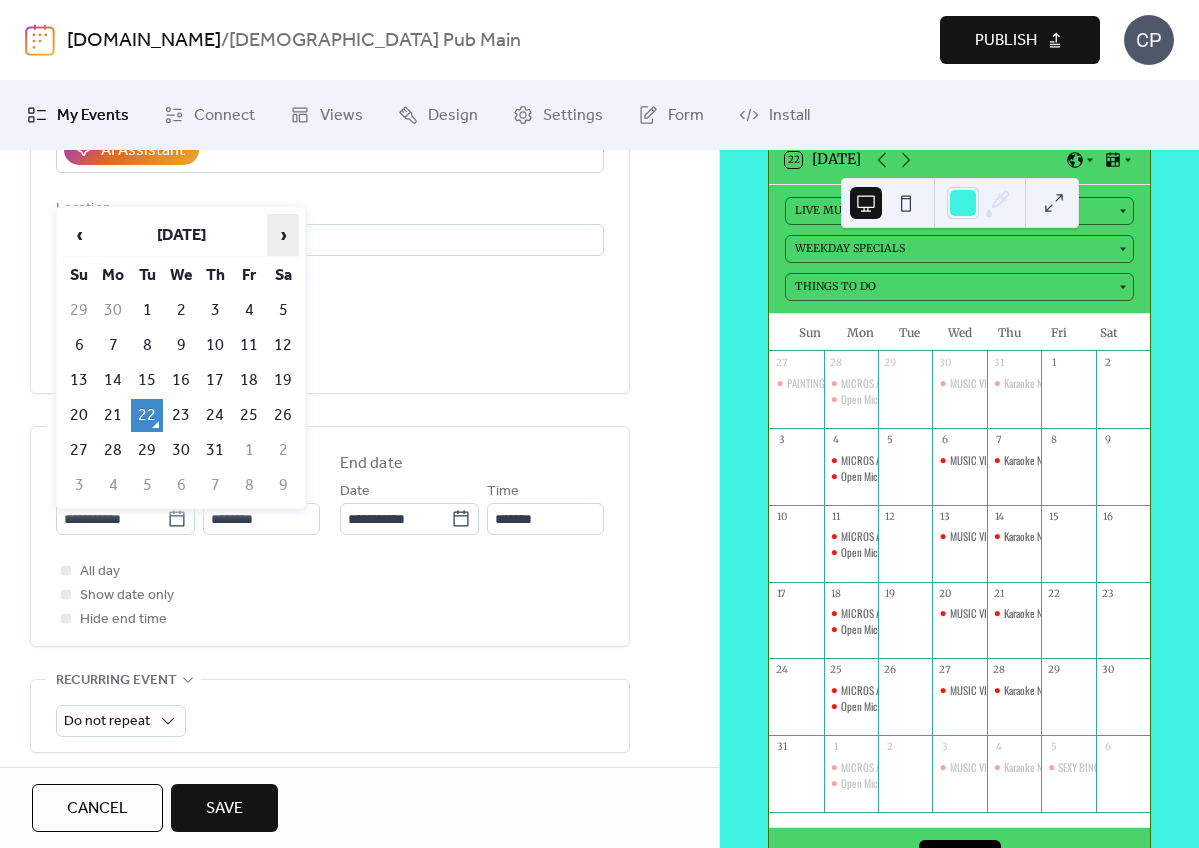 click on "›" at bounding box center [283, 235] 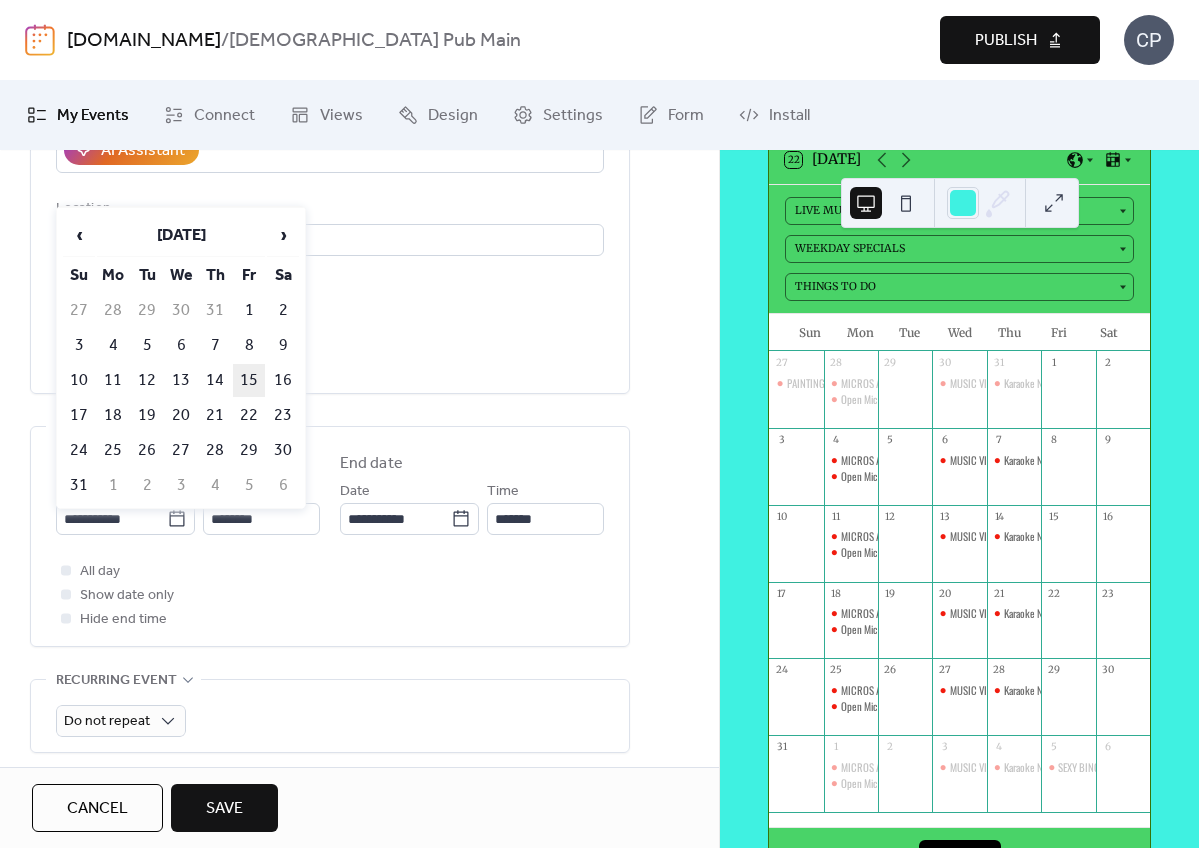 click on "15" at bounding box center [249, 380] 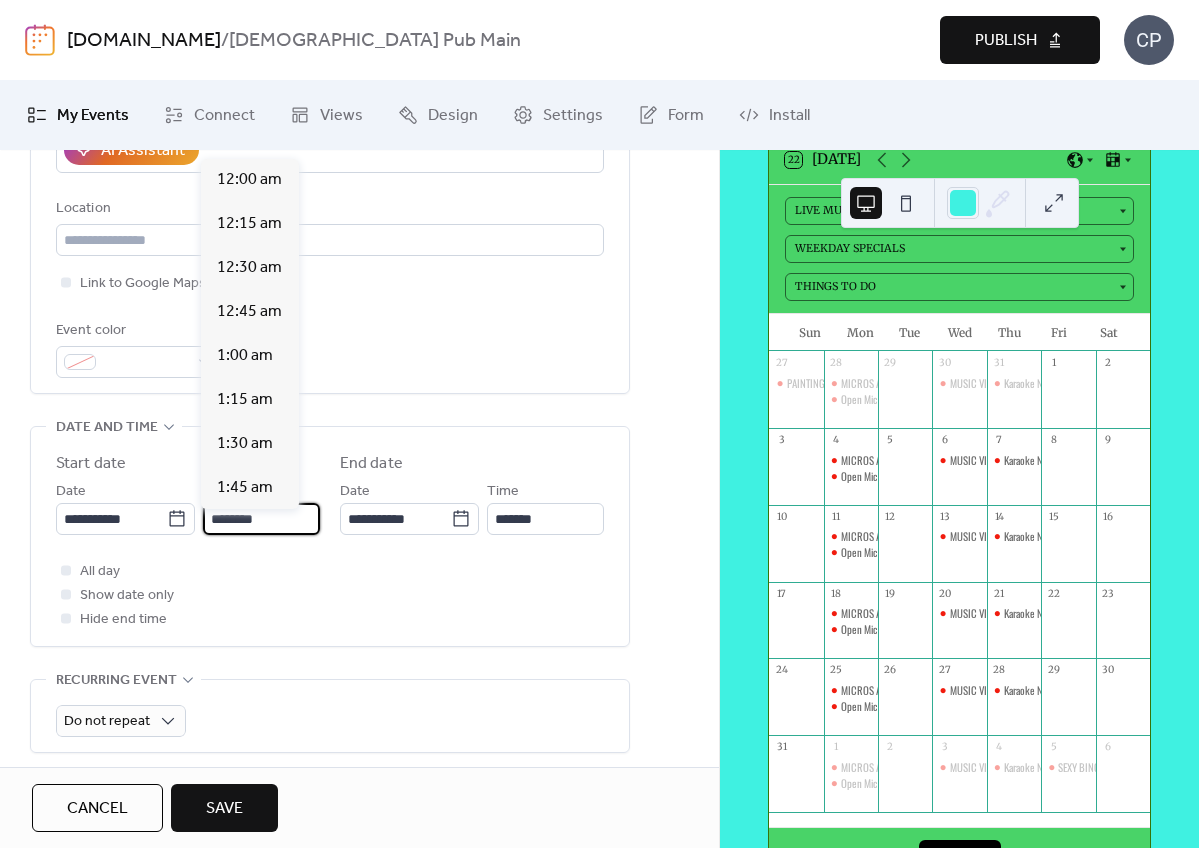 click on "********" at bounding box center [261, 519] 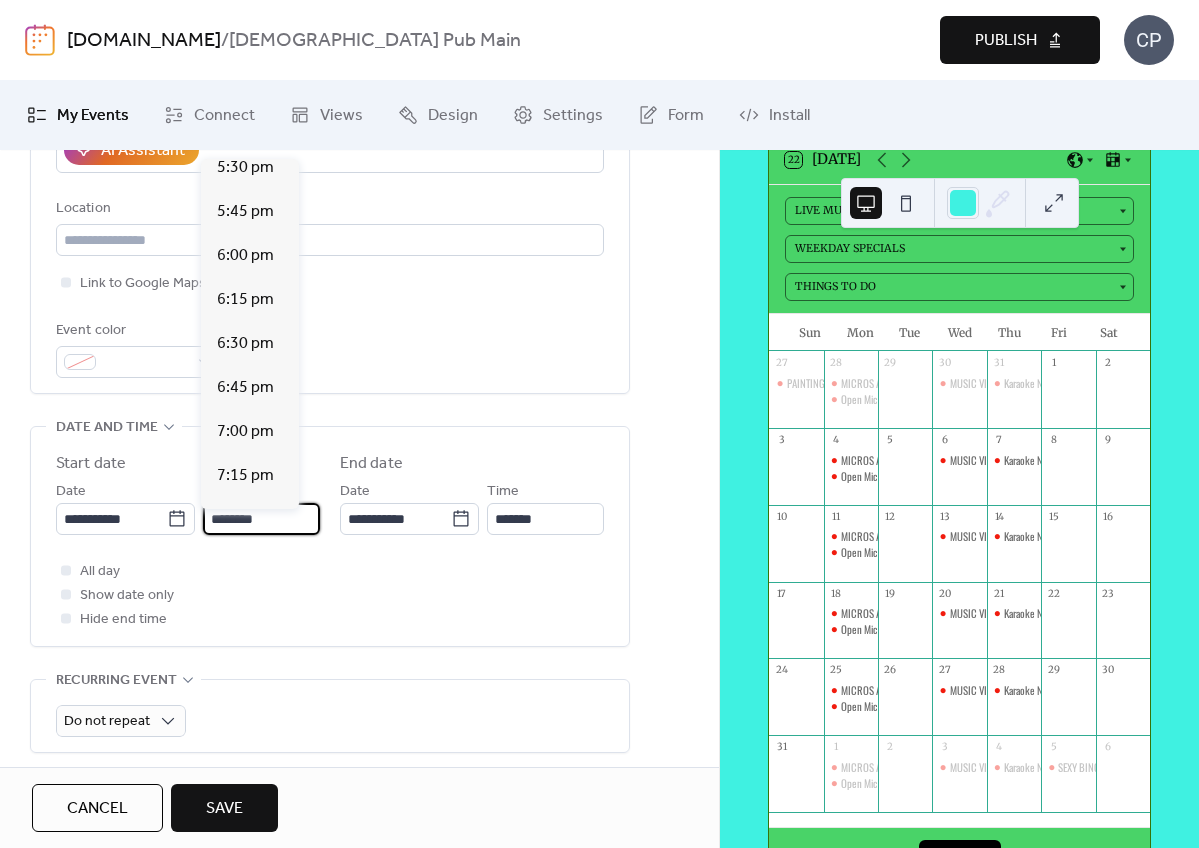scroll, scrollTop: 3095, scrollLeft: 0, axis: vertical 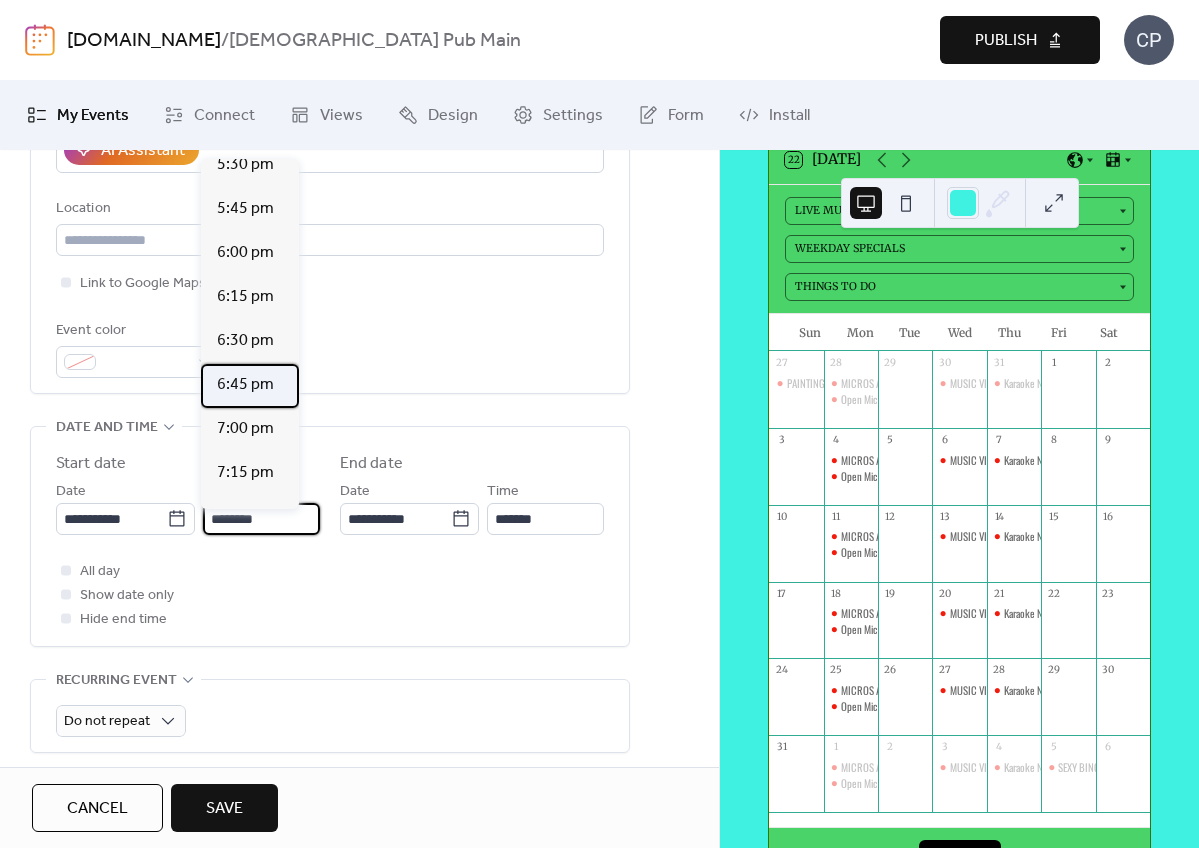 click on "6:45 pm" at bounding box center [245, 385] 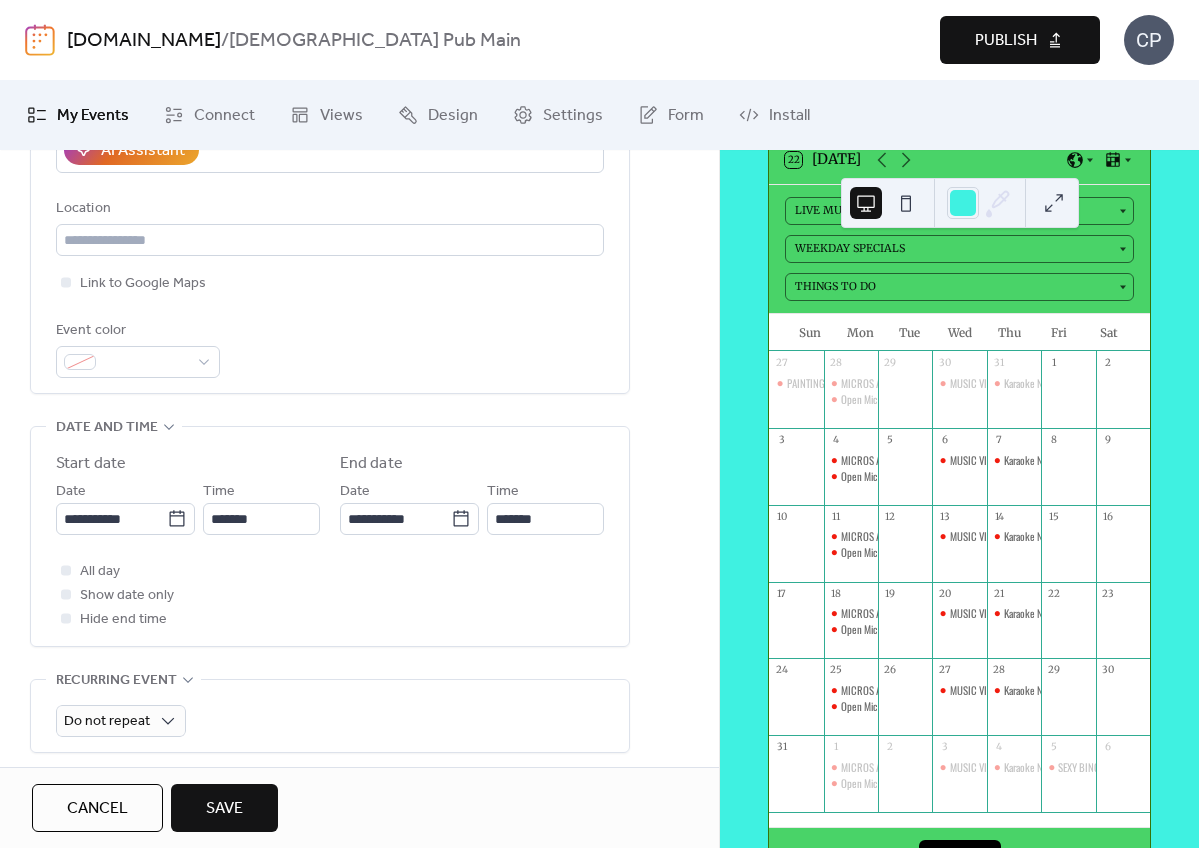 type on "*******" 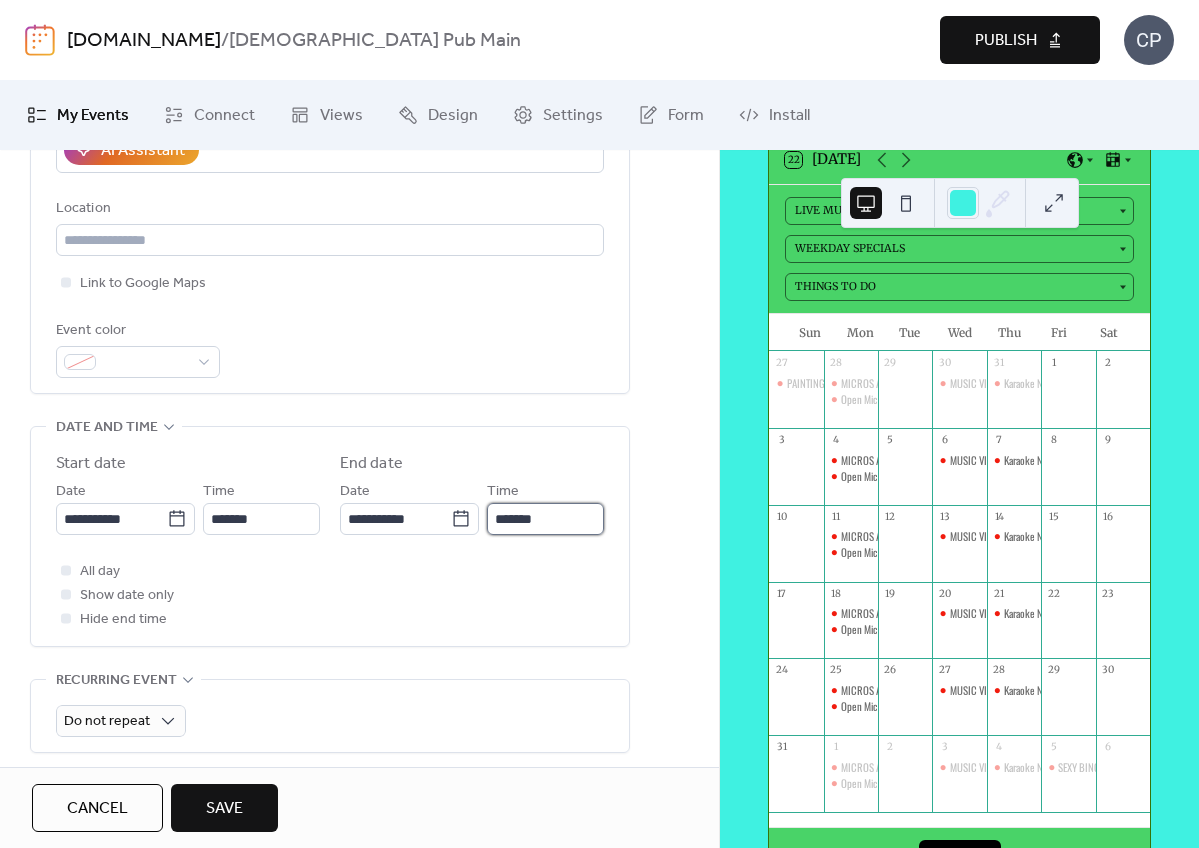 click on "*******" at bounding box center [545, 519] 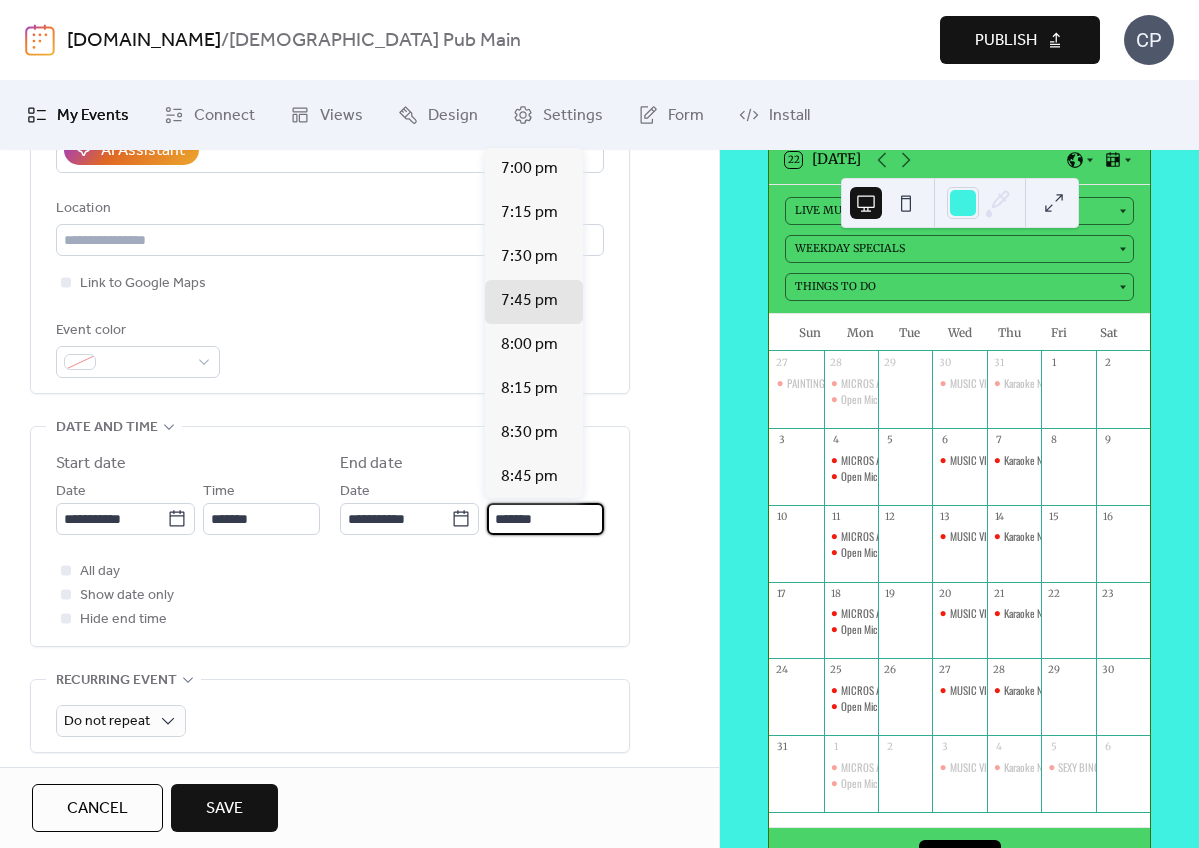 scroll, scrollTop: 436, scrollLeft: 0, axis: vertical 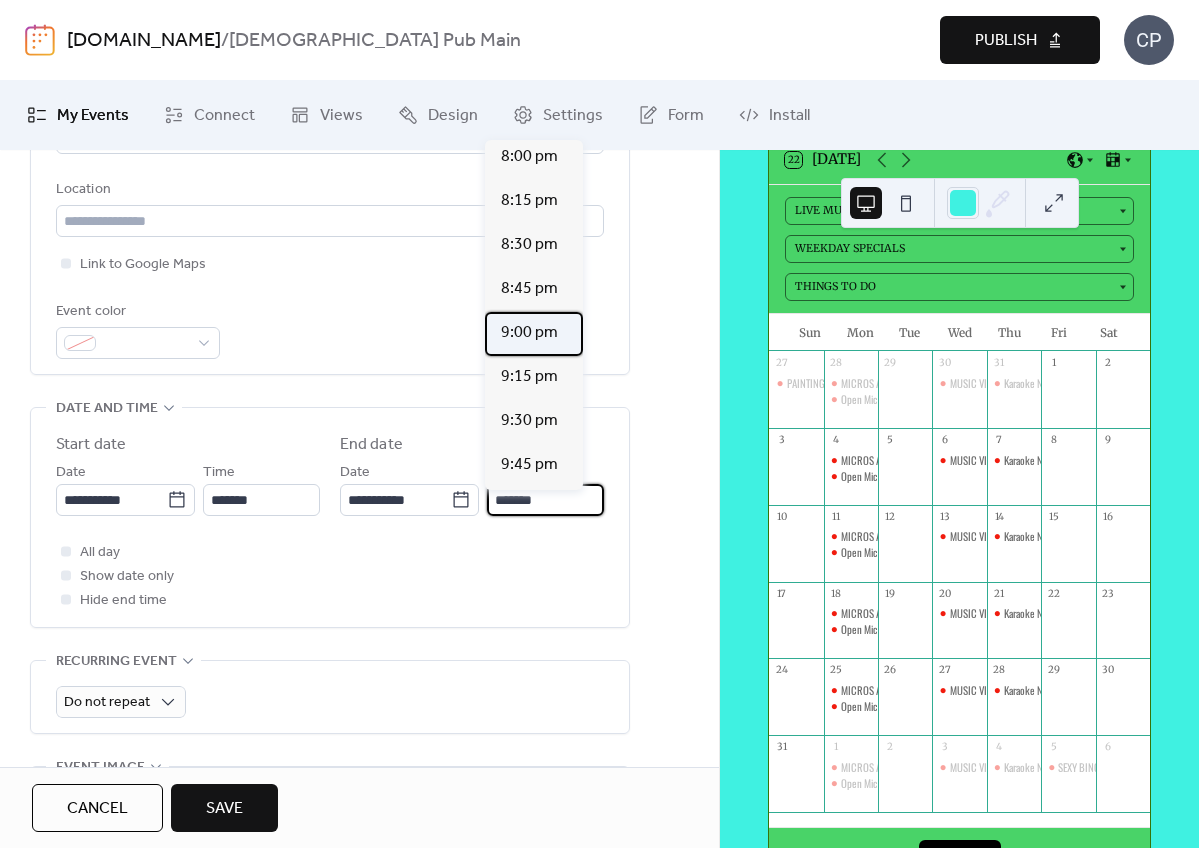 click on "9:00 pm" at bounding box center [529, 333] 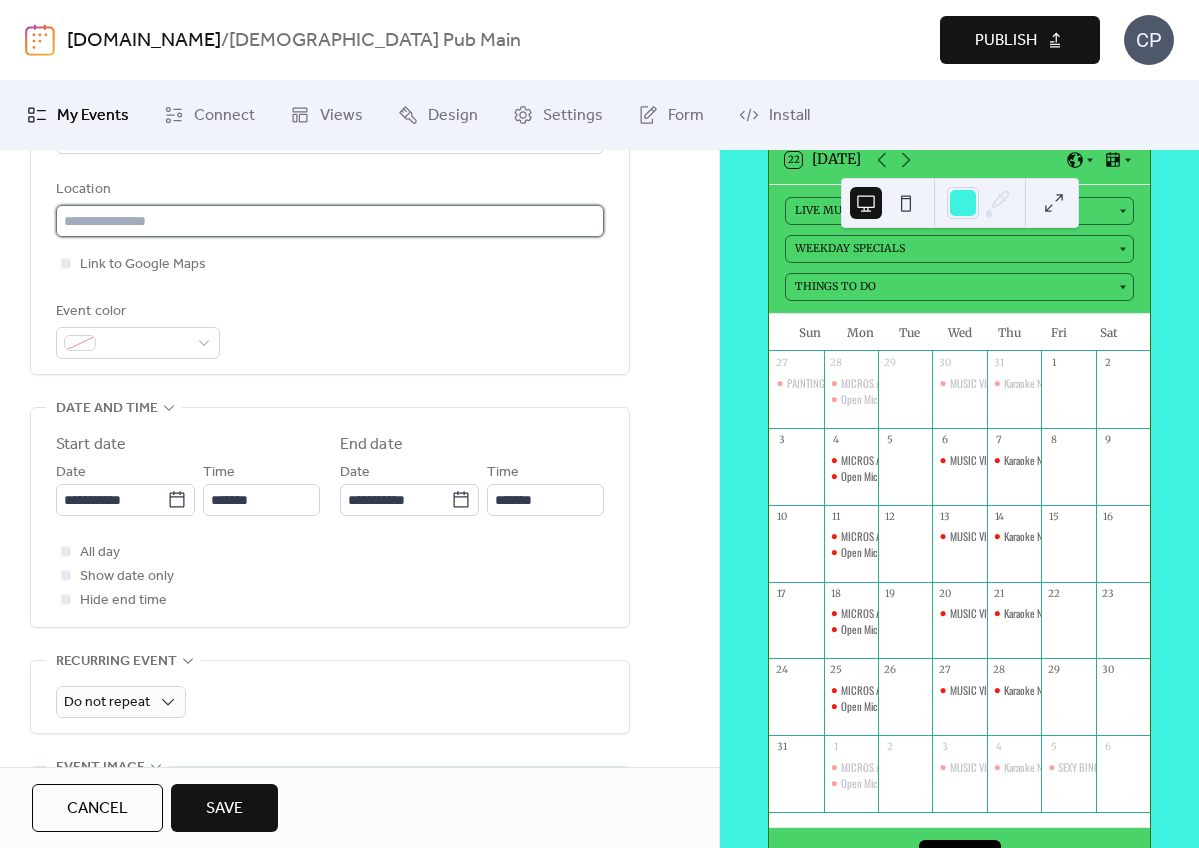 click at bounding box center [330, 221] 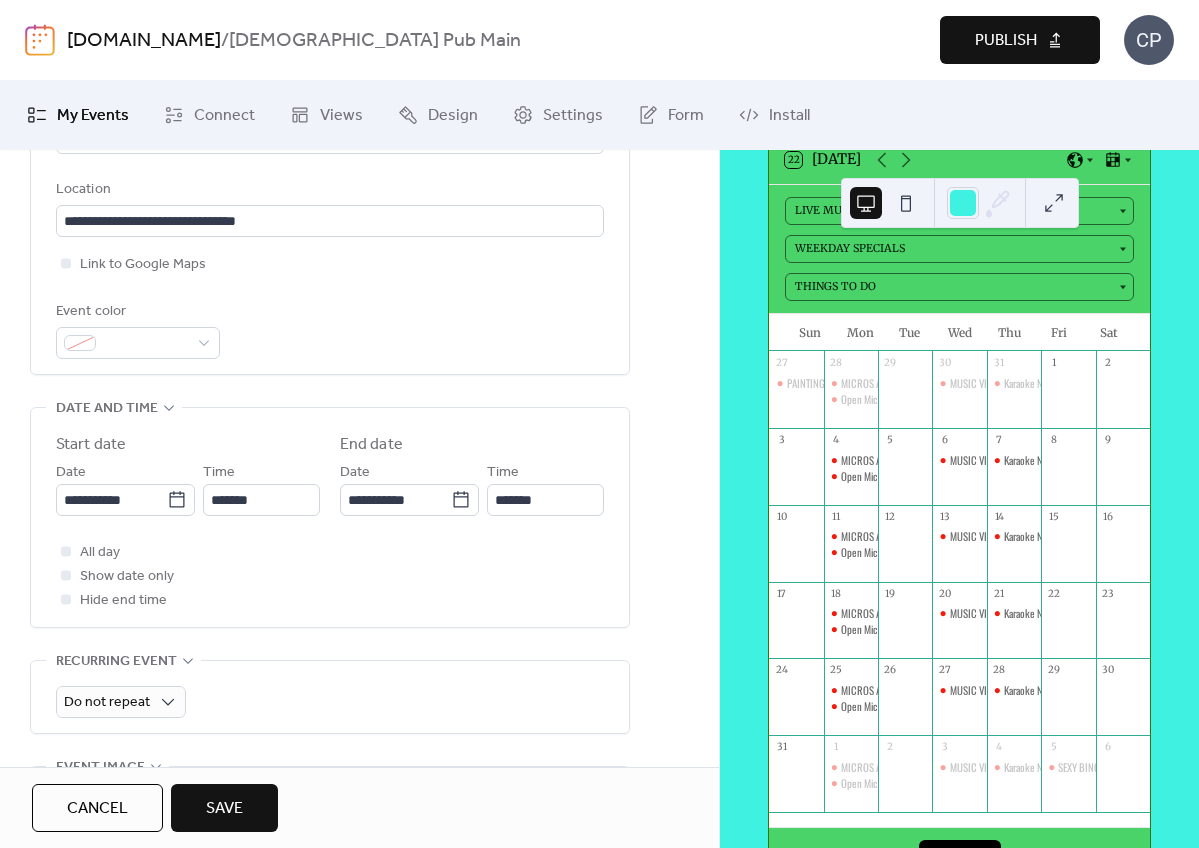 type on "**********" 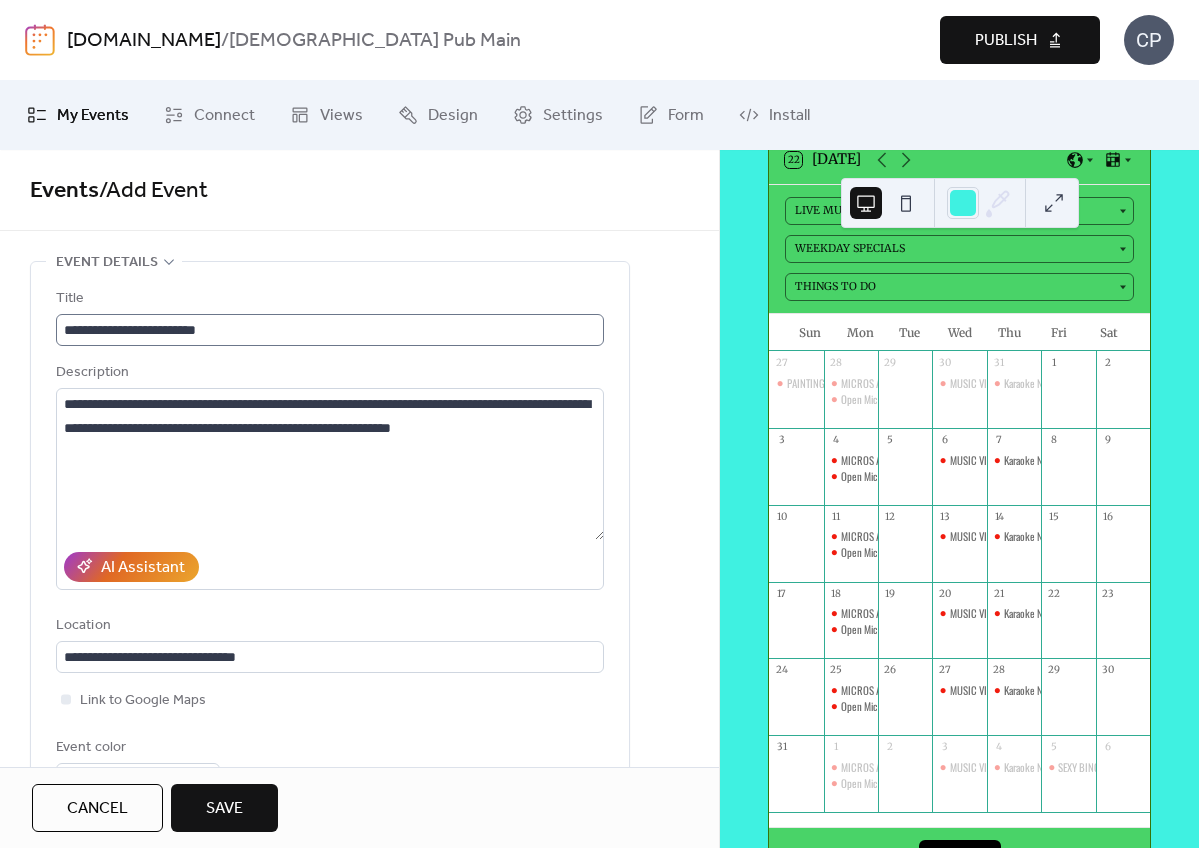 scroll, scrollTop: 0, scrollLeft: 0, axis: both 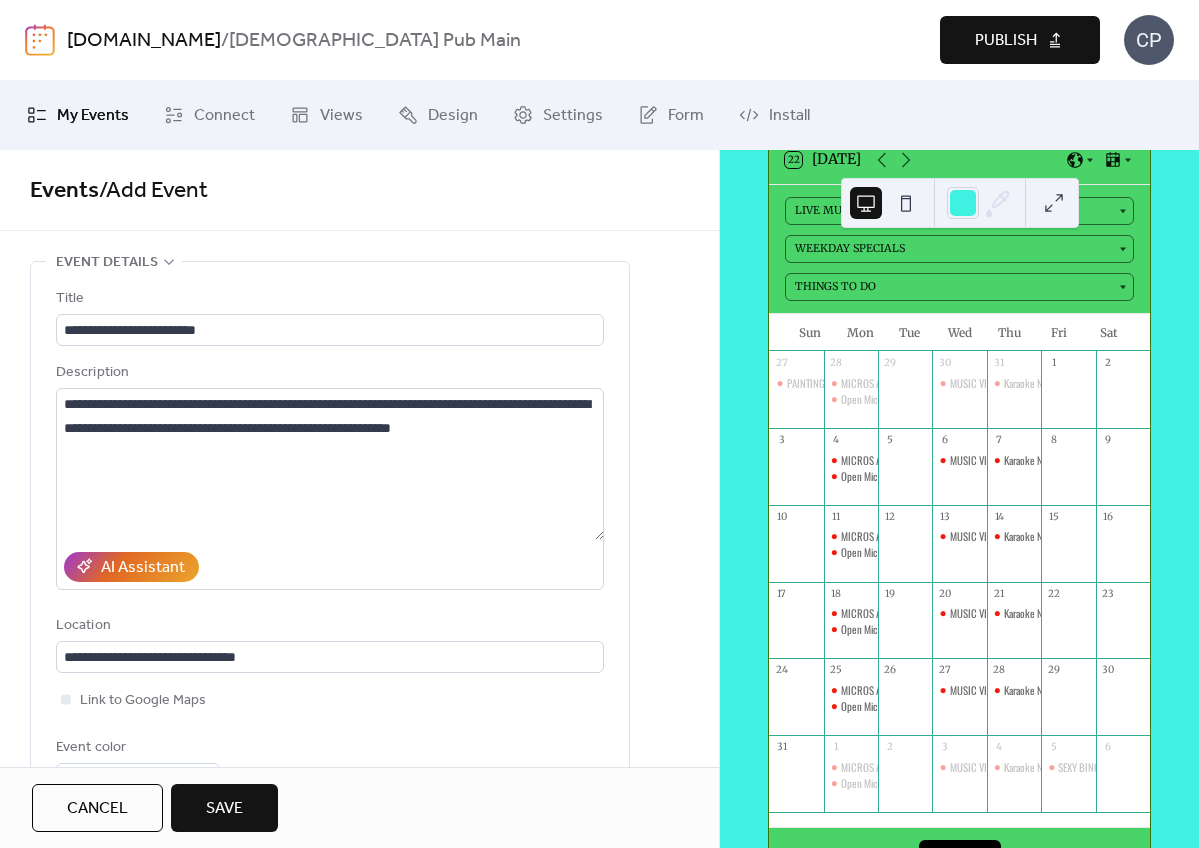 click on "Save" at bounding box center (224, 809) 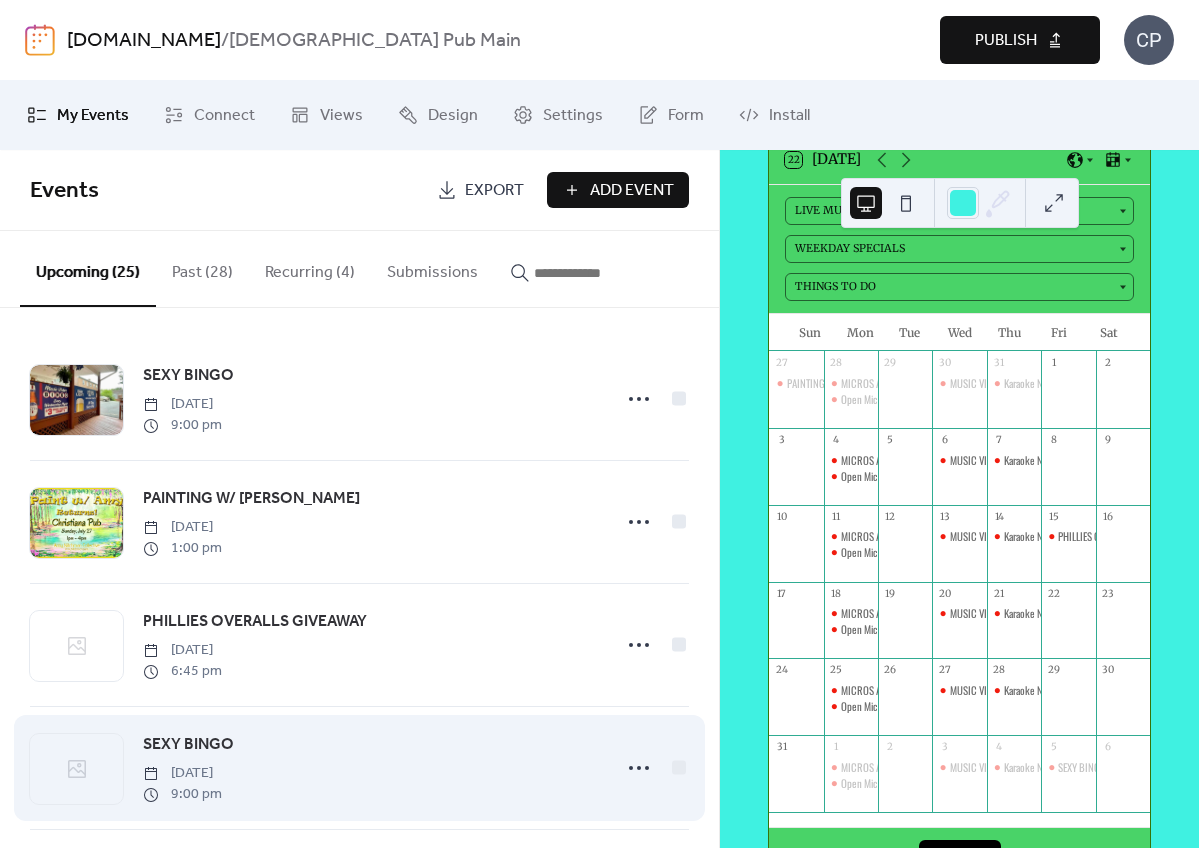 drag, startPoint x: 264, startPoint y: 794, endPoint x: 282, endPoint y: 786, distance: 19.697716 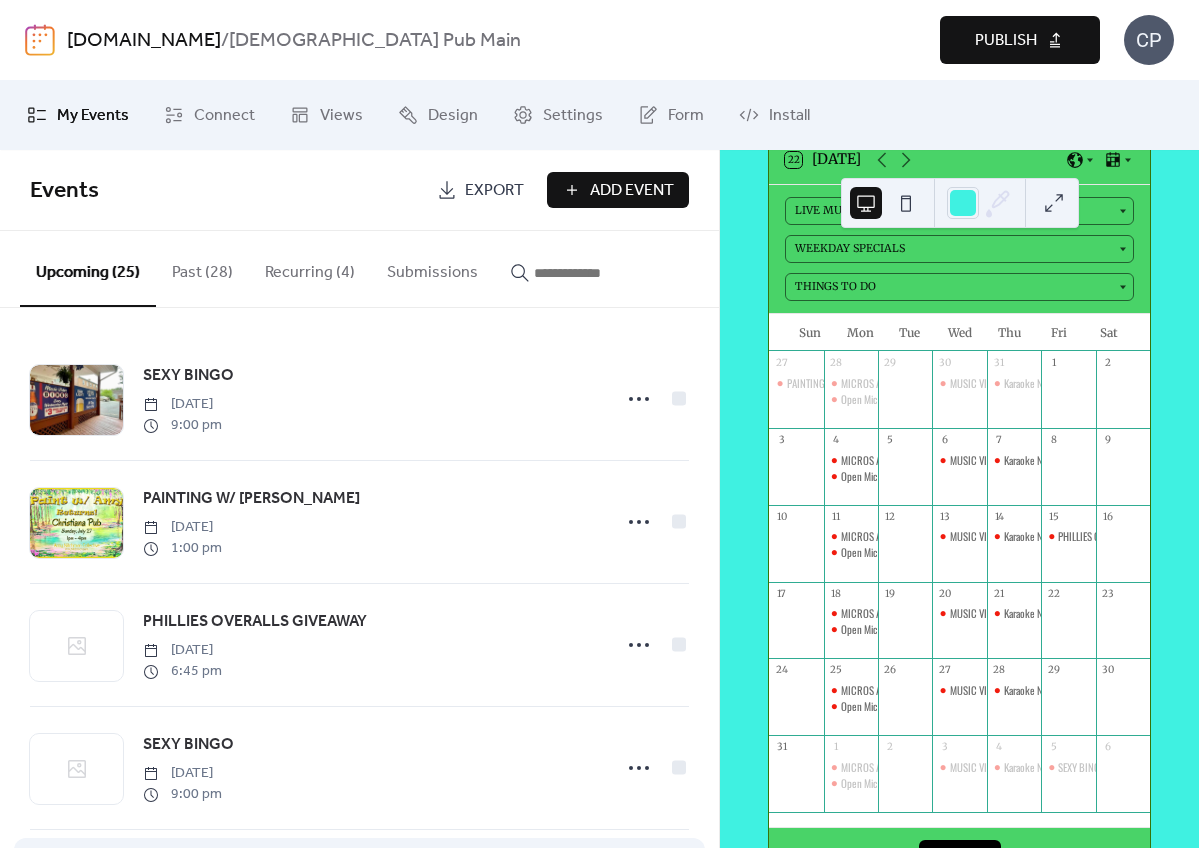 scroll, scrollTop: 0, scrollLeft: 0, axis: both 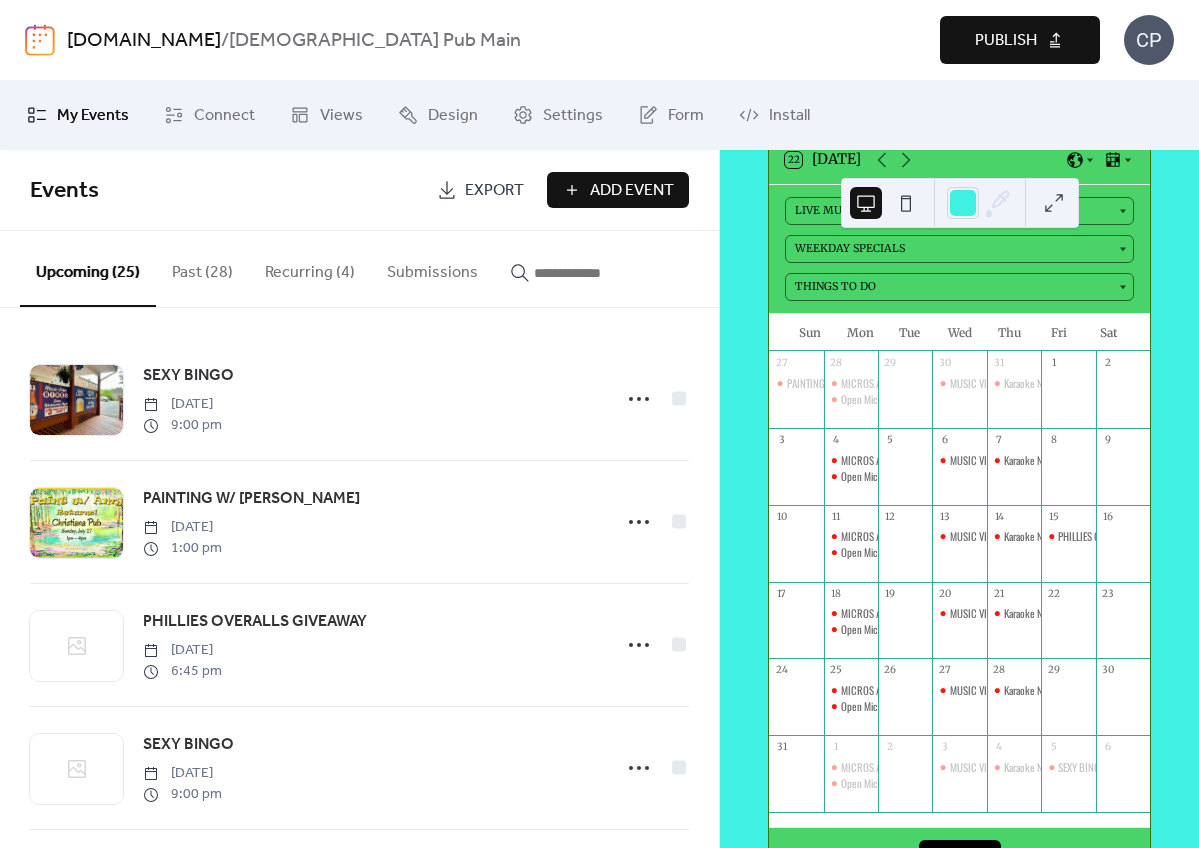 click on "Publish" at bounding box center (1006, 41) 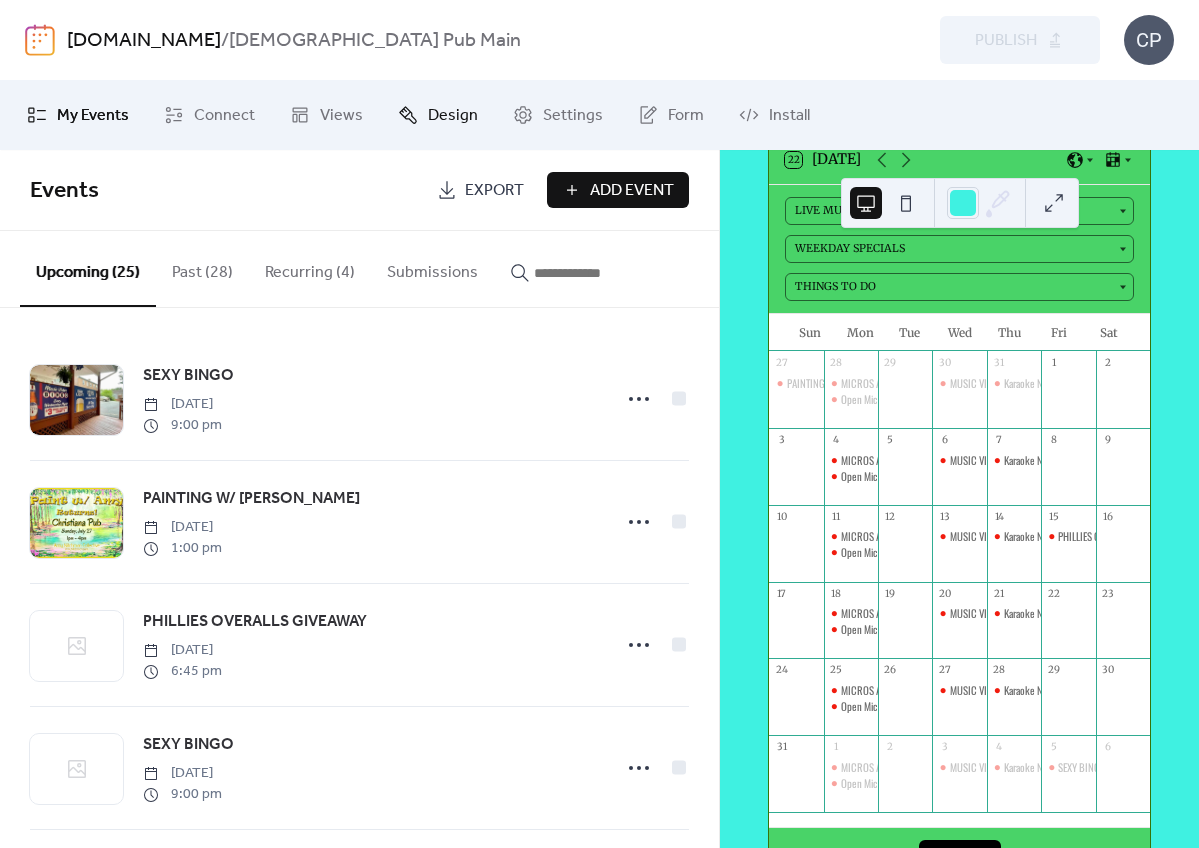 click on "Design" at bounding box center [438, 115] 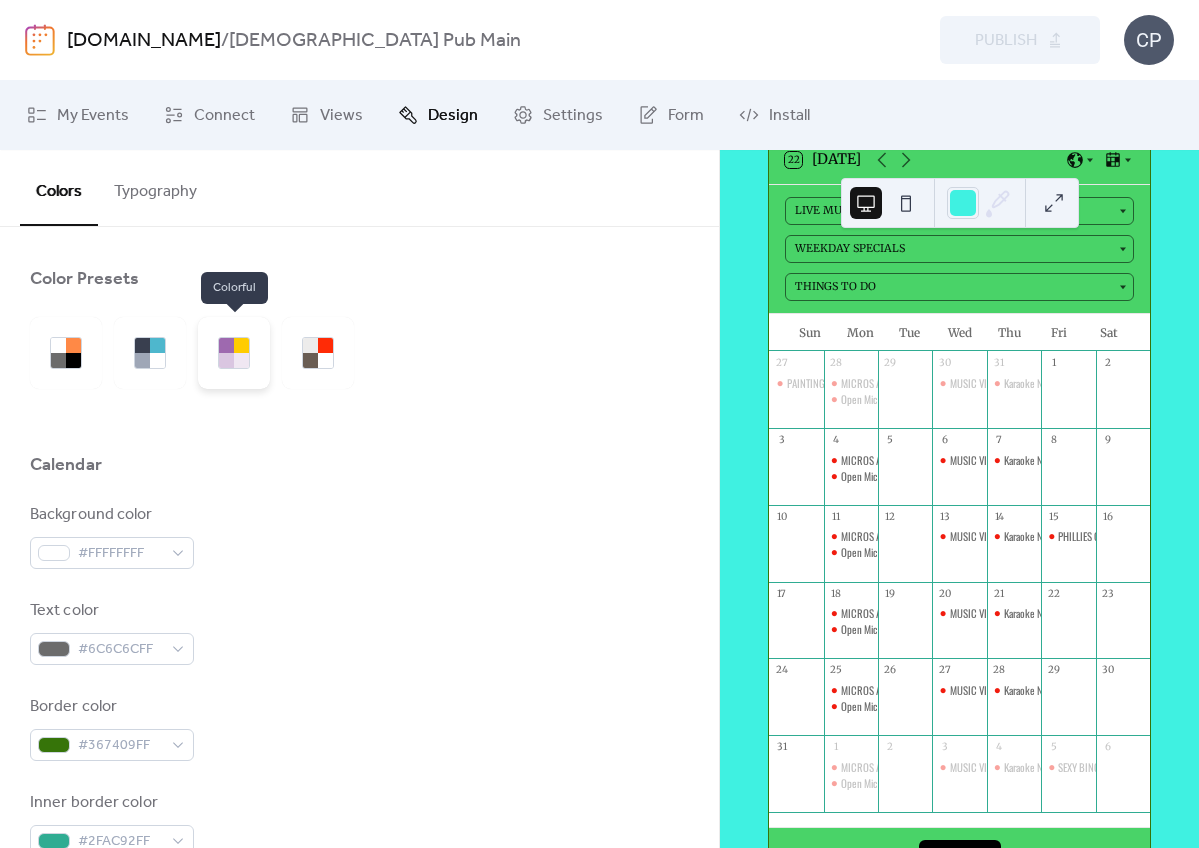 click at bounding box center [234, 353] 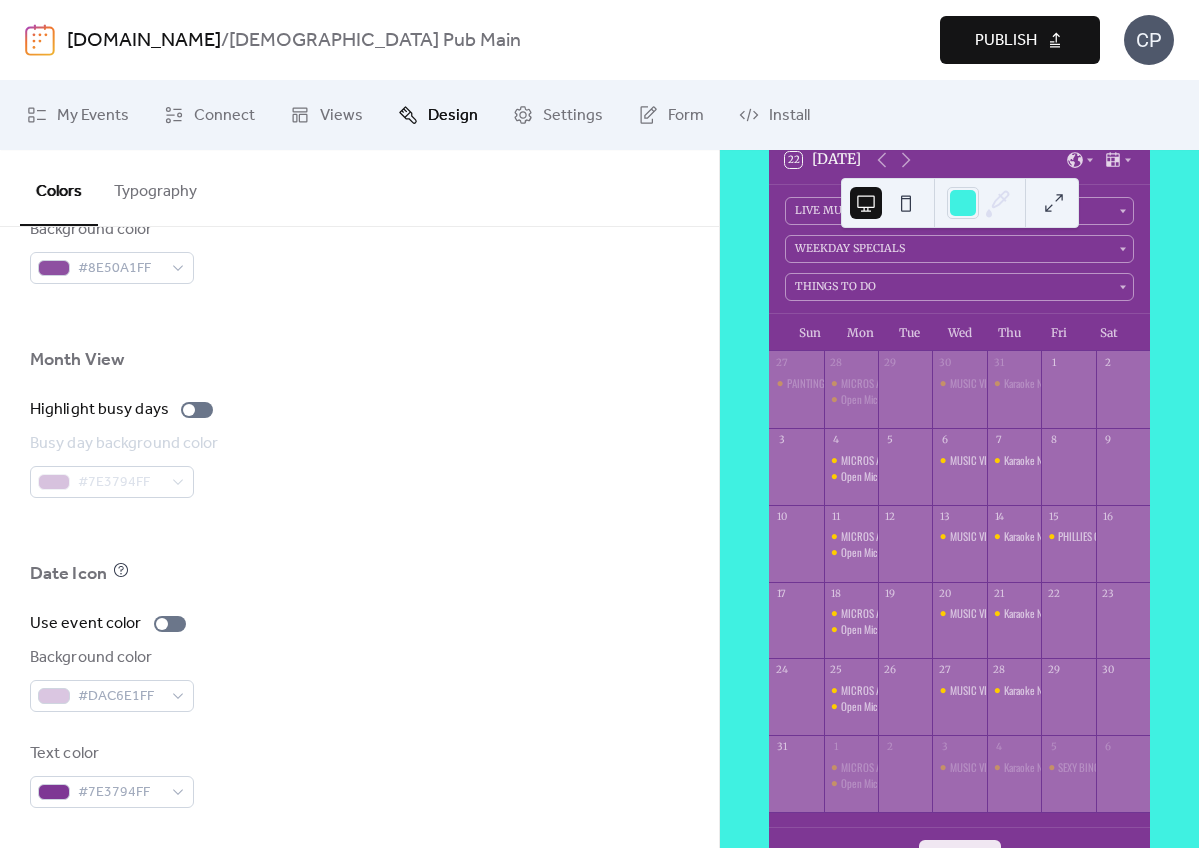 scroll, scrollTop: 1317, scrollLeft: 0, axis: vertical 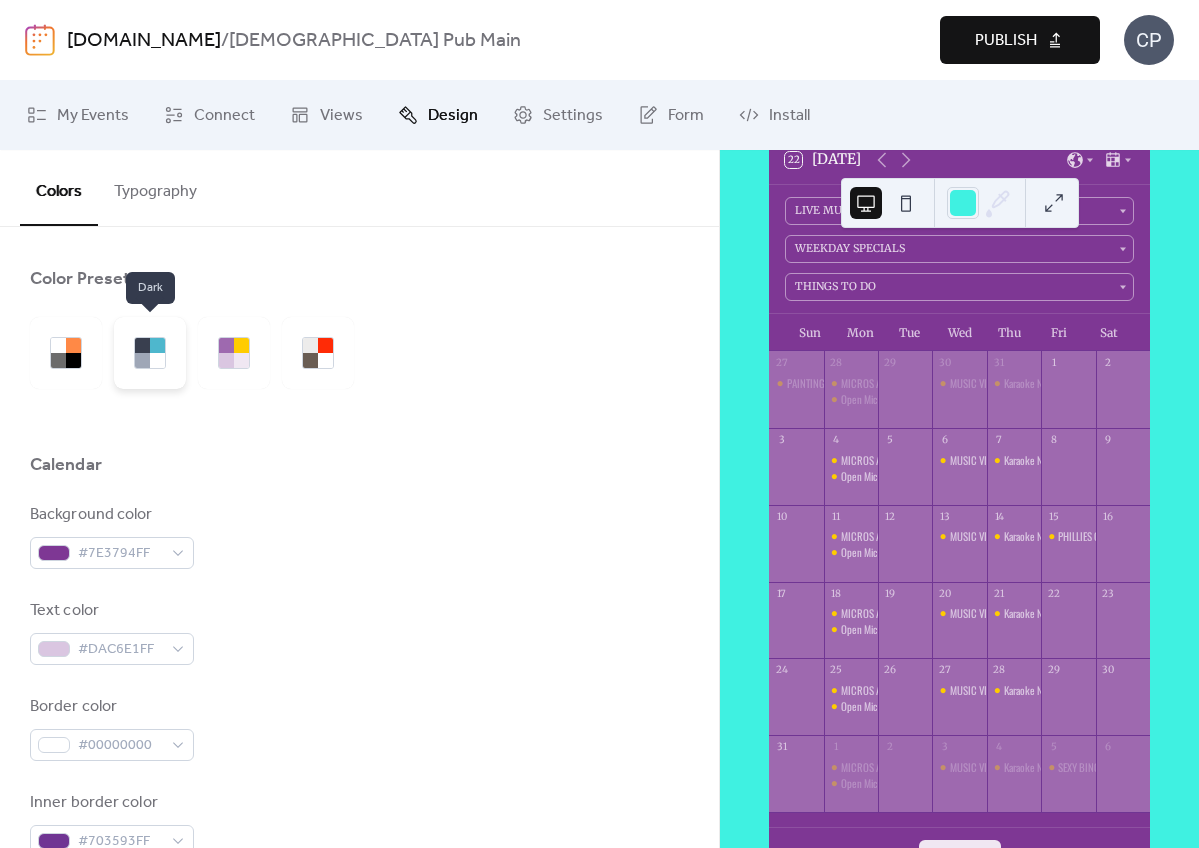 click at bounding box center (157, 360) 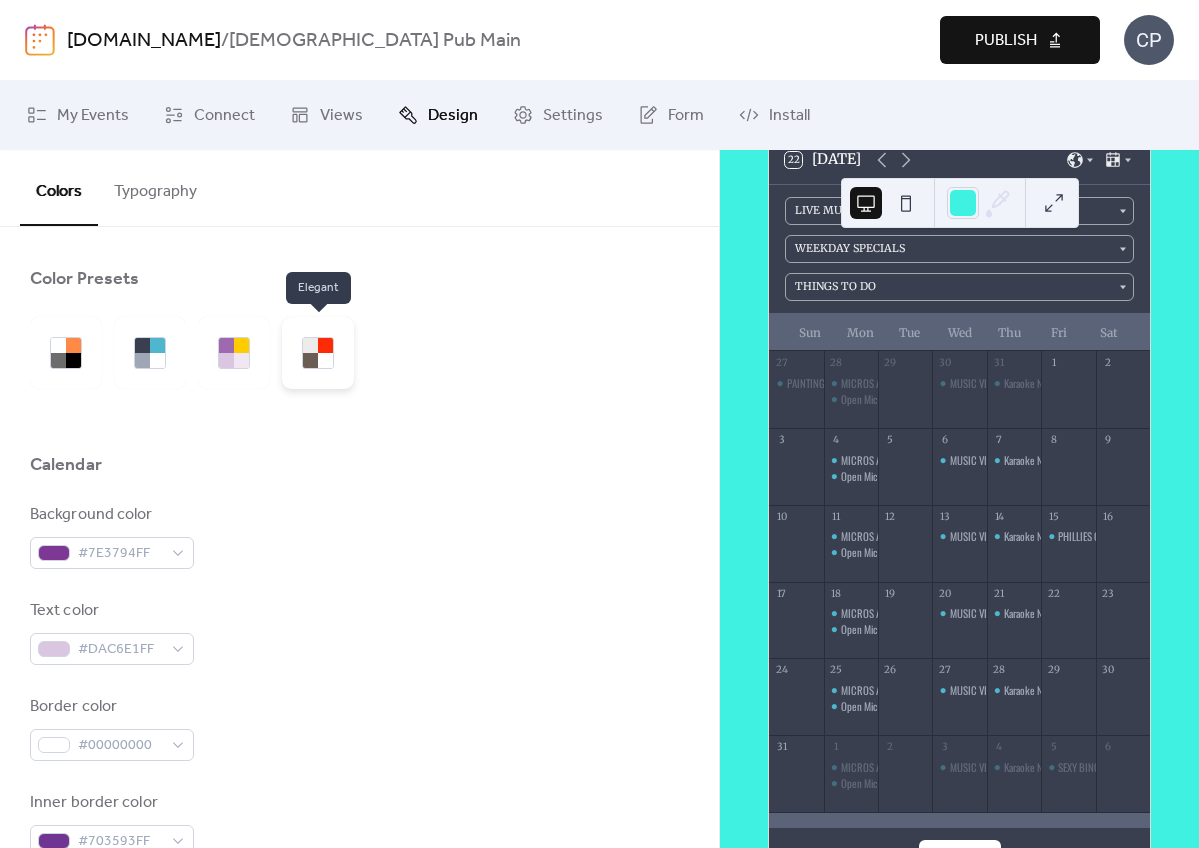 click at bounding box center [318, 353] 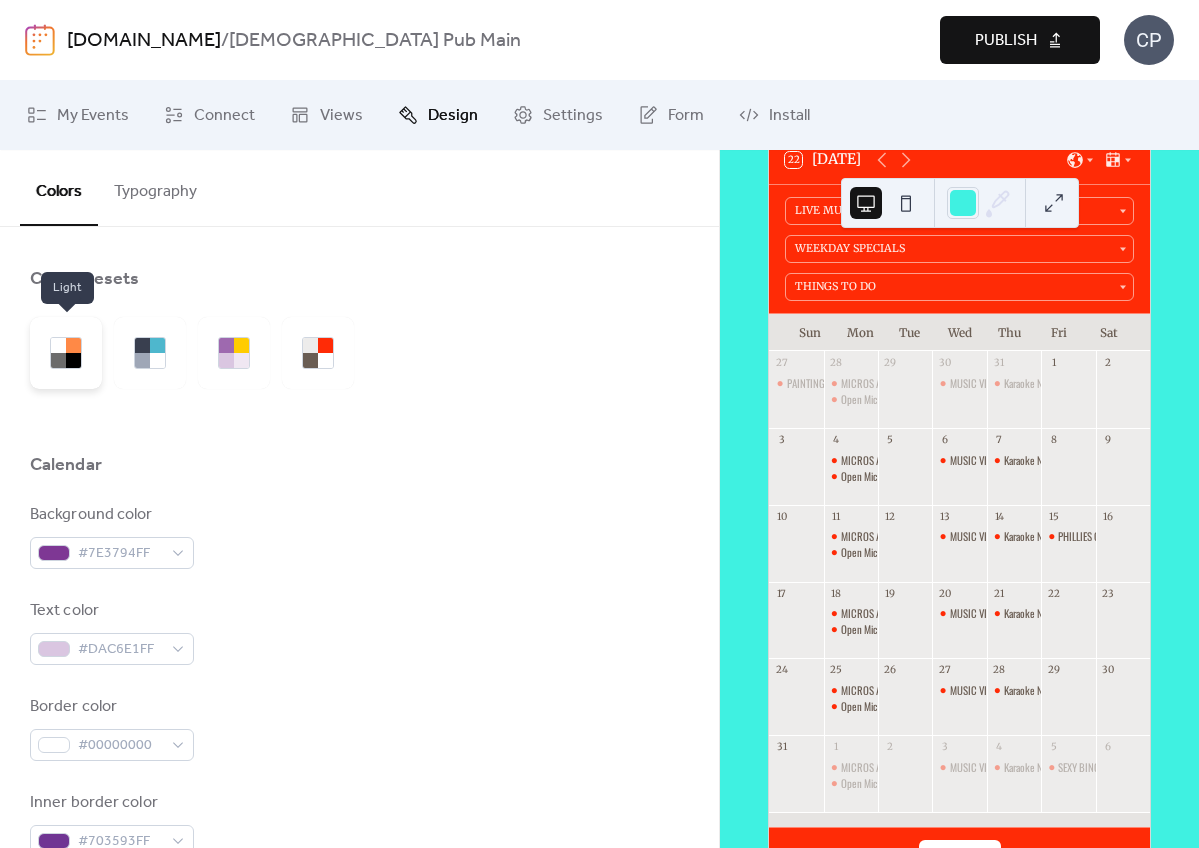click at bounding box center (73, 360) 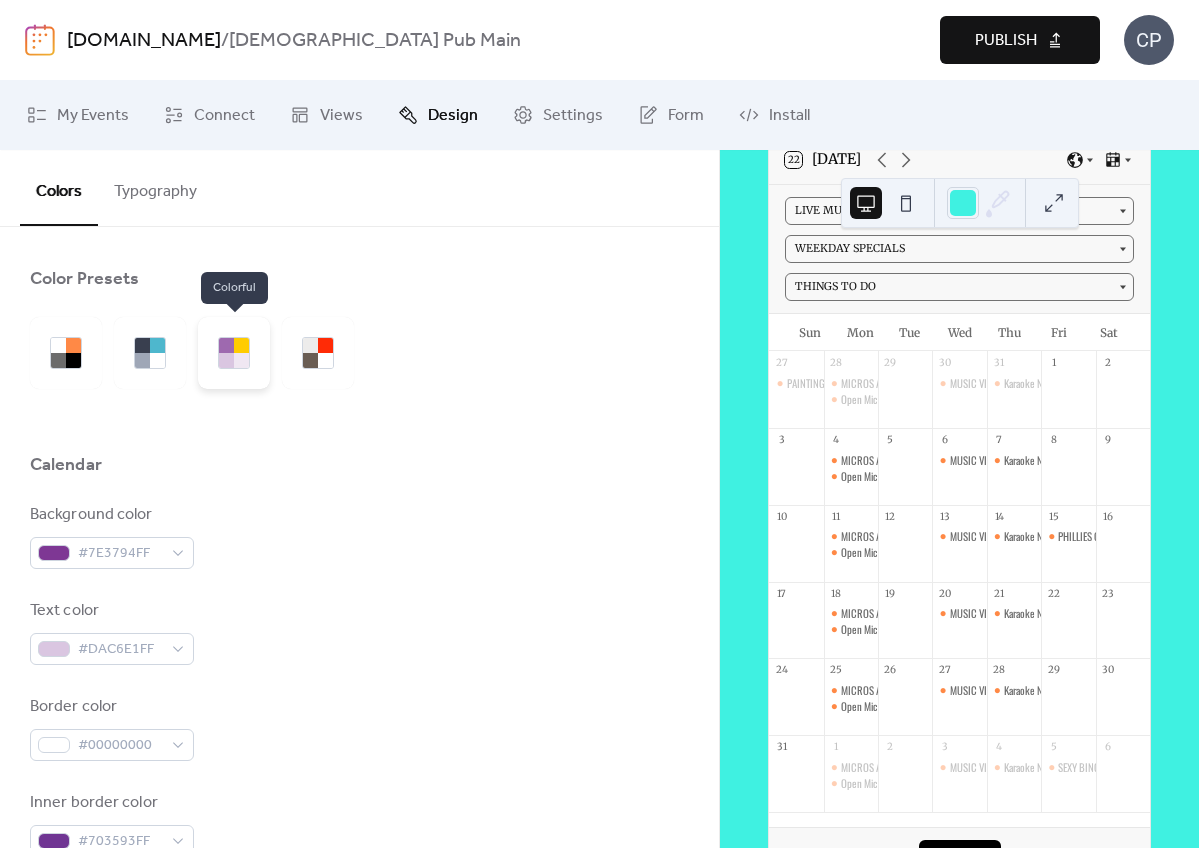 click at bounding box center [241, 345] 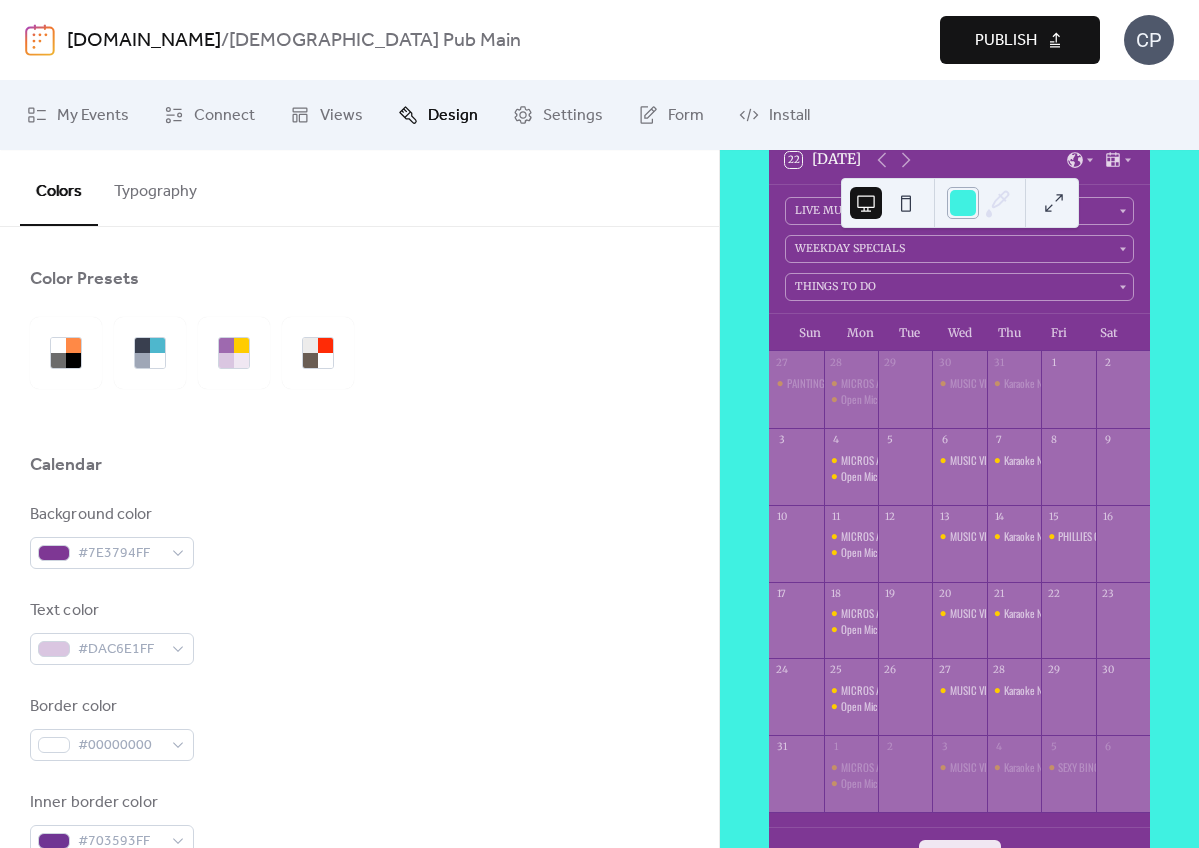 click at bounding box center [963, 203] 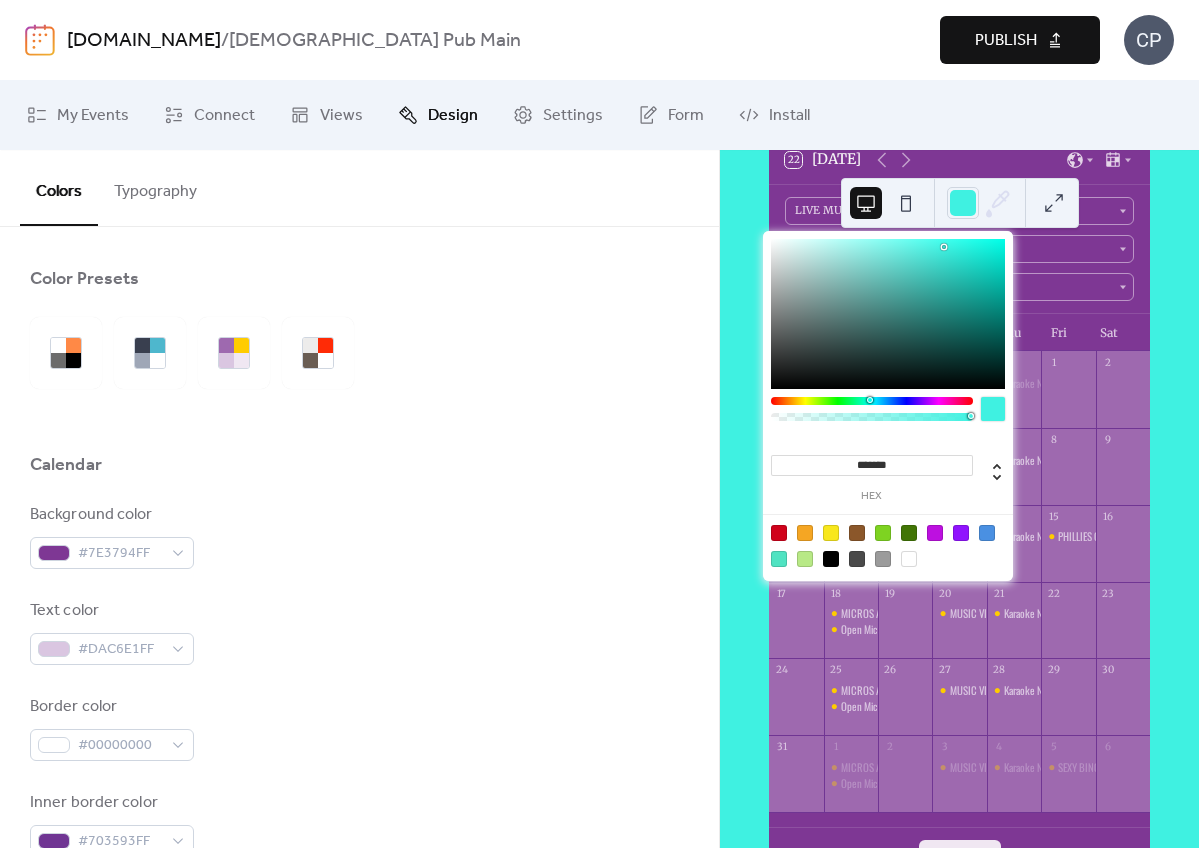click at bounding box center (909, 559) 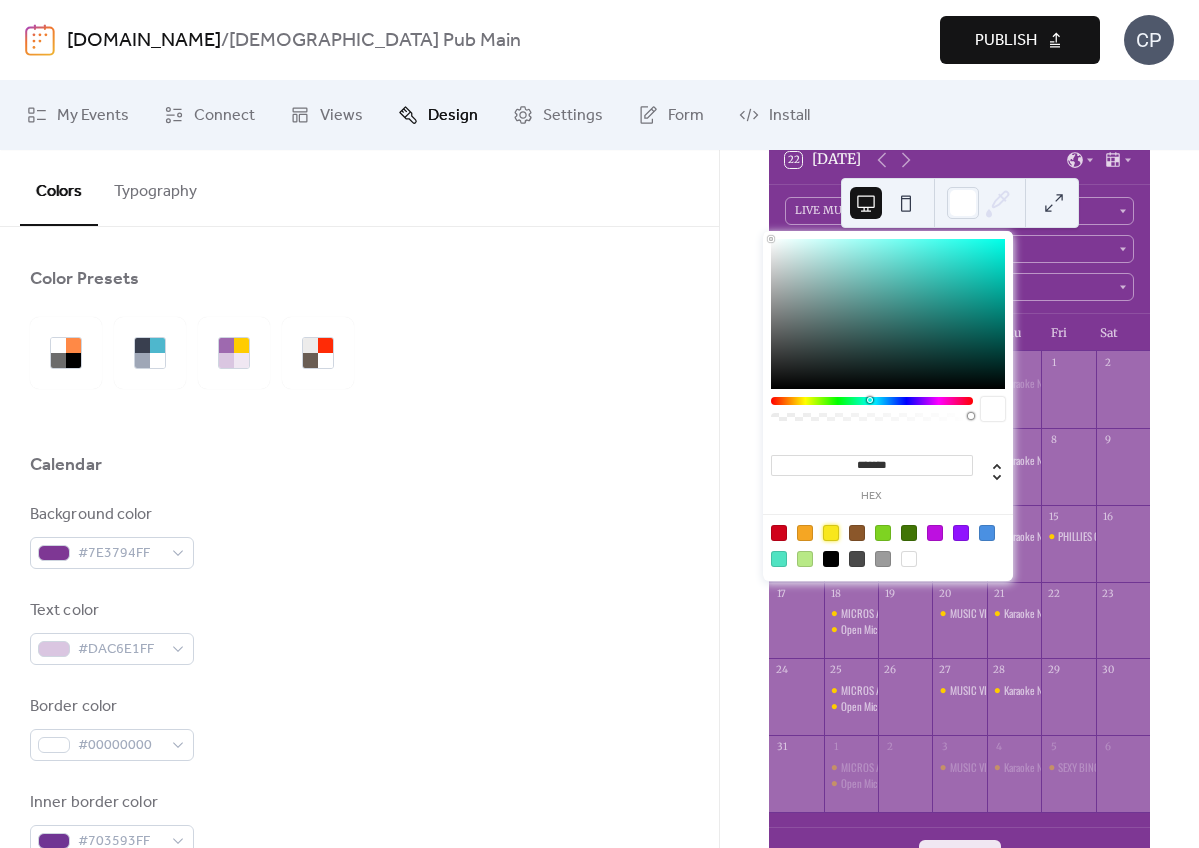 click at bounding box center [831, 533] 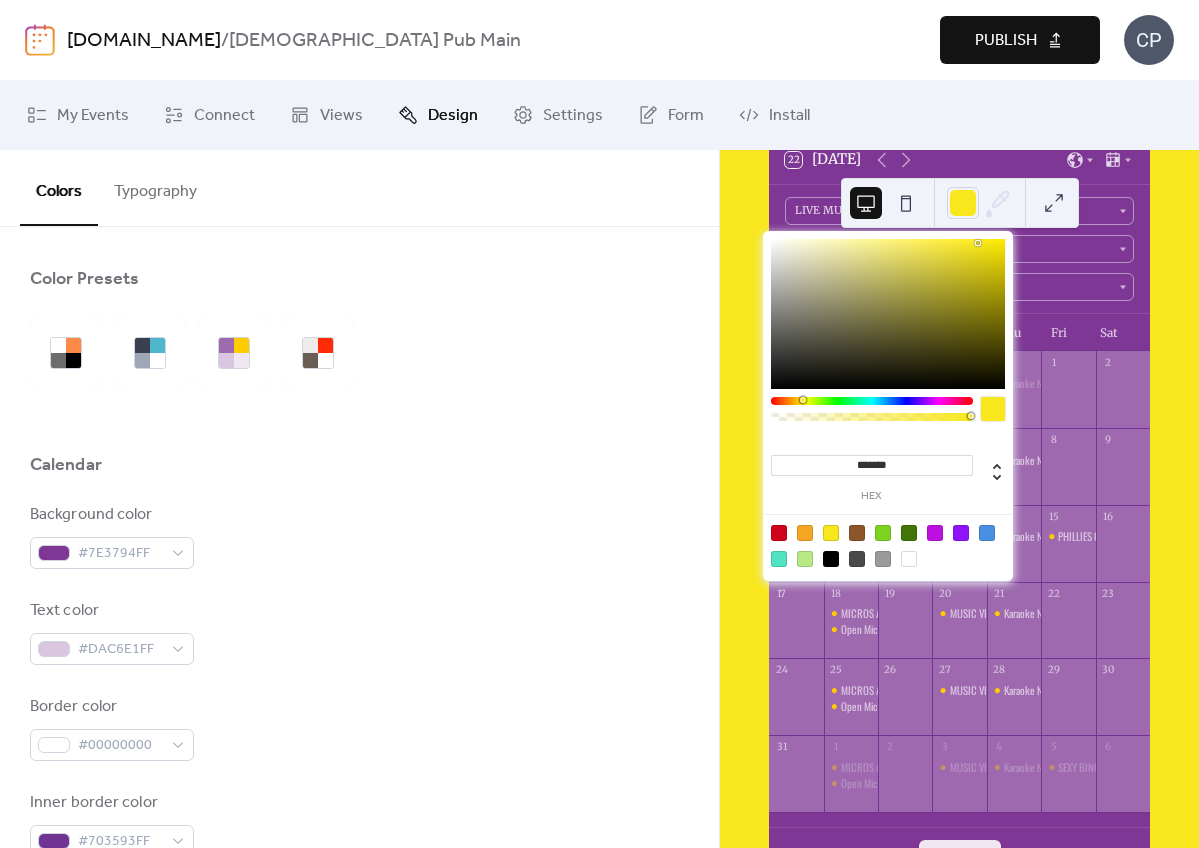 click at bounding box center (888, 545) 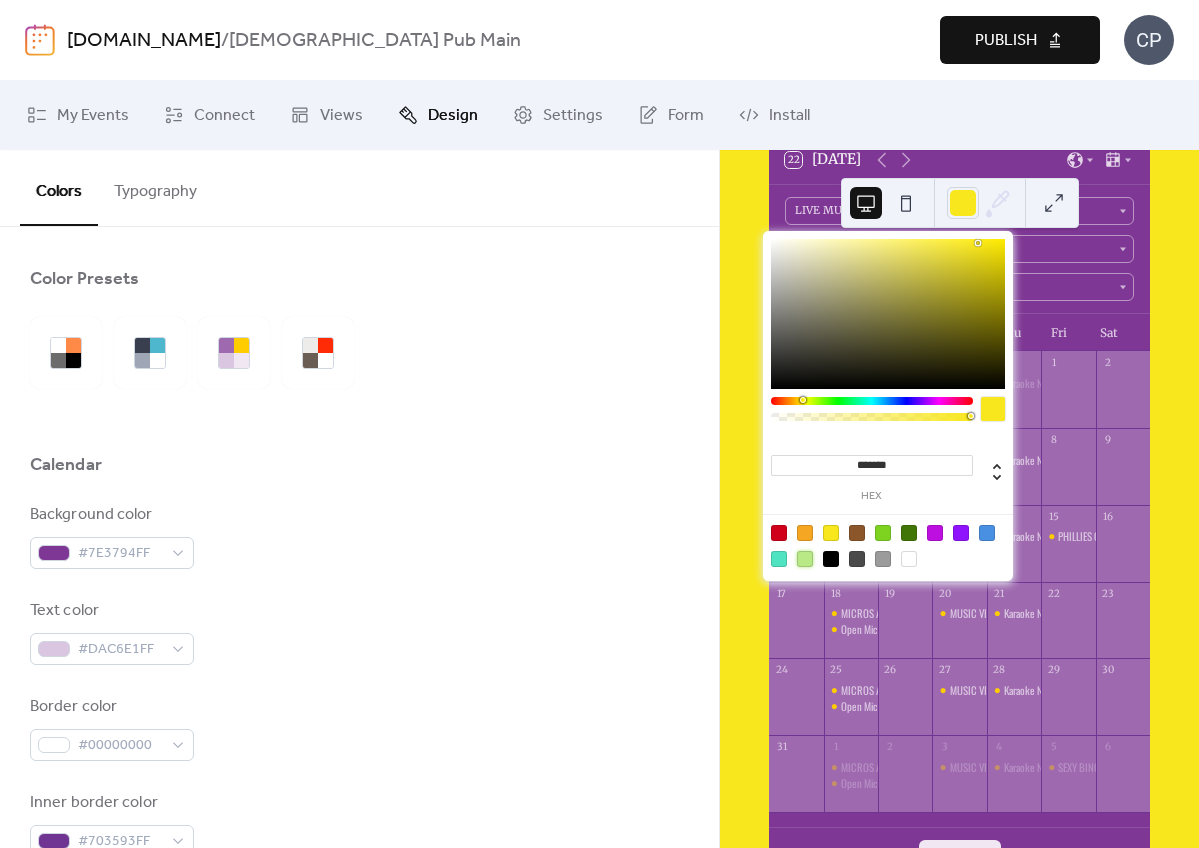 click at bounding box center (805, 559) 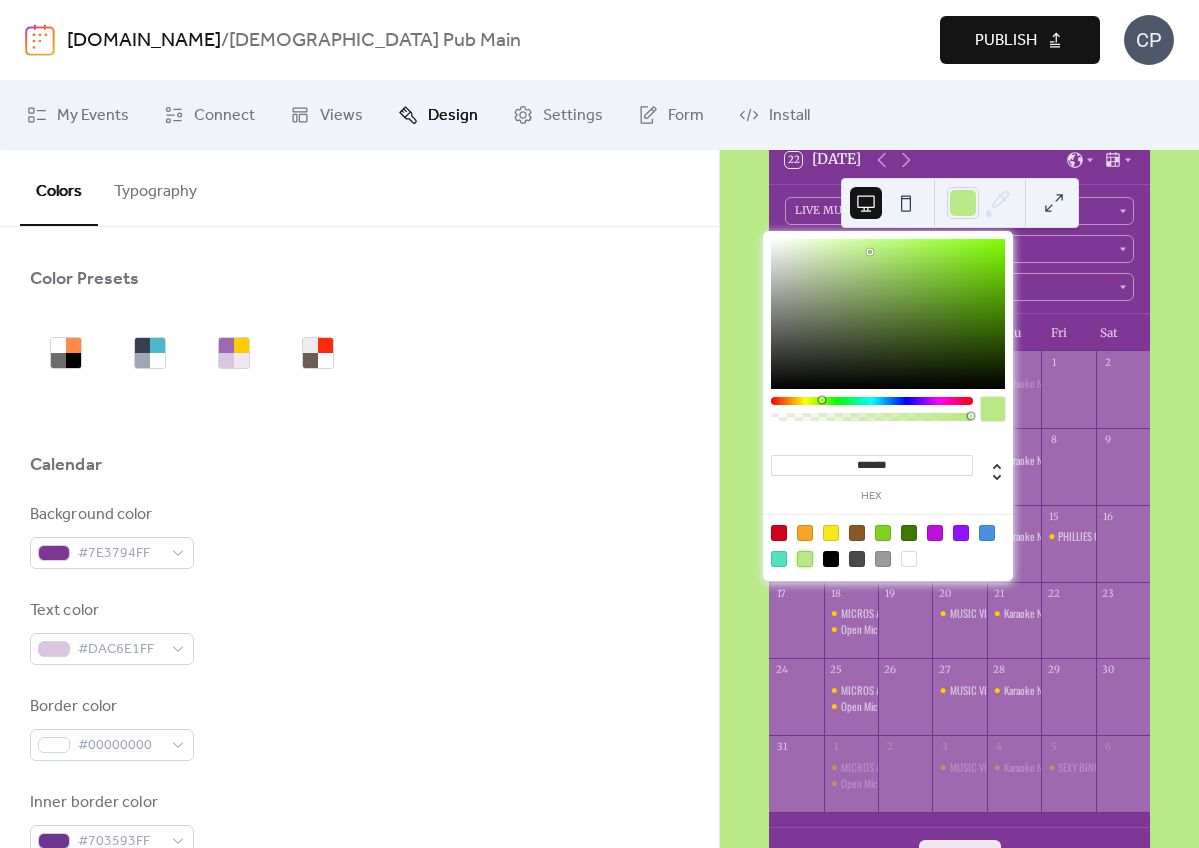 type on "*******" 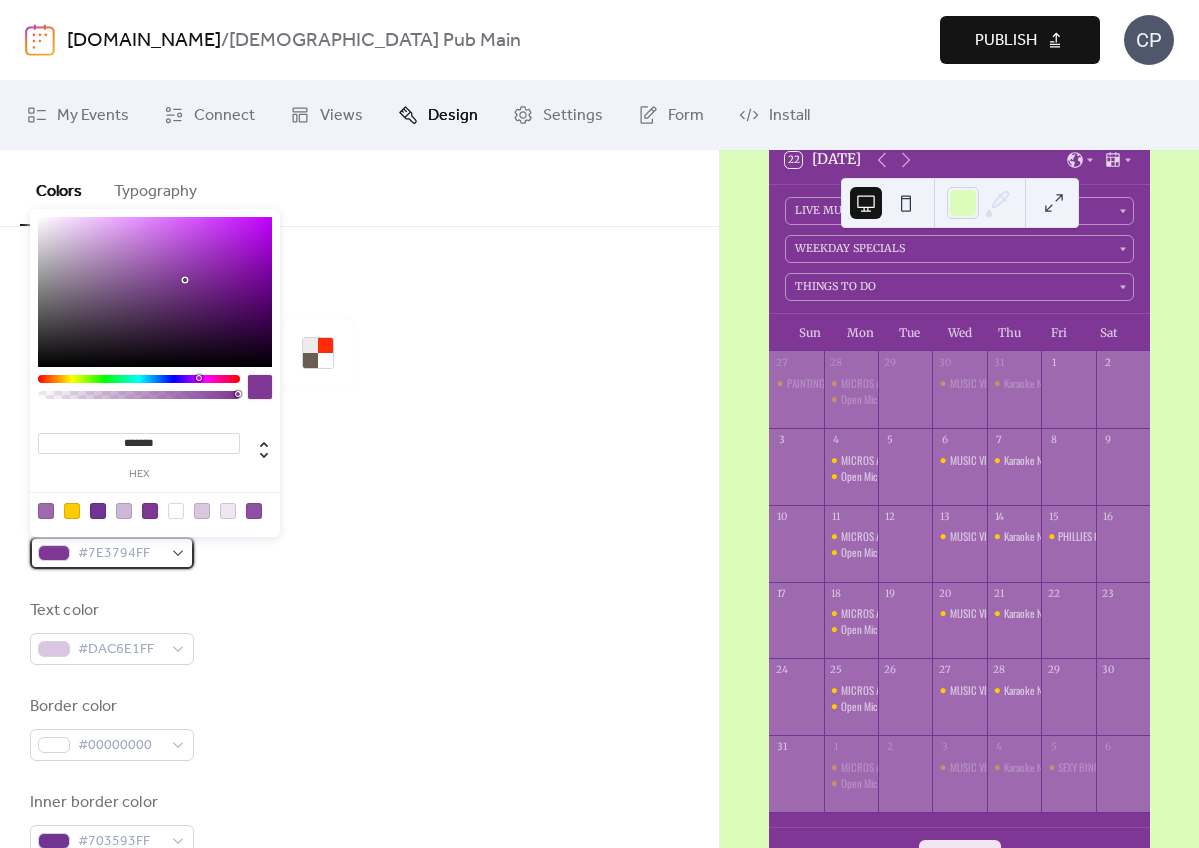 click on "#7E3794FF" at bounding box center [112, 553] 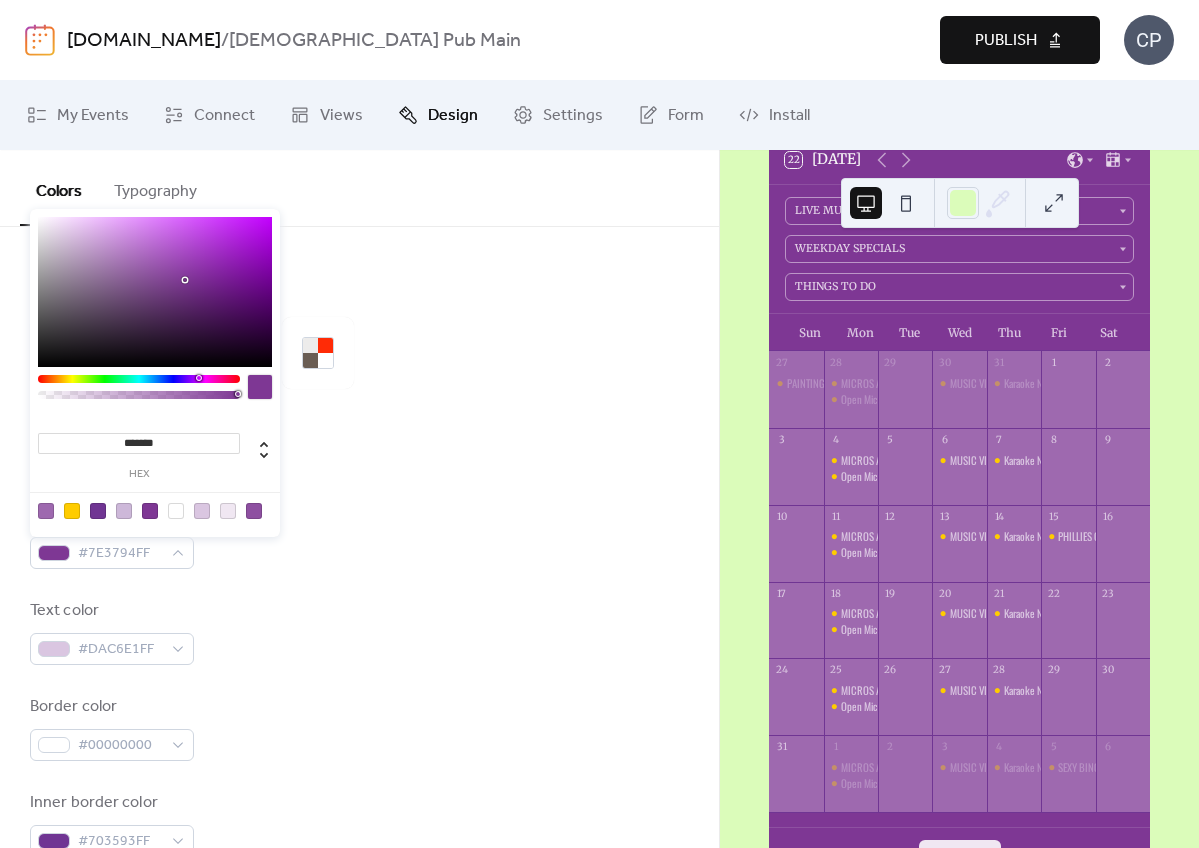 type on "*******" 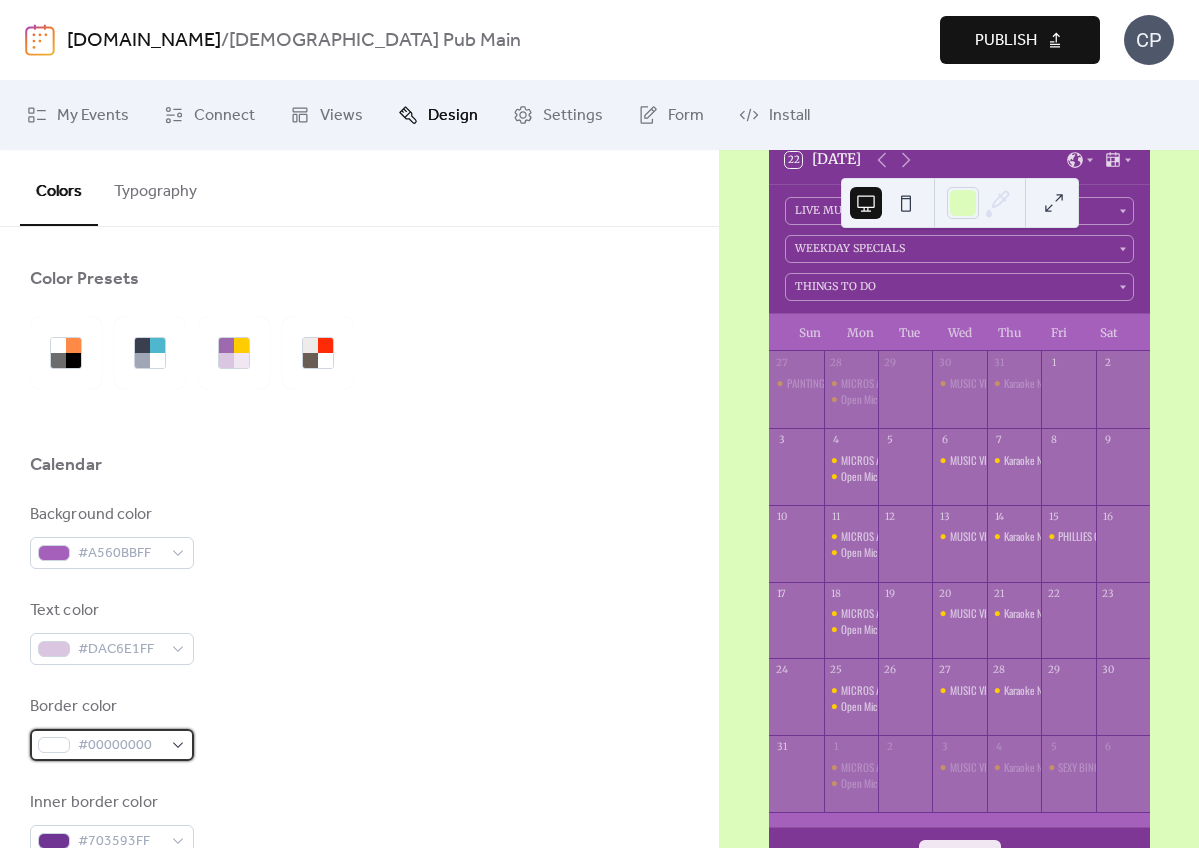 click on "#00000000" at bounding box center (112, 745) 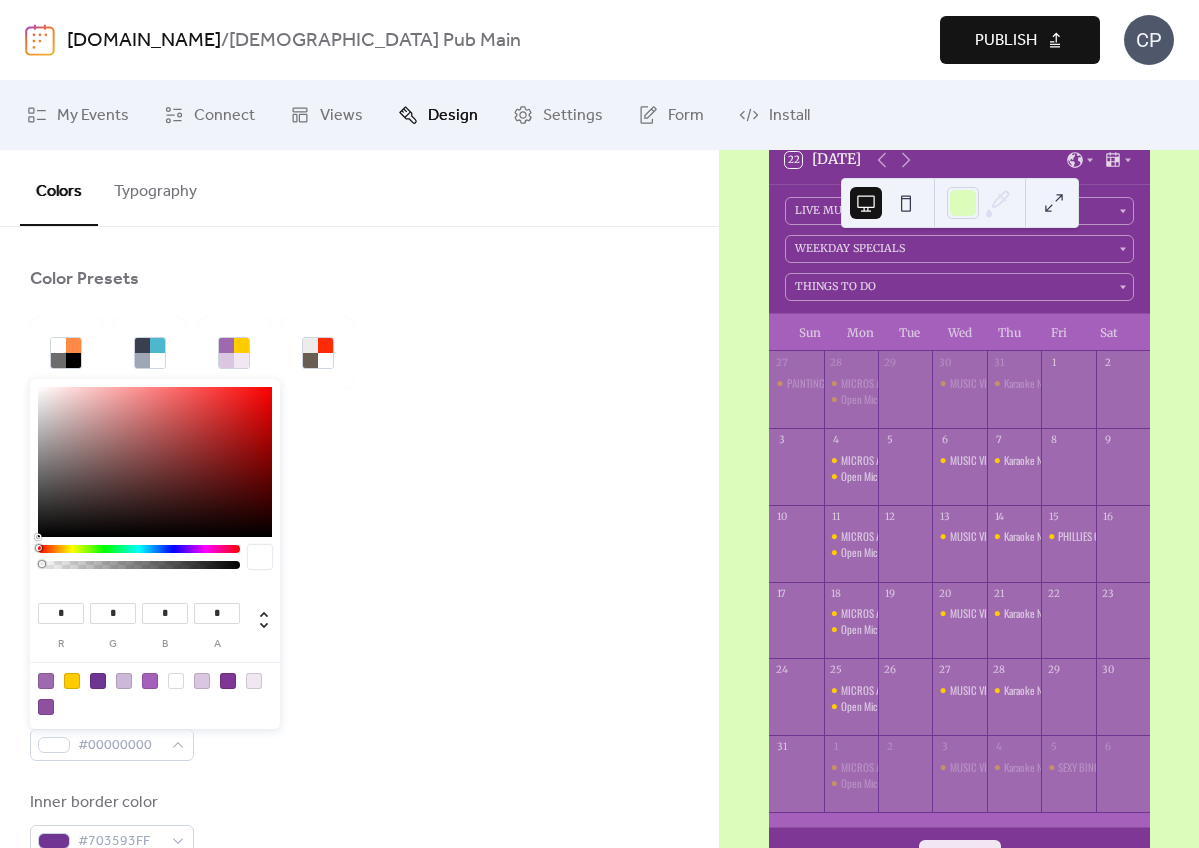 click at bounding box center (72, 681) 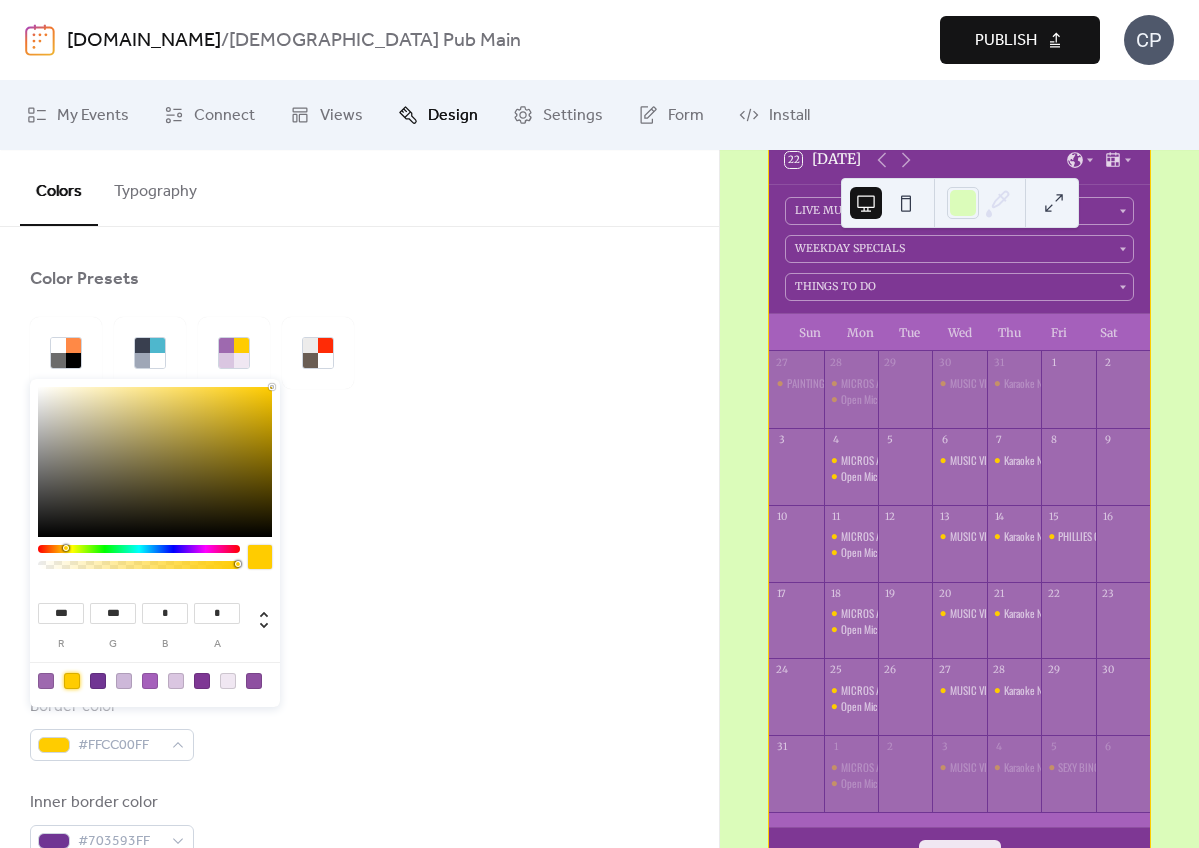click at bounding box center (72, 681) 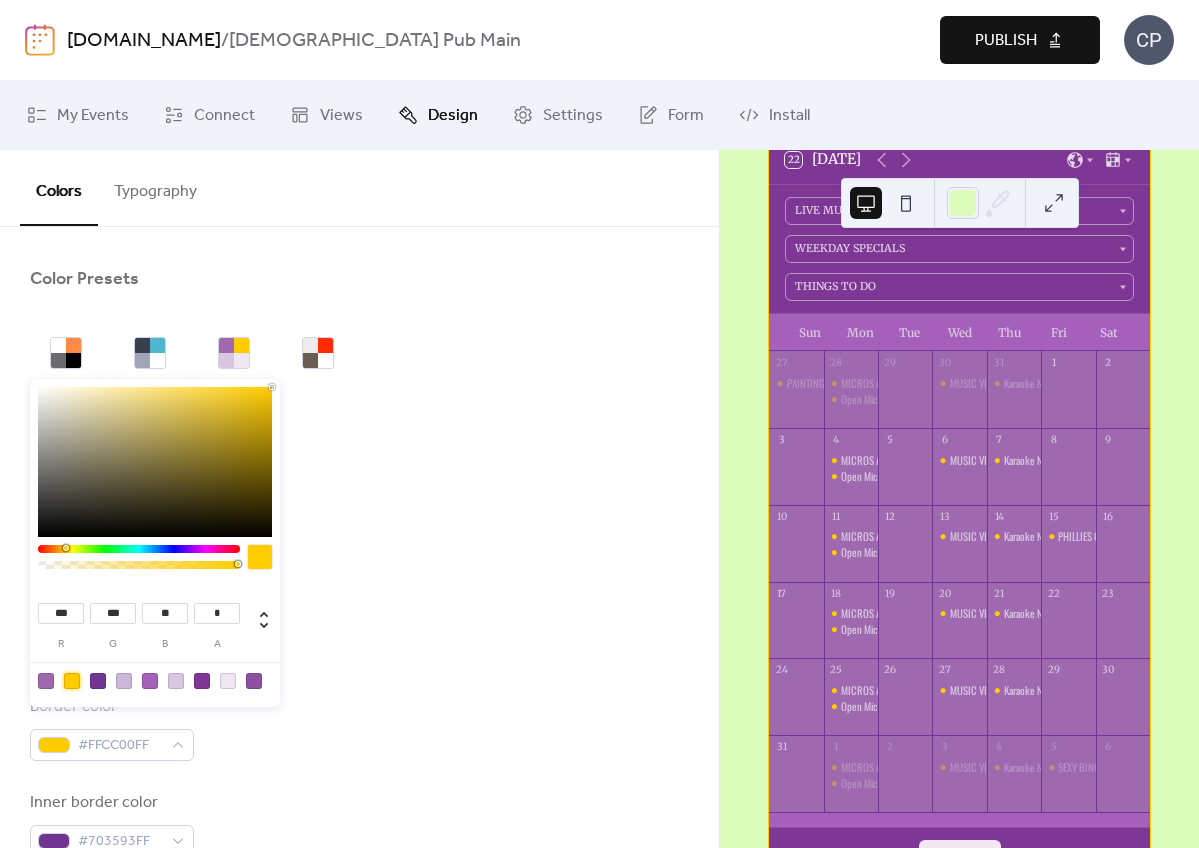 click at bounding box center (155, 462) 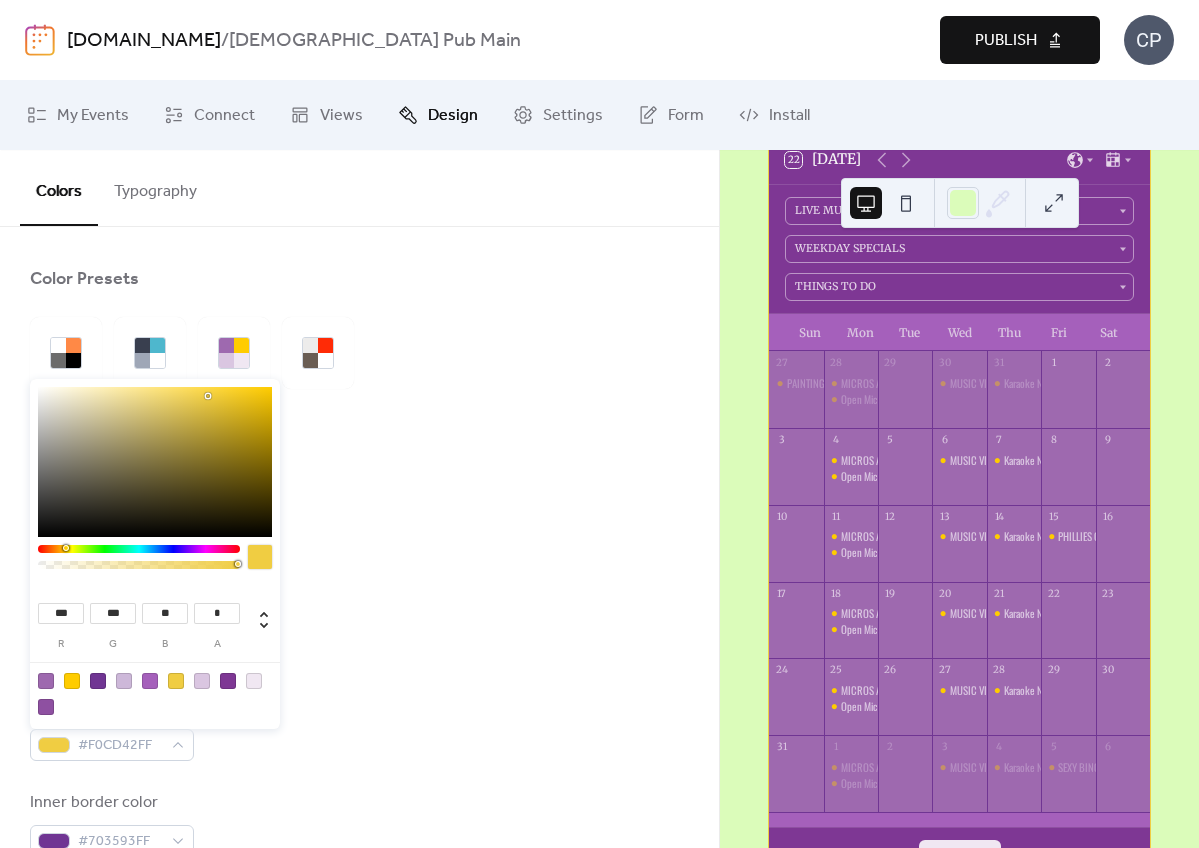 type on "***" 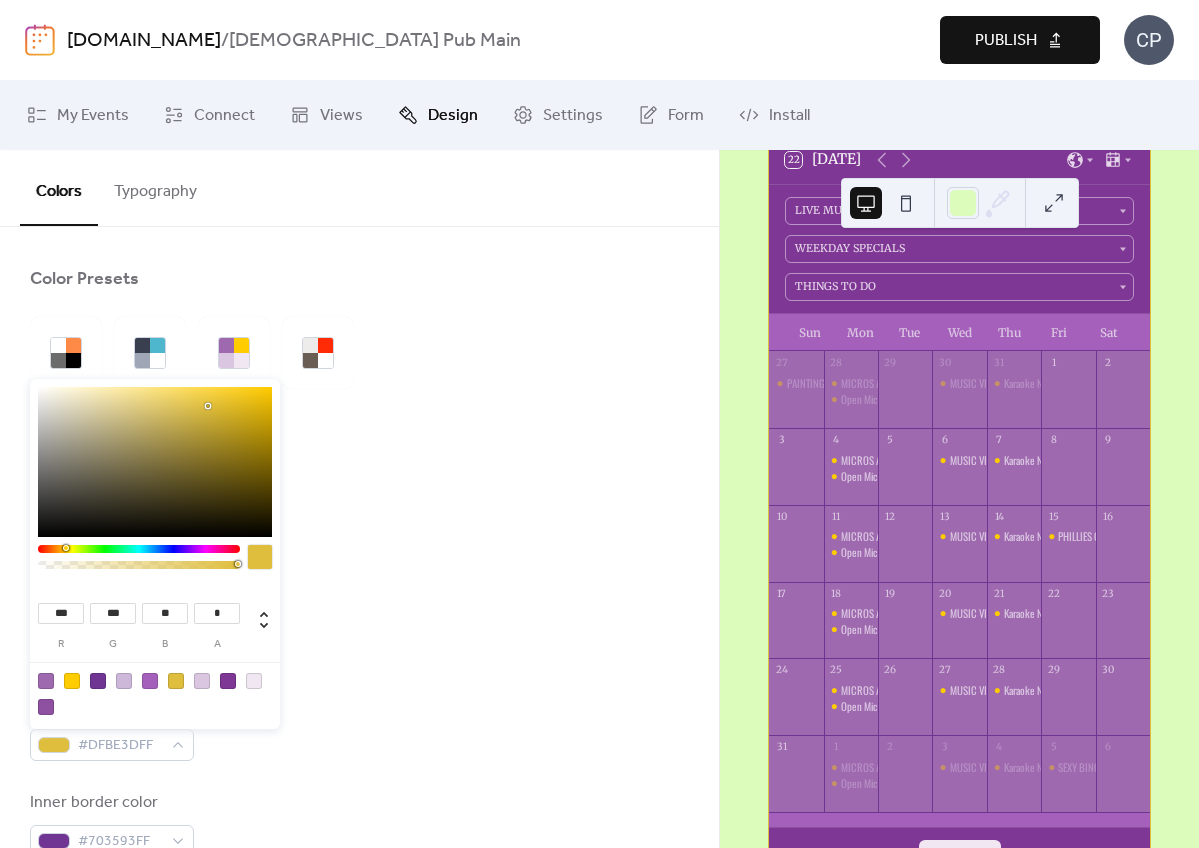 click on "Background color #A560BBFF Text color #DAC6E1FF Border color #DFBE3DFF Inner border color #703593FF Inner background color #9E69AFFF Default event color #FFCC00FF" at bounding box center [359, 776] 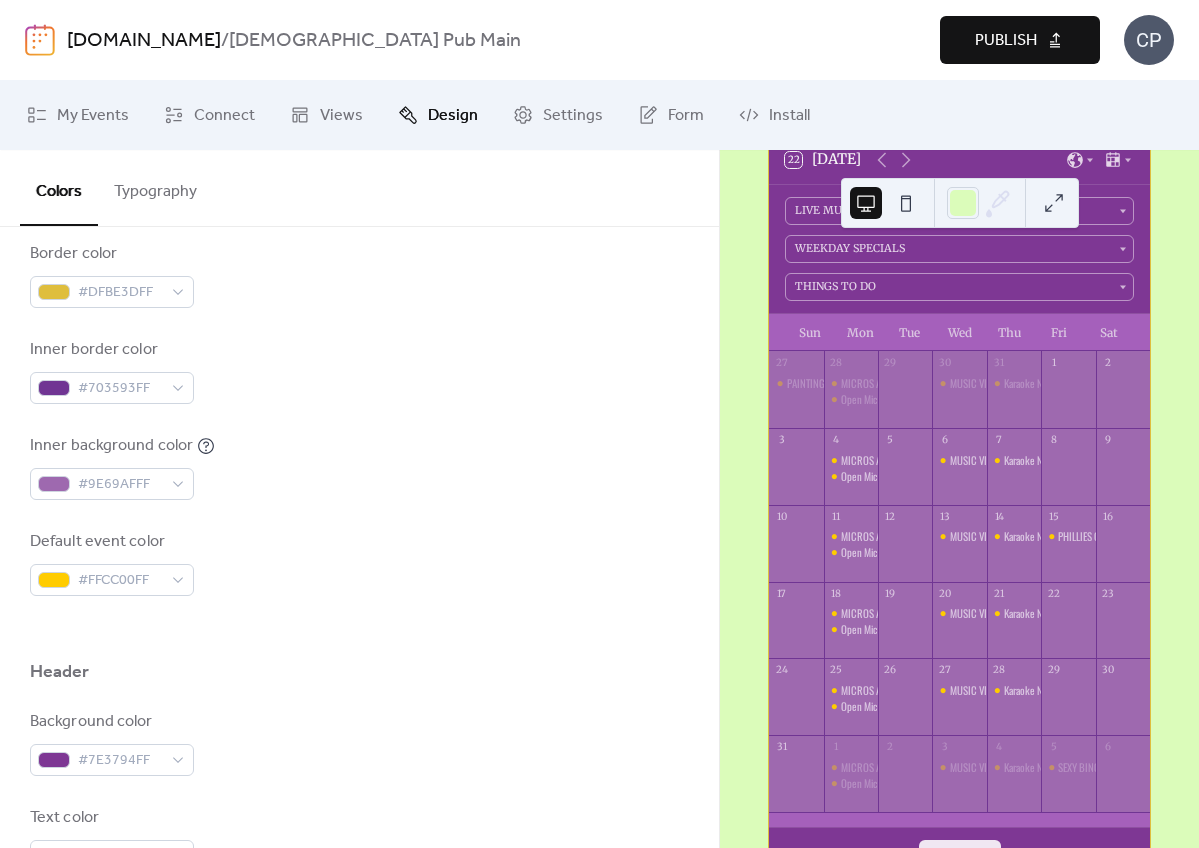 scroll, scrollTop: 455, scrollLeft: 0, axis: vertical 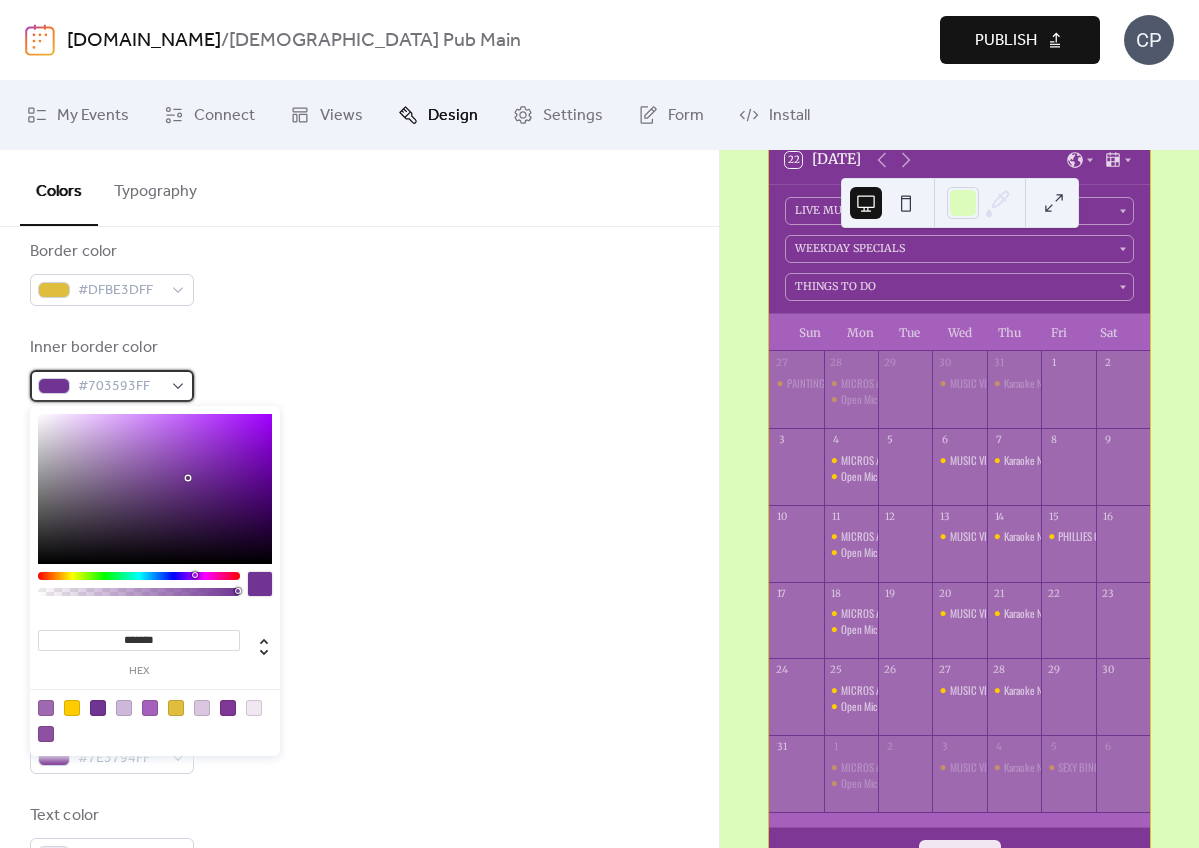 click on "#703593FF" at bounding box center [112, 386] 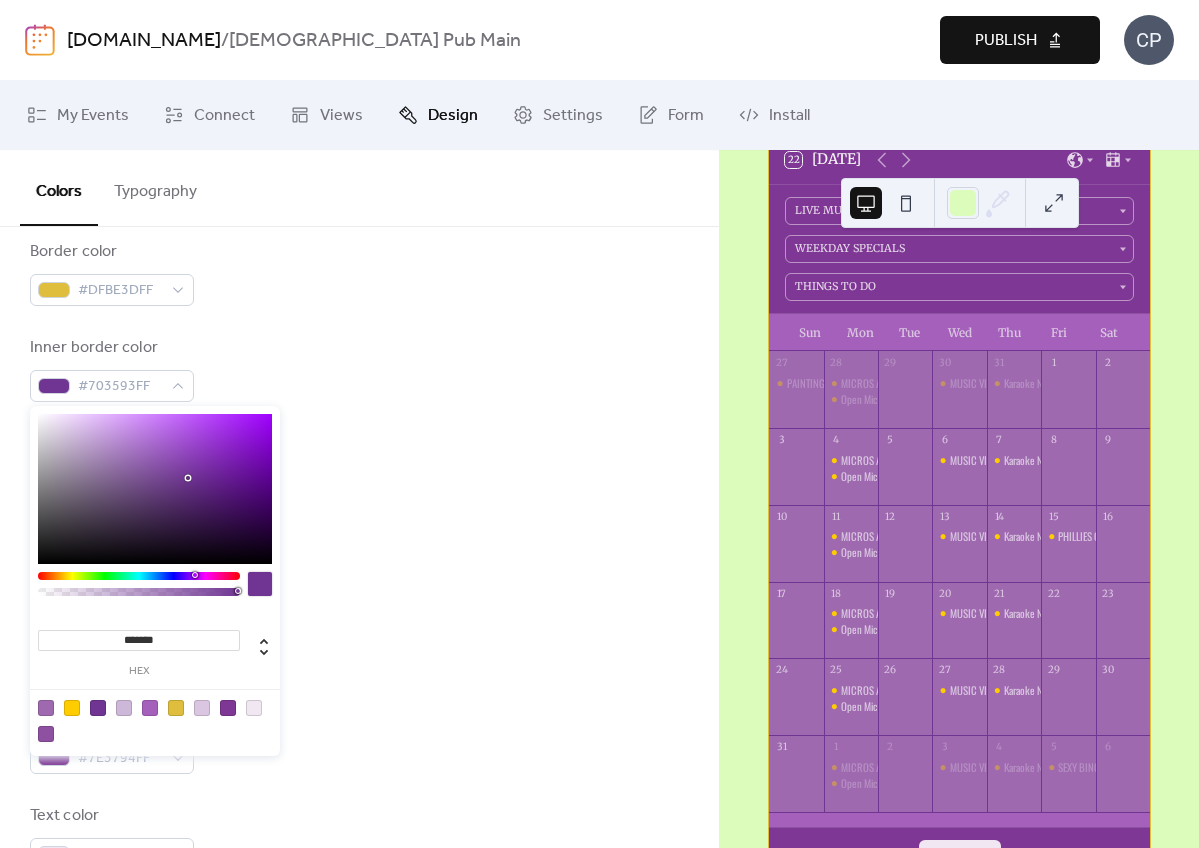 click at bounding box center (72, 708) 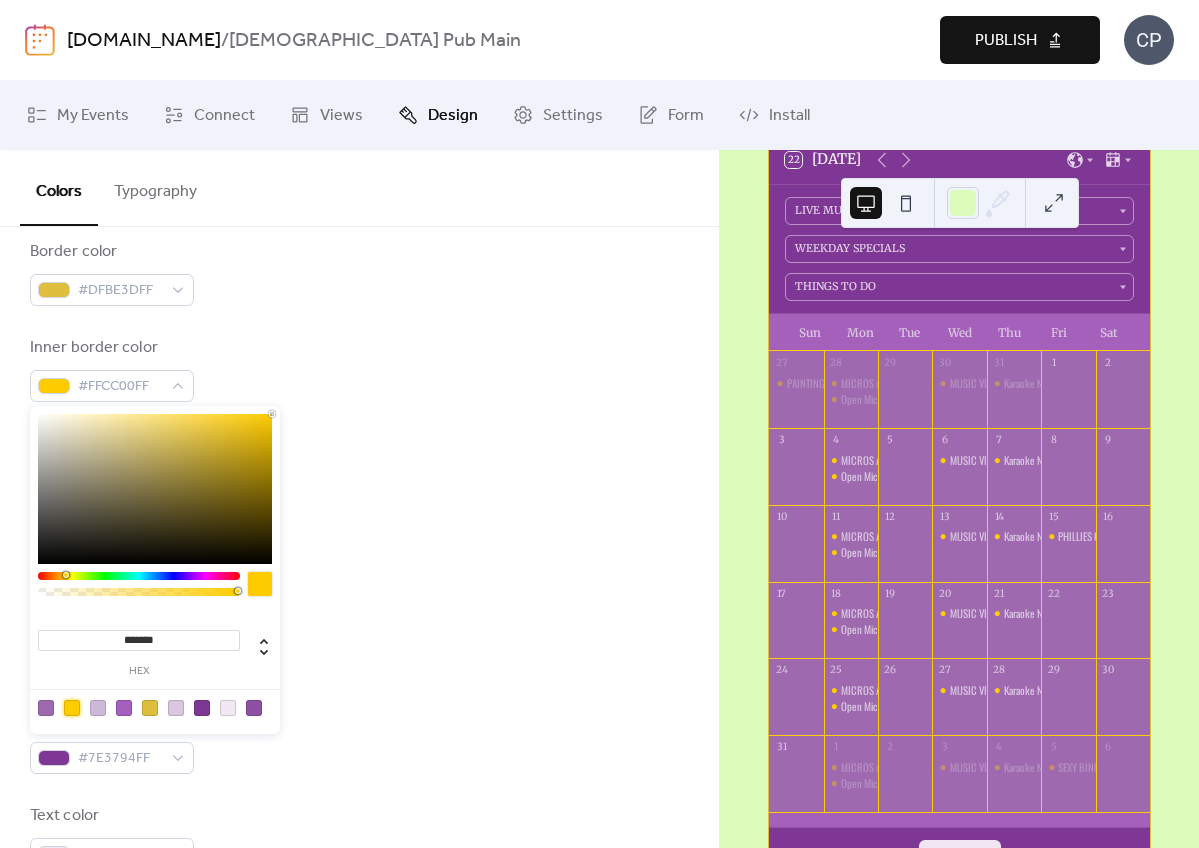 click on "Default event color #FFCC00FF" at bounding box center [359, 561] 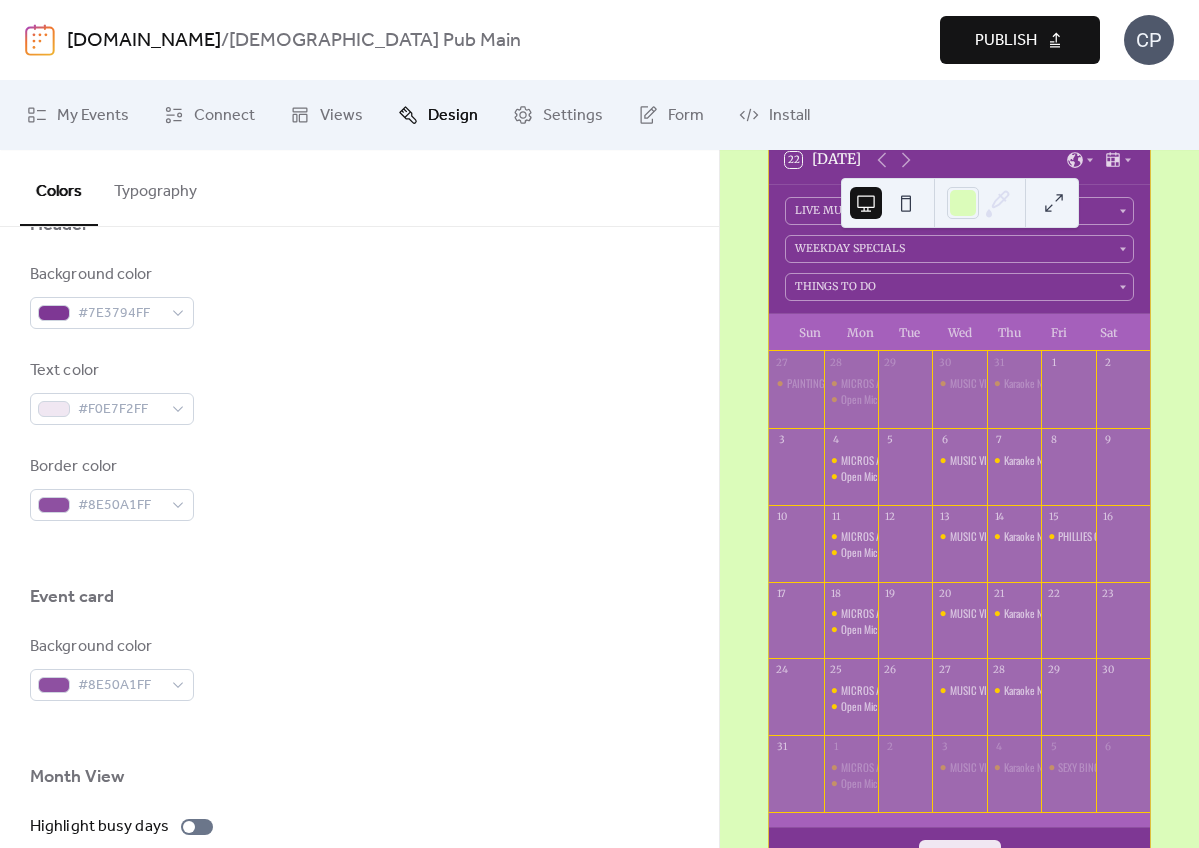 scroll, scrollTop: 902, scrollLeft: 0, axis: vertical 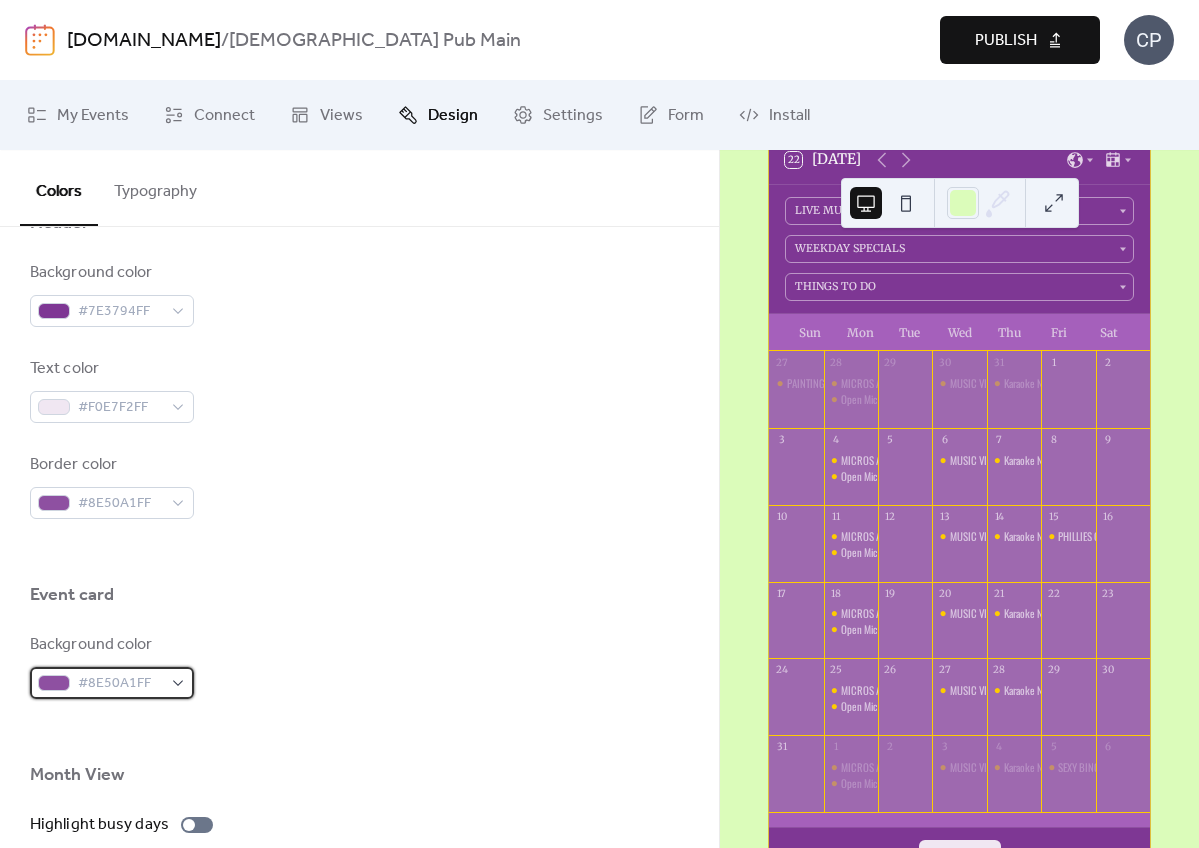 click on "#8E50A1FF" at bounding box center (112, 683) 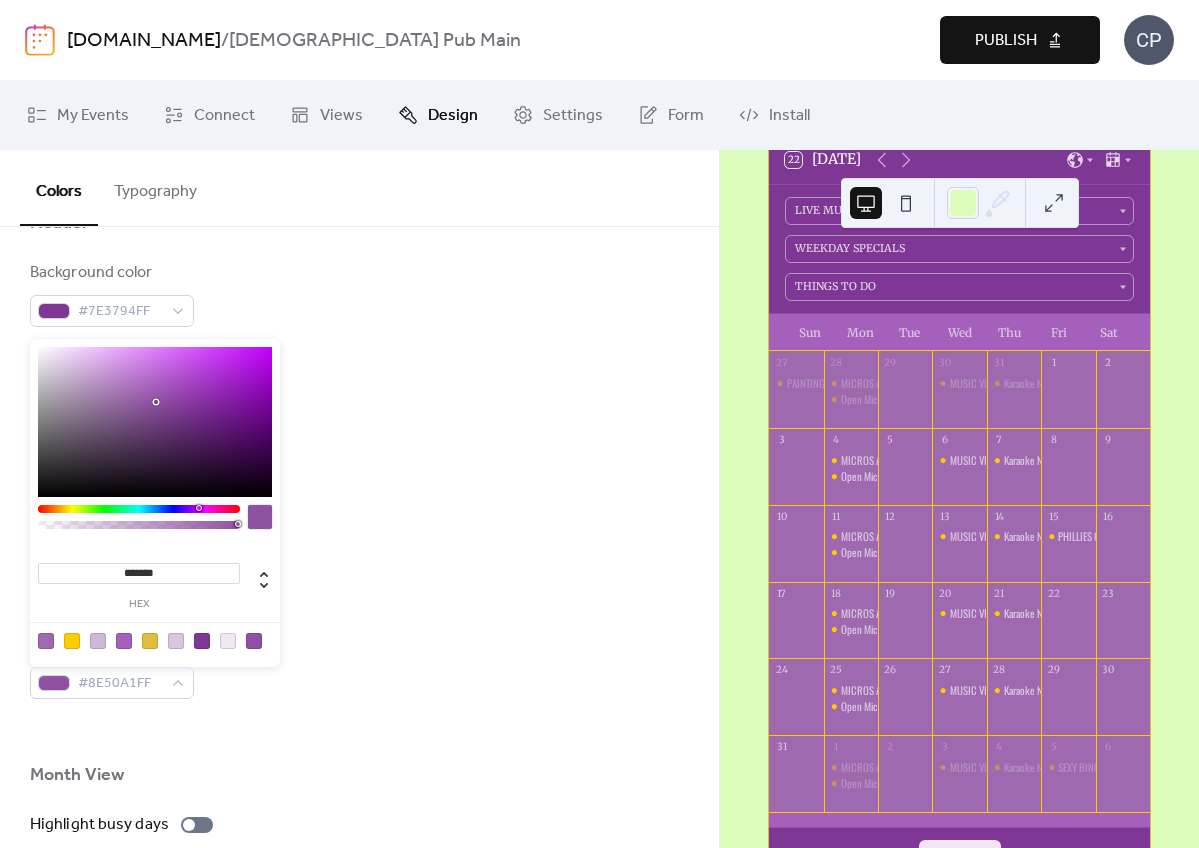 click at bounding box center [228, 641] 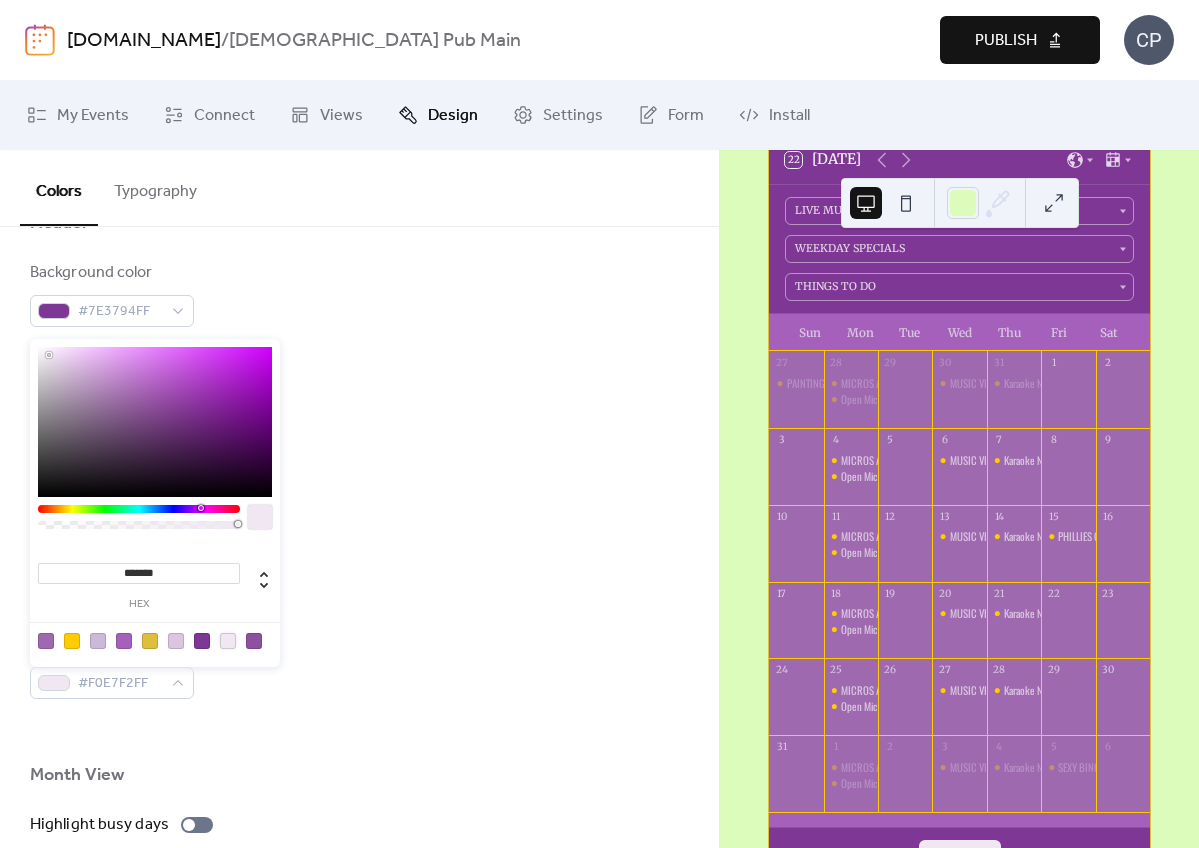 click at bounding box center [228, 641] 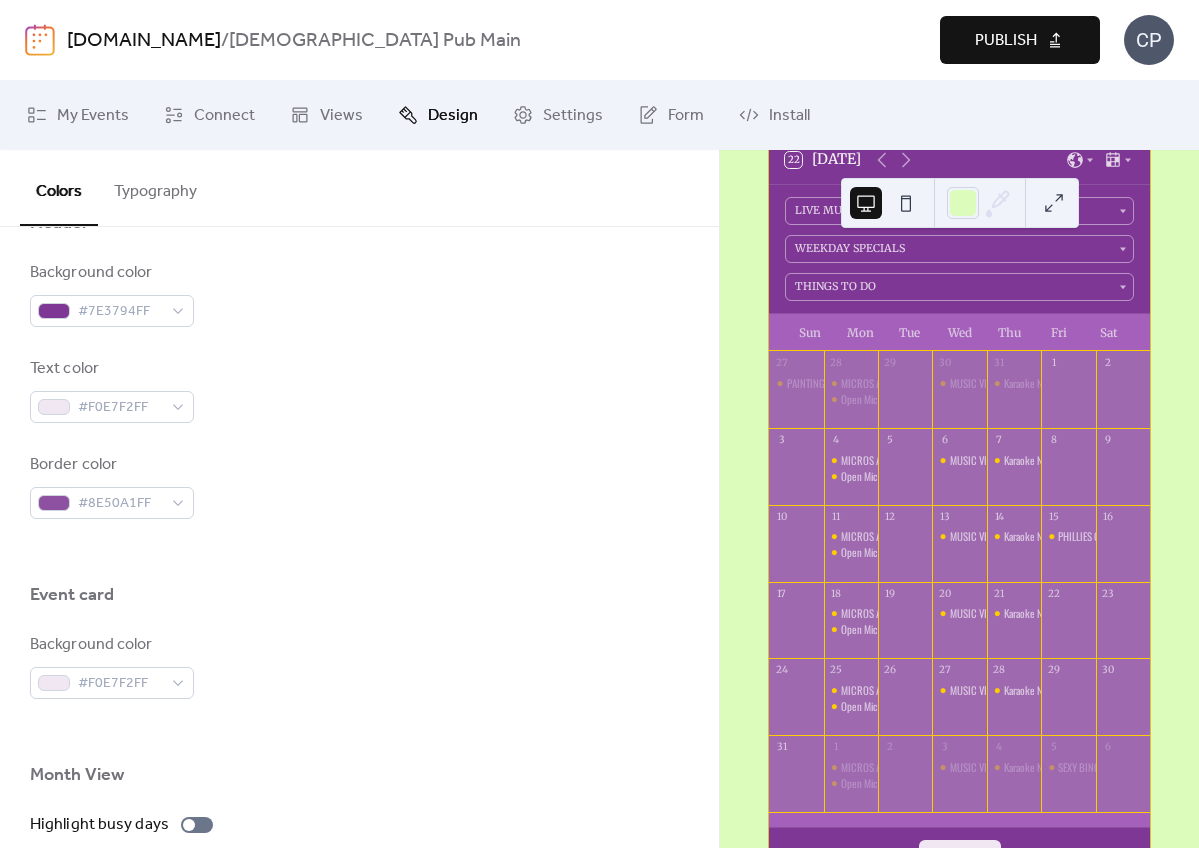 click at bounding box center [906, 203] 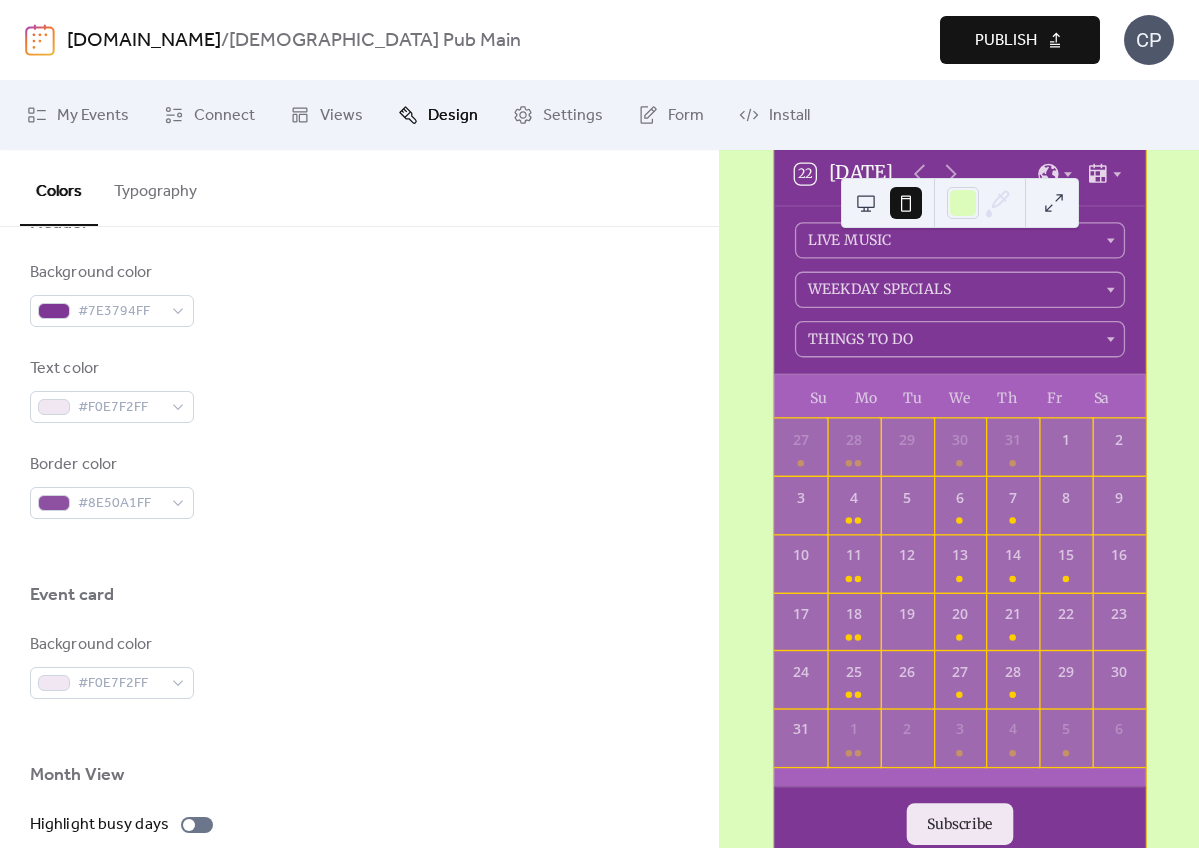 click at bounding box center (866, 203) 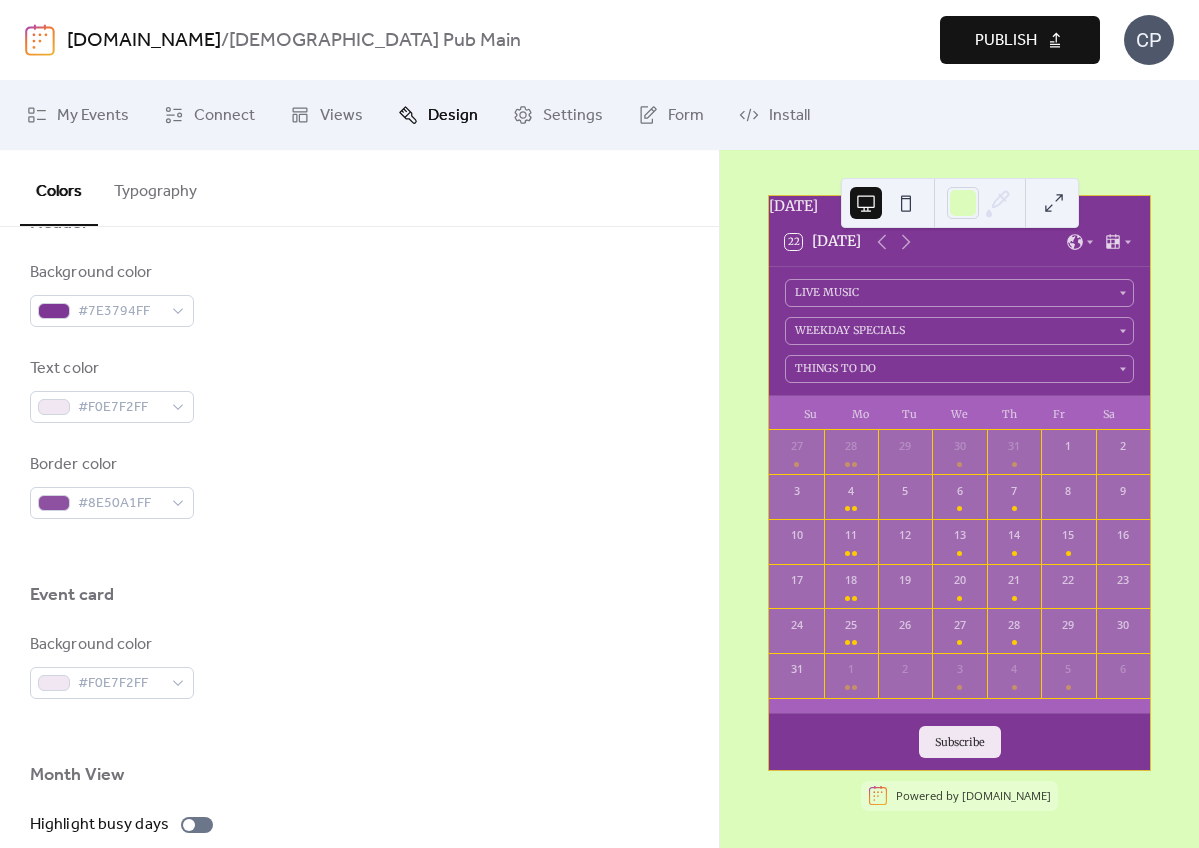 scroll, scrollTop: 72, scrollLeft: 0, axis: vertical 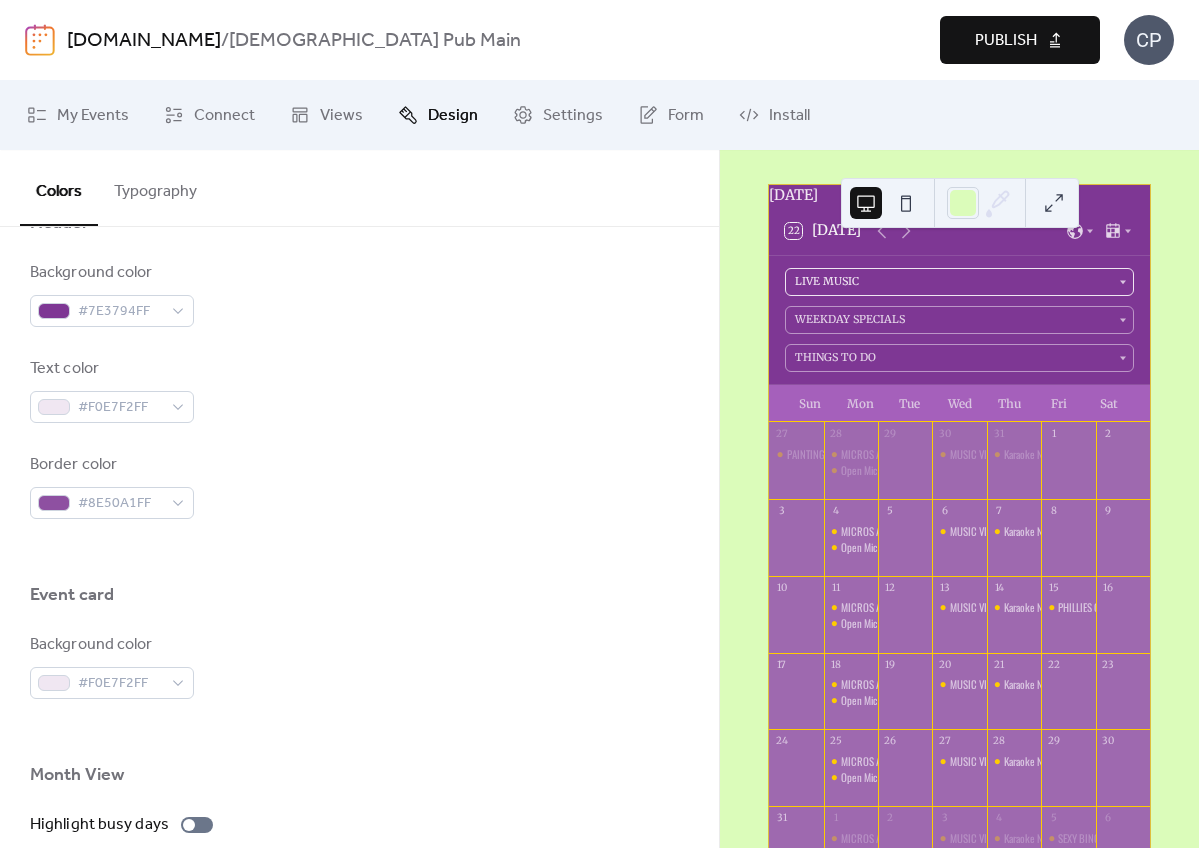 click on "LIVE MUSIC" at bounding box center [959, 282] 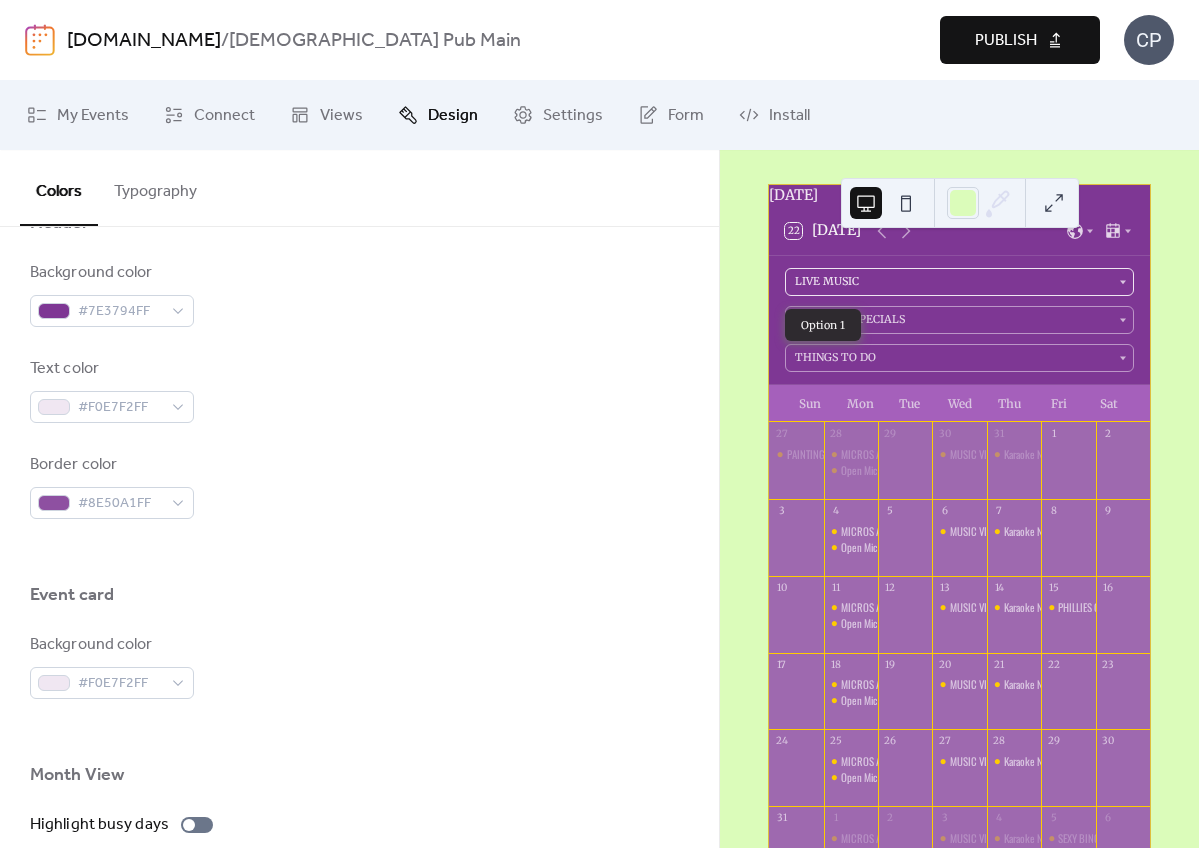 click on "LIVE MUSIC" at bounding box center [959, 282] 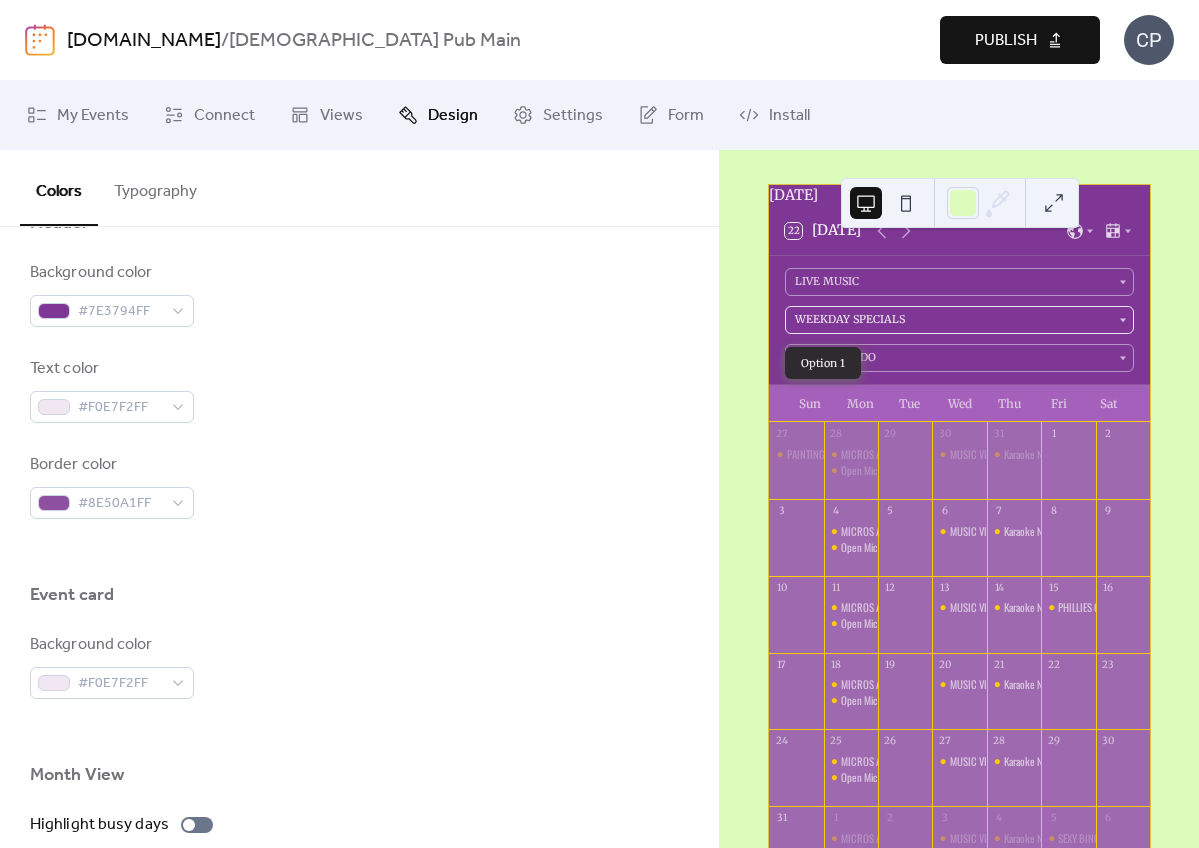 click on "WEEKDAY SPECIALS" at bounding box center [959, 320] 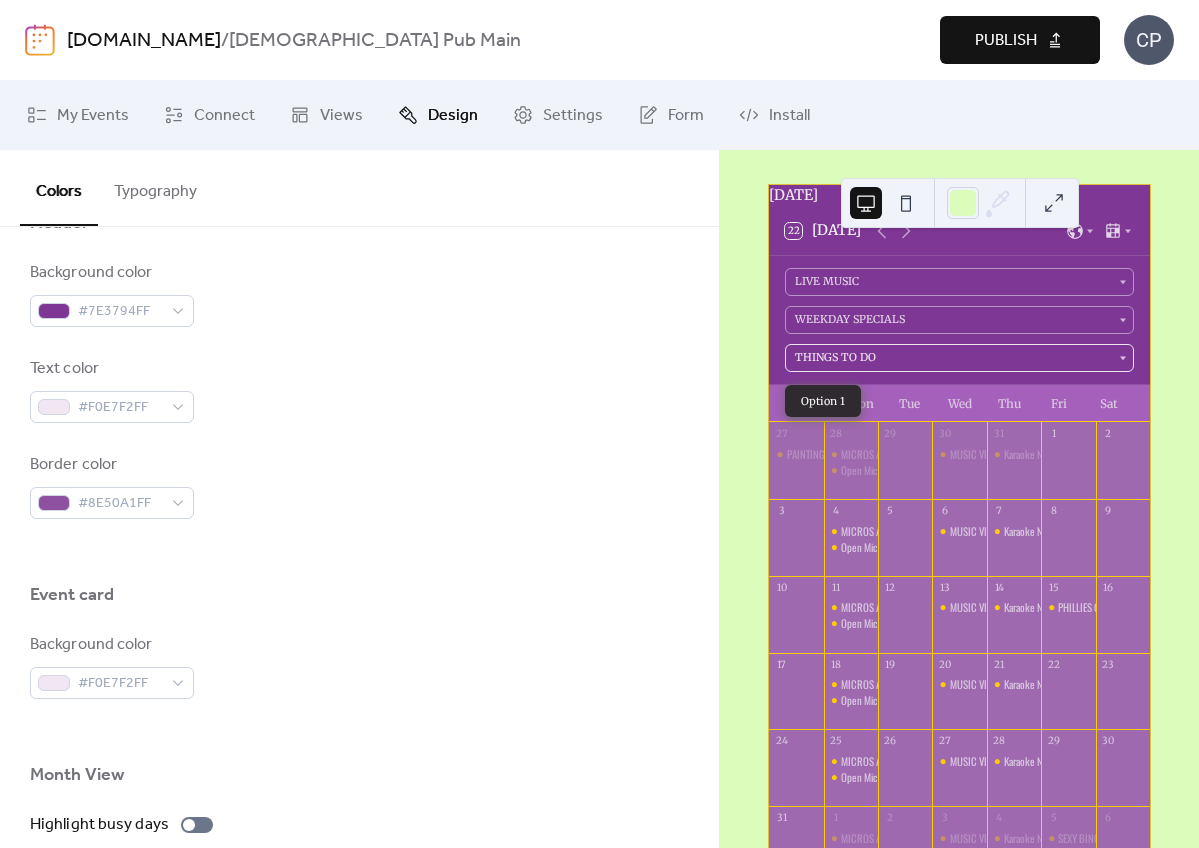 click on "THINGS TO DO" at bounding box center [959, 358] 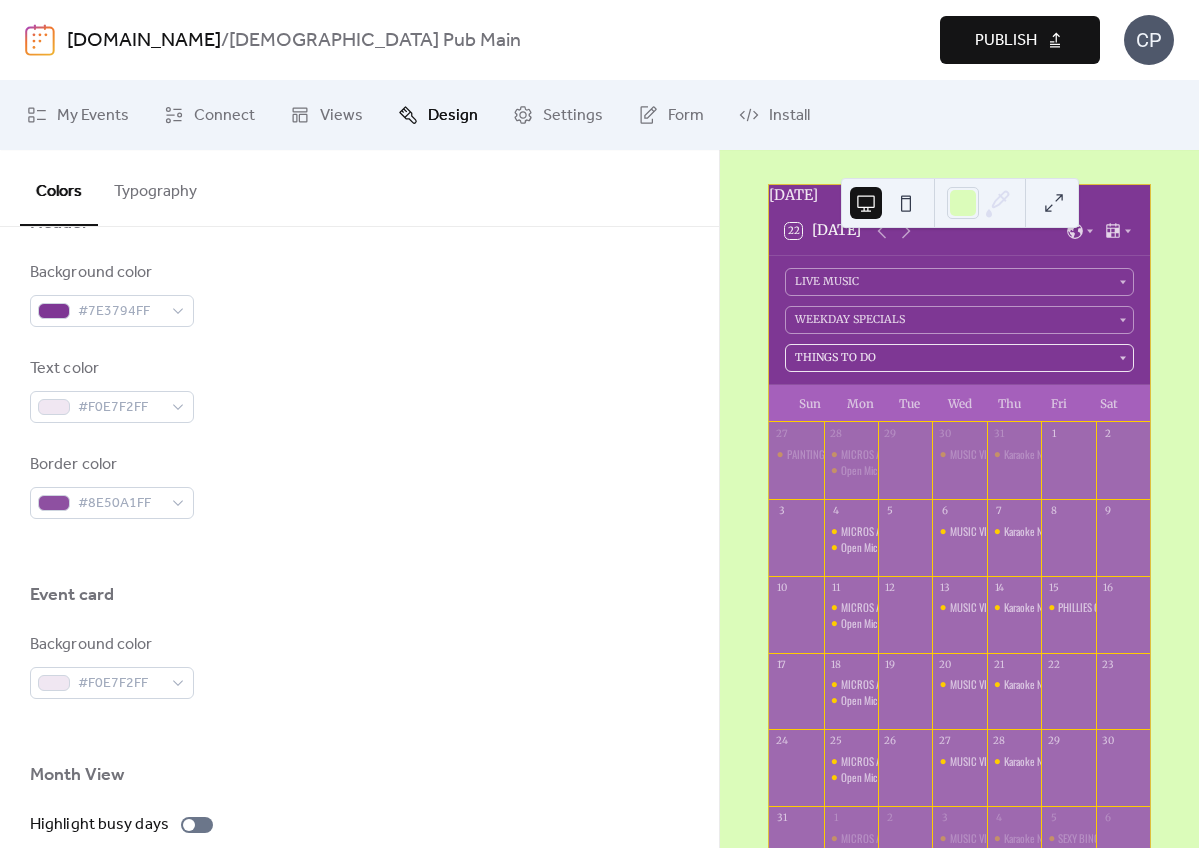 click on "THINGS TO DO" at bounding box center (959, 358) 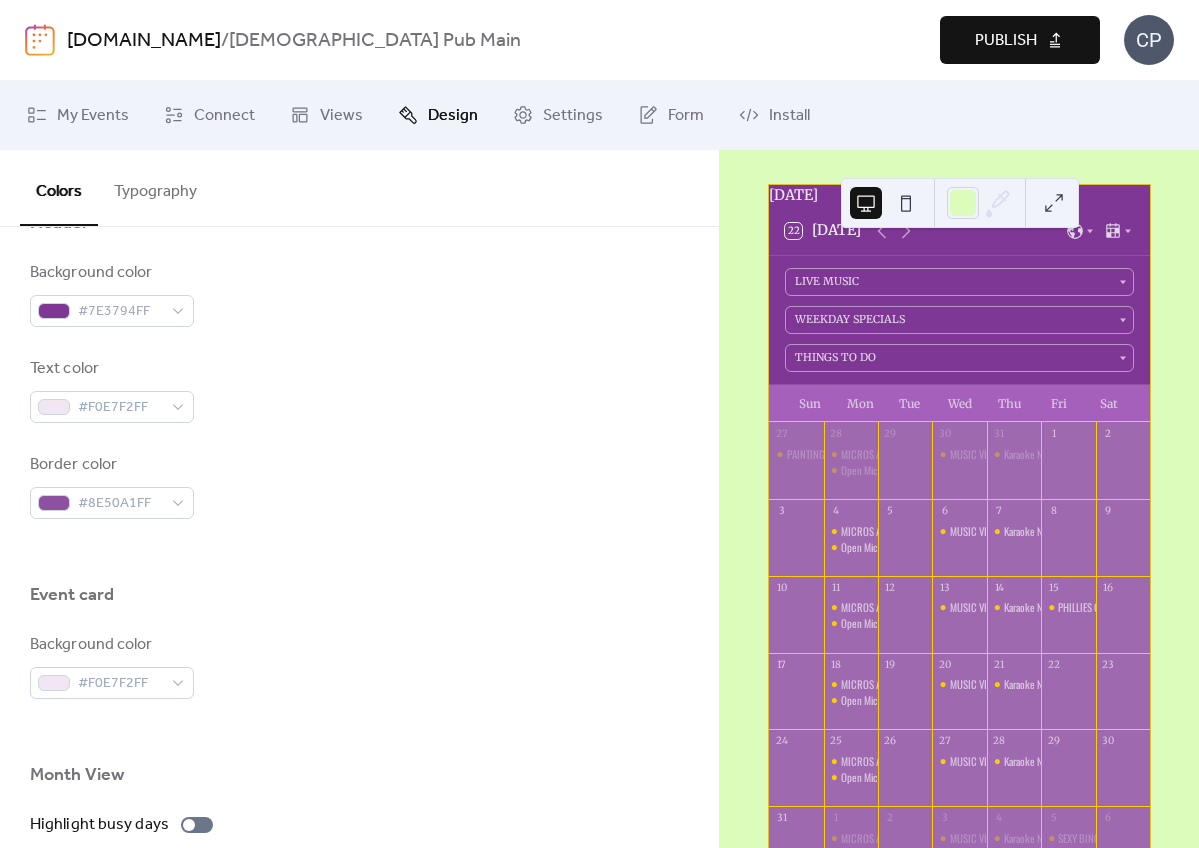 click on "Text color #F0E7F2FF" at bounding box center (359, 390) 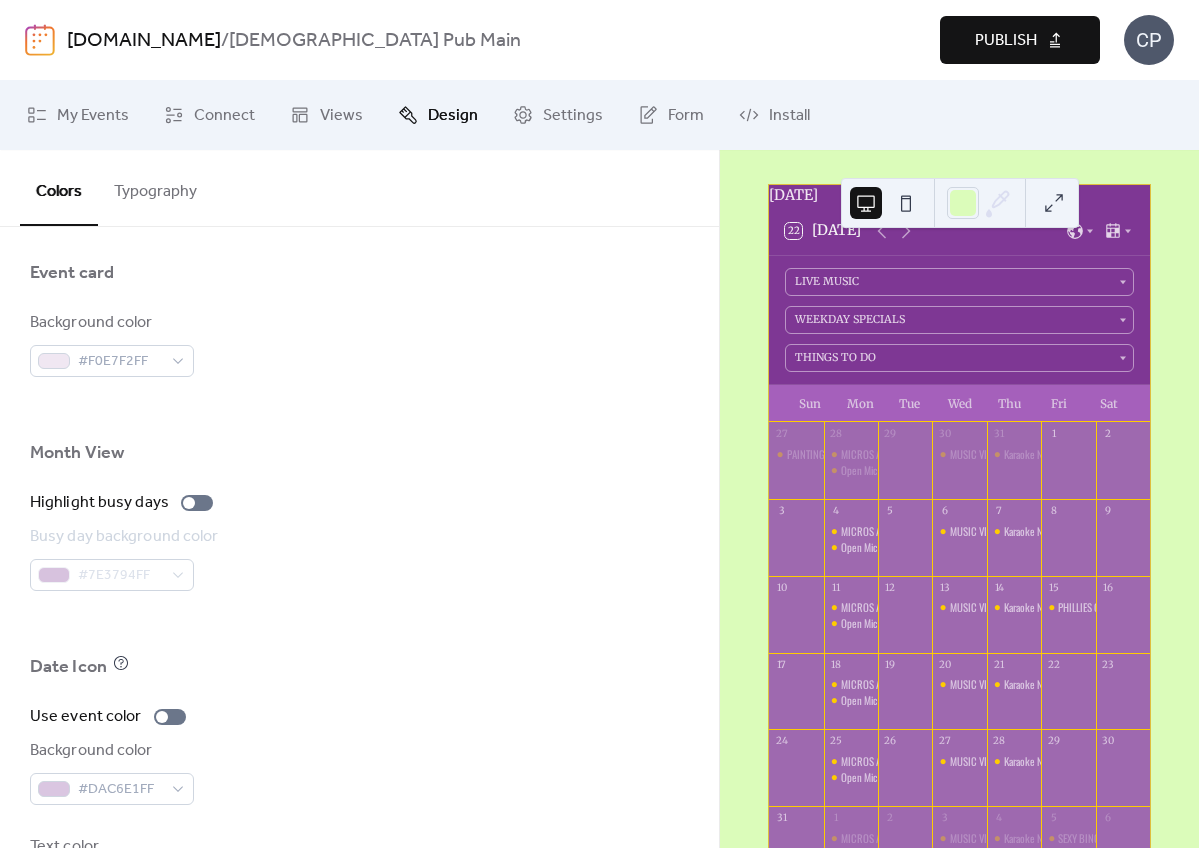 scroll, scrollTop: 1225, scrollLeft: 0, axis: vertical 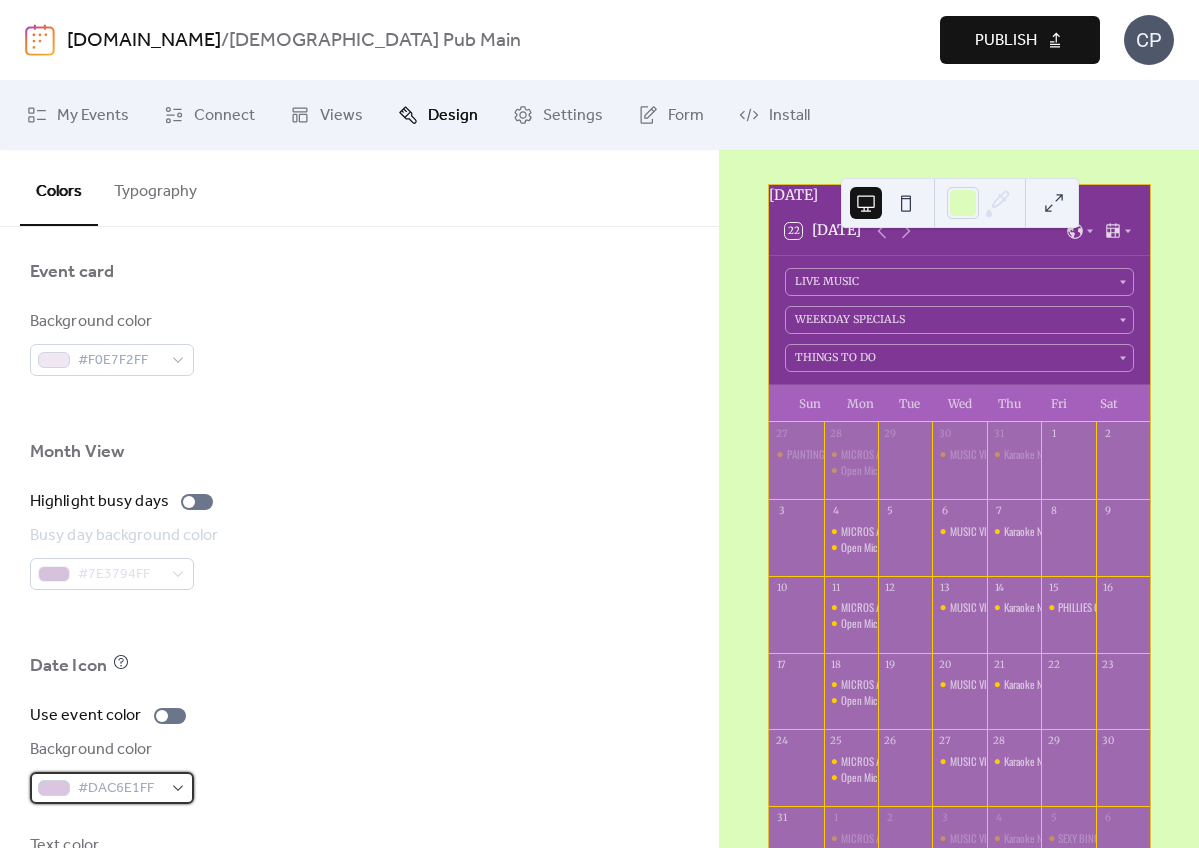 click on "#DAC6E1FF" at bounding box center (112, 788) 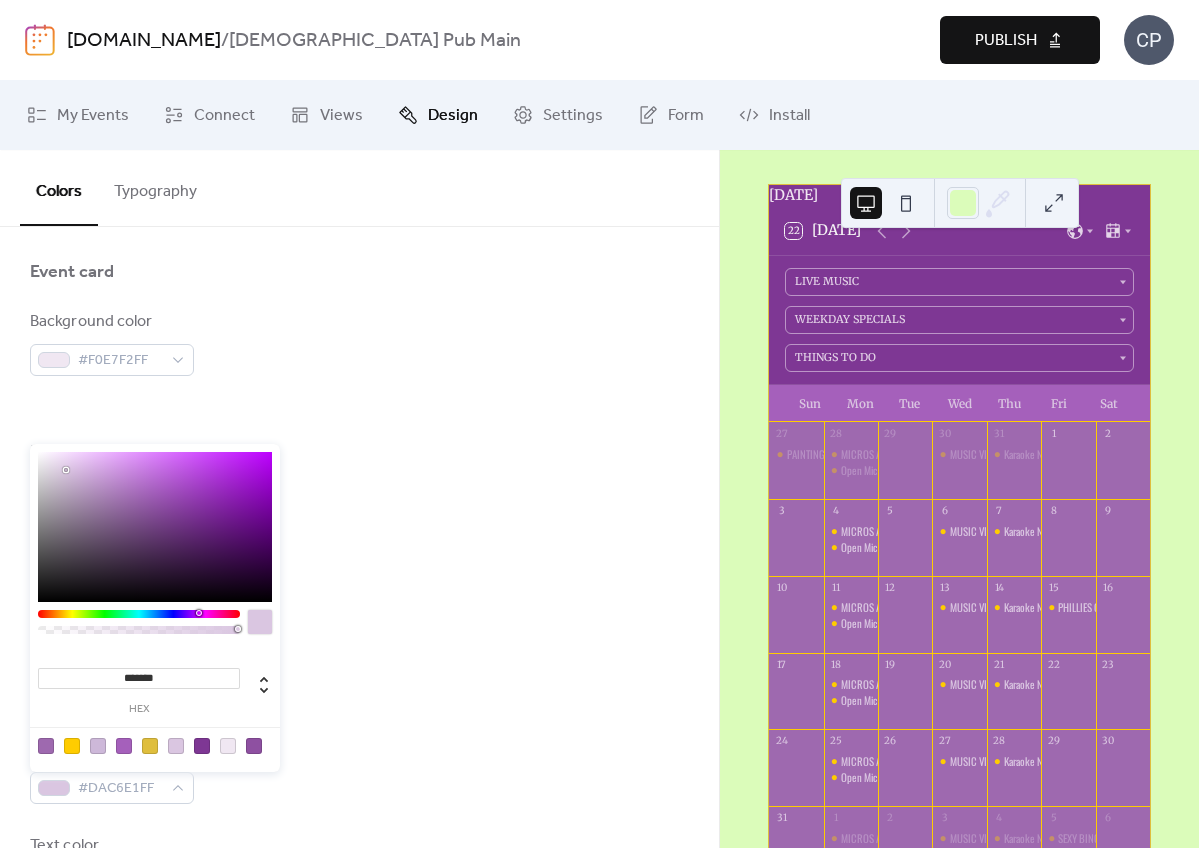 click at bounding box center (72, 746) 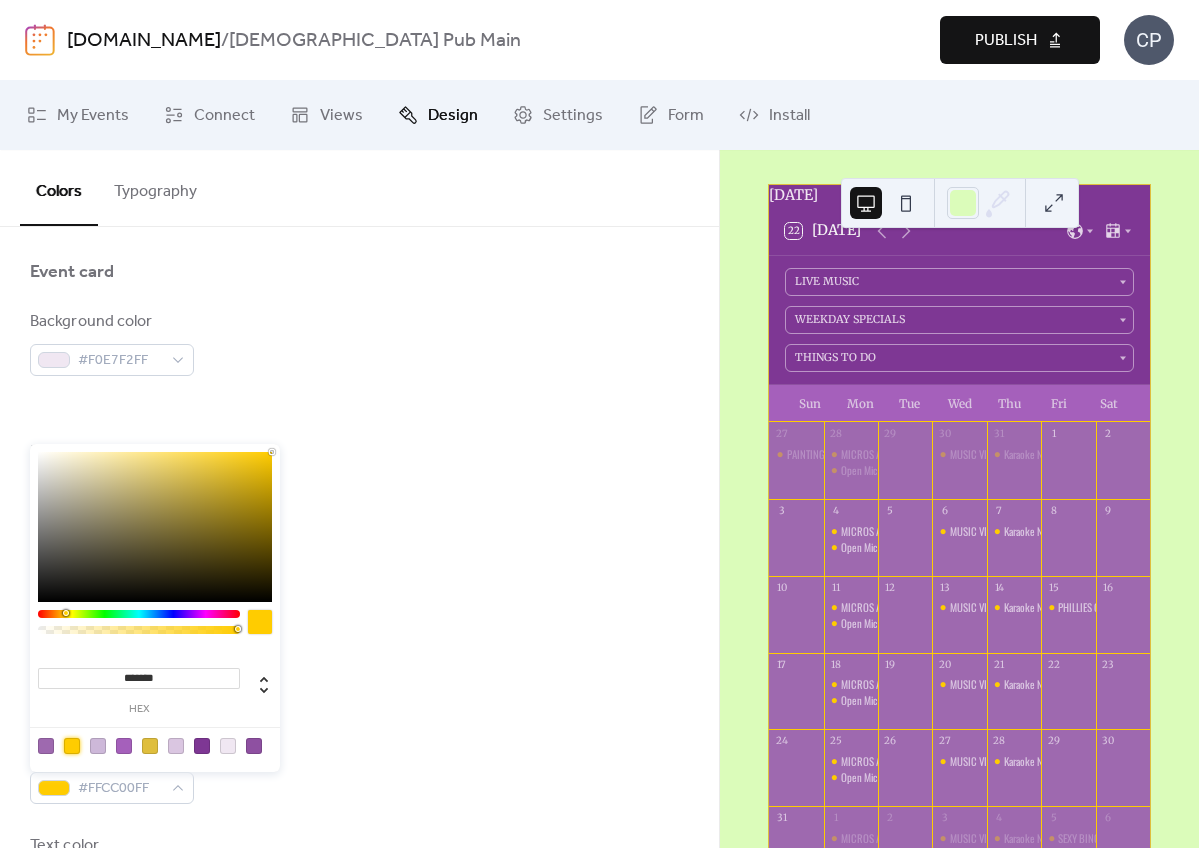 click at bounding box center [260, 622] 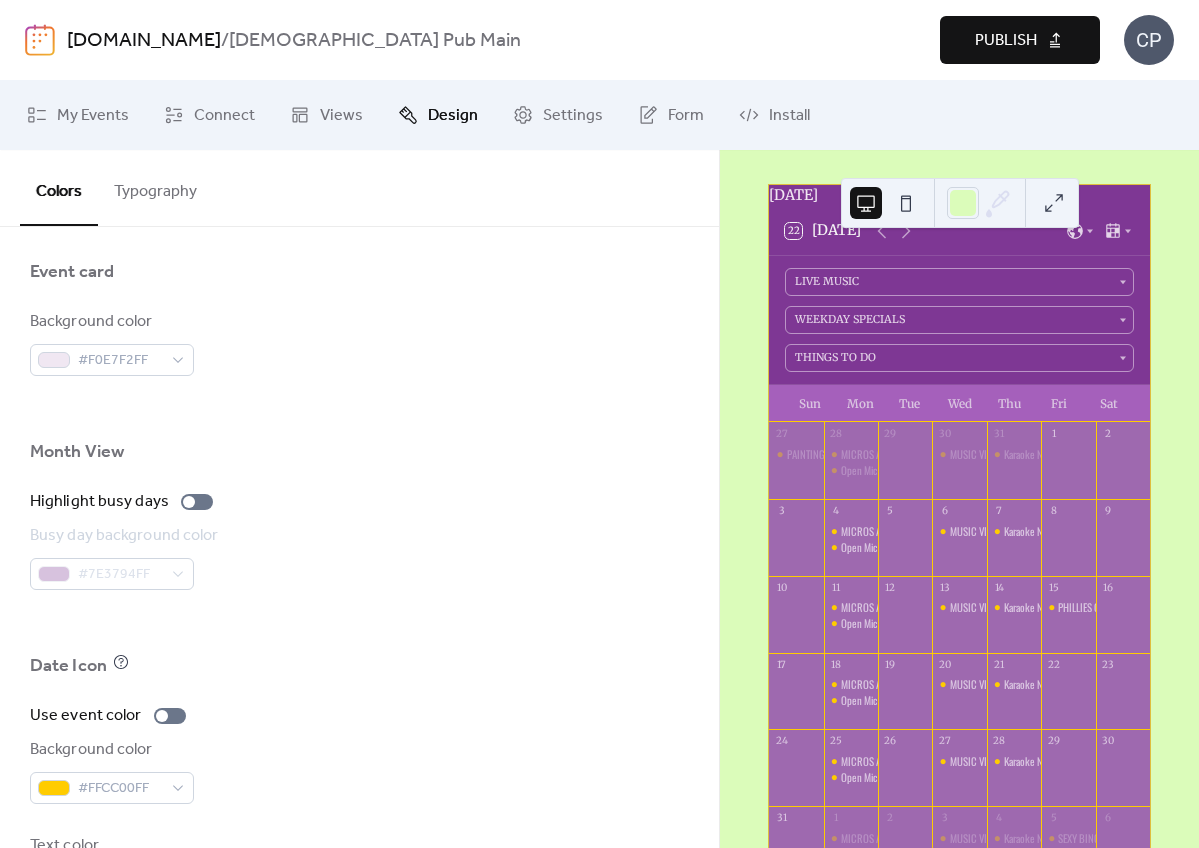 click at bounding box center [359, 622] 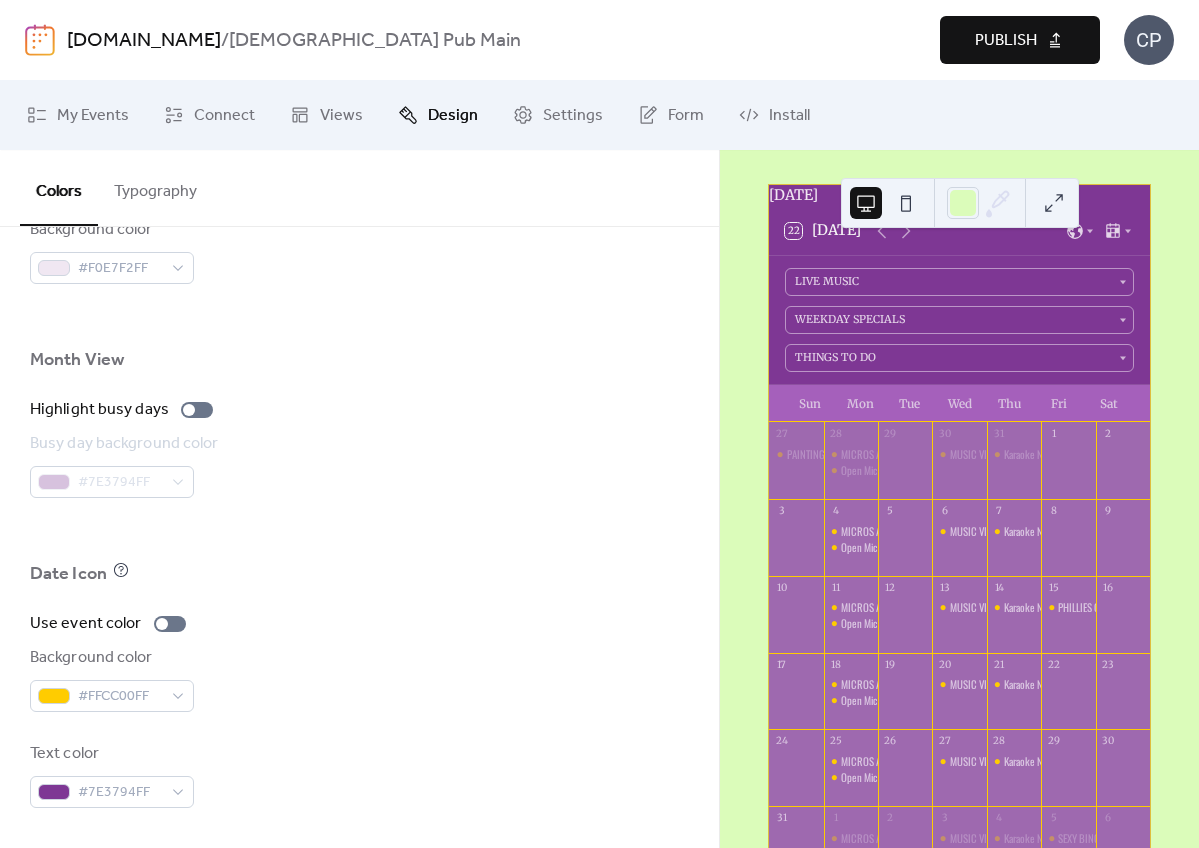 scroll, scrollTop: 1317, scrollLeft: 0, axis: vertical 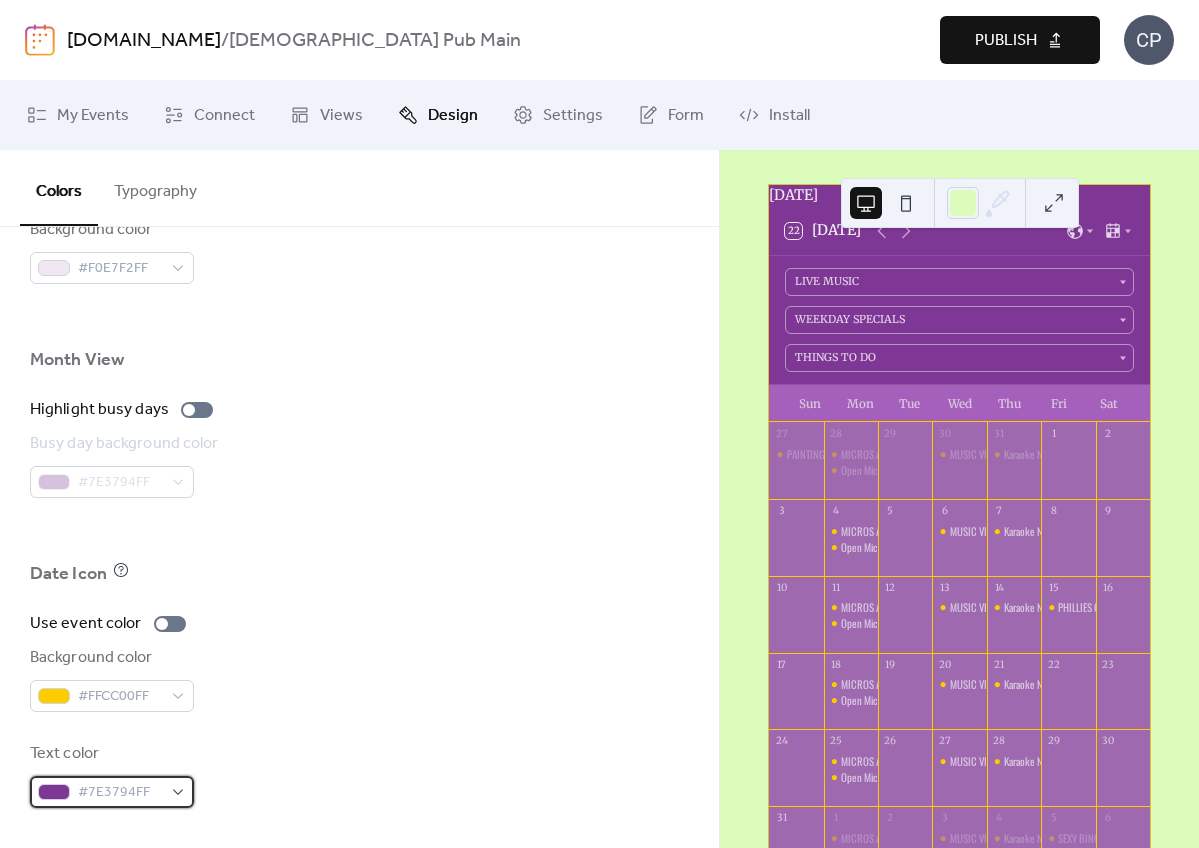 click on "#7E3794FF" at bounding box center [112, 792] 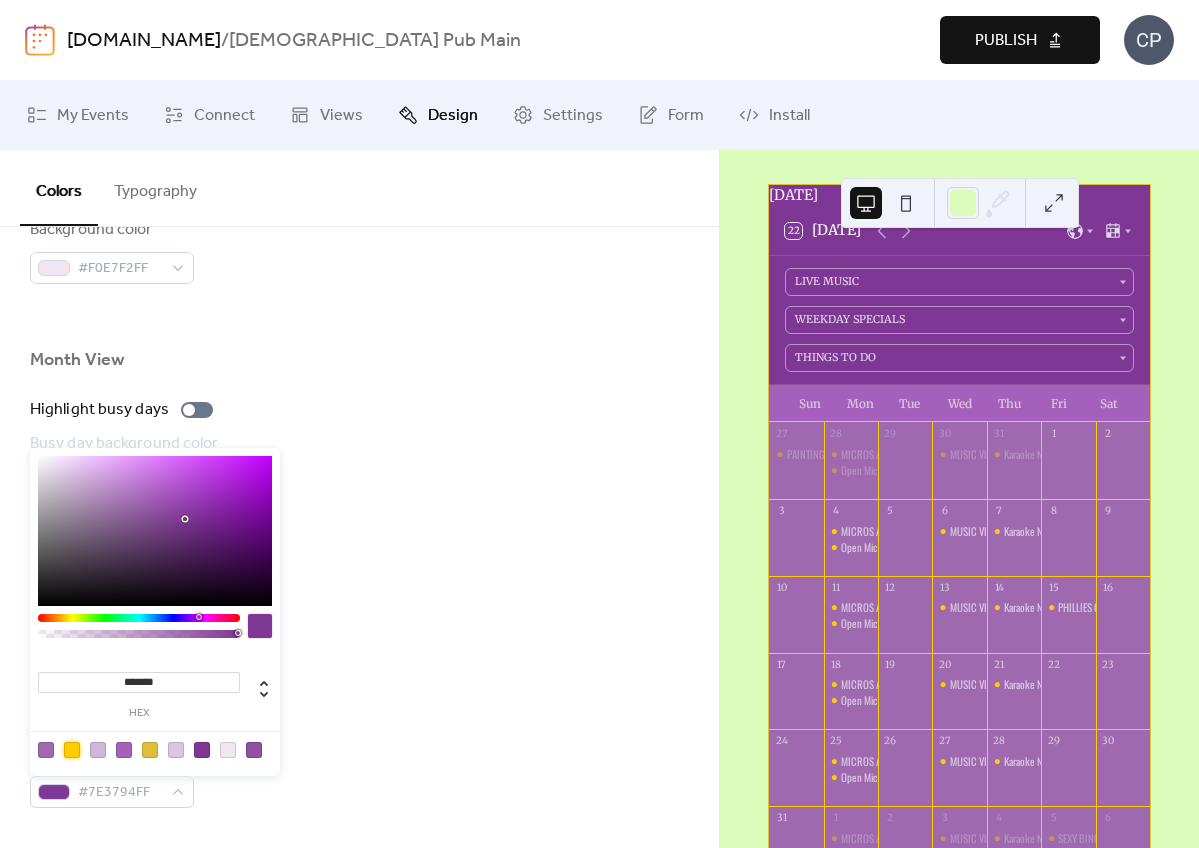 click at bounding box center [72, 750] 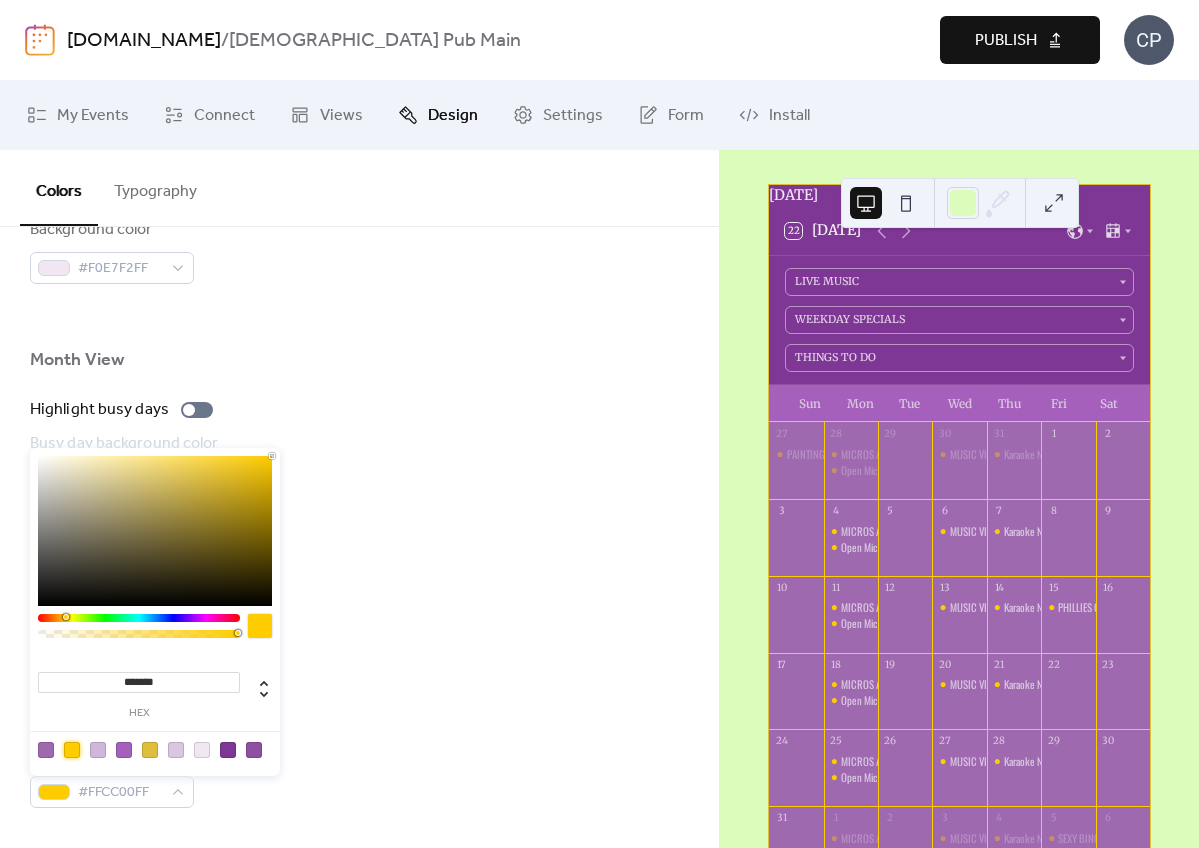 click at bounding box center [72, 750] 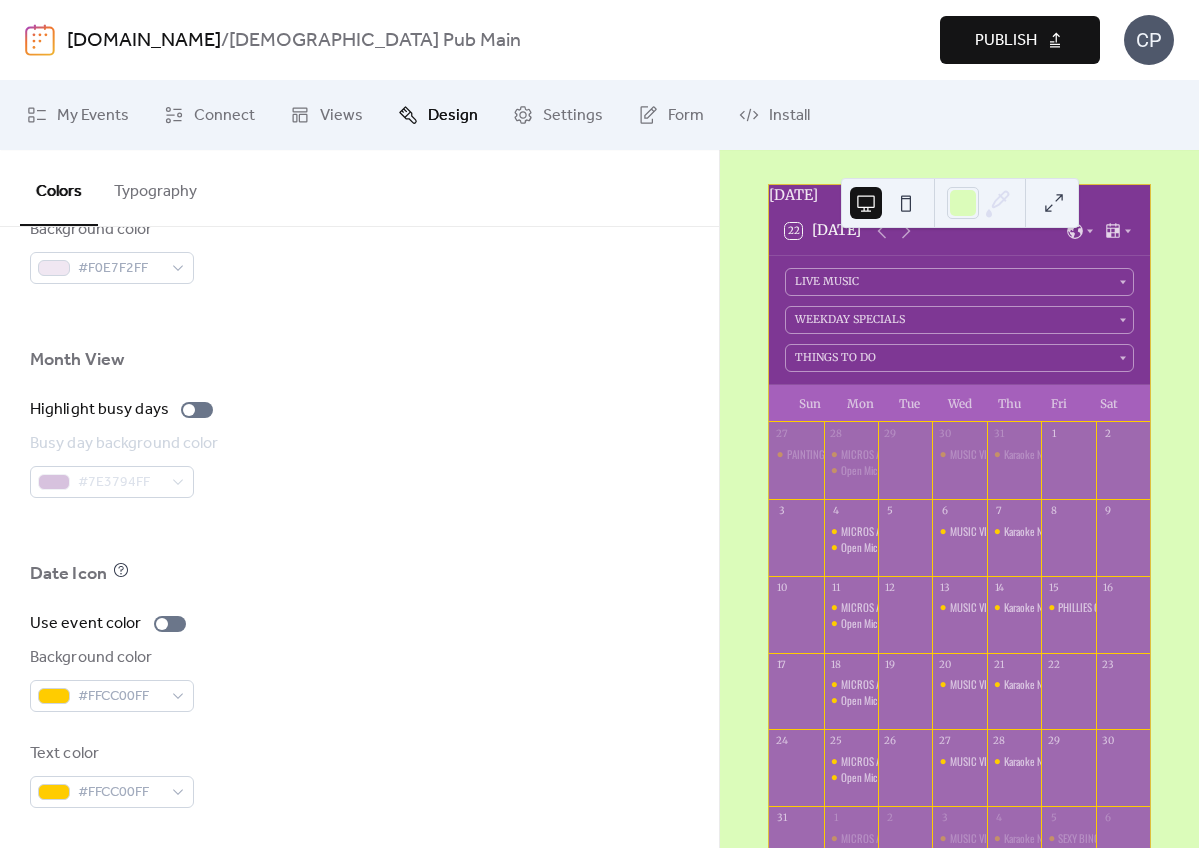 scroll, scrollTop: 0, scrollLeft: 0, axis: both 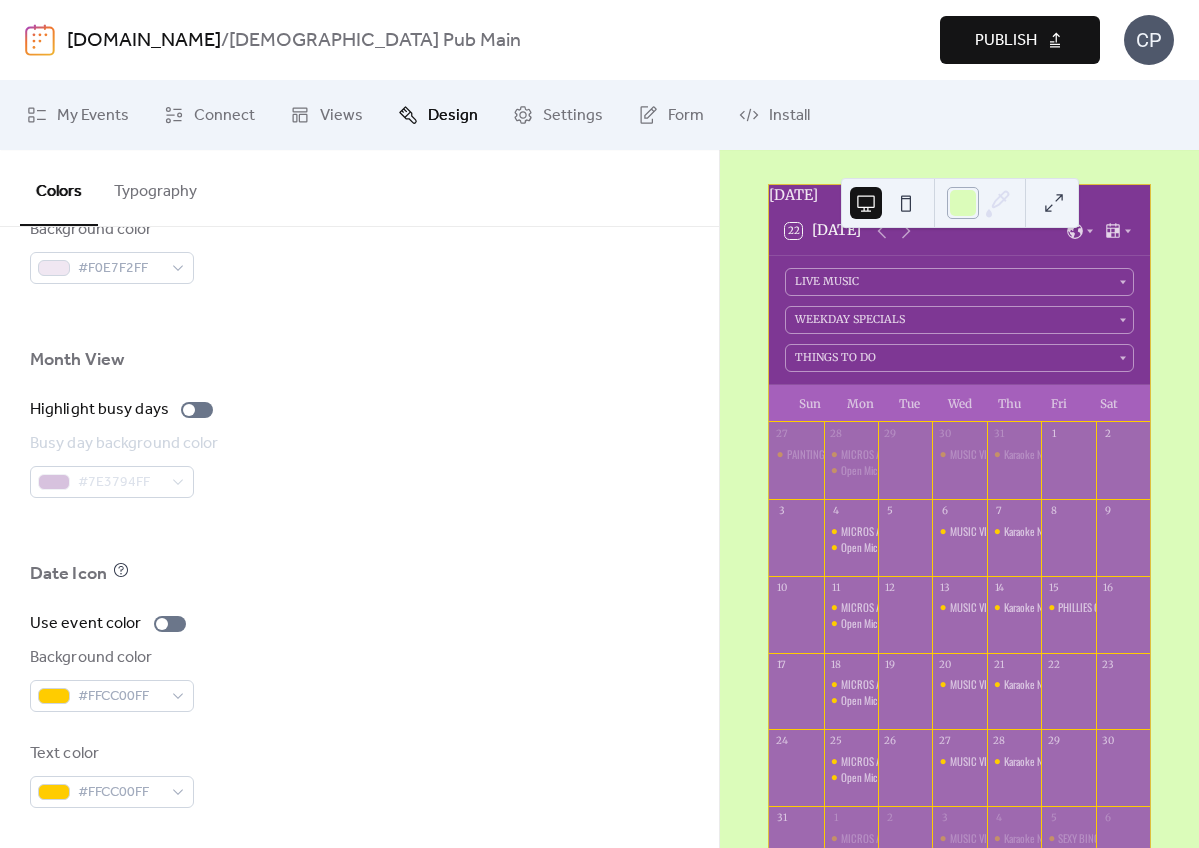 click at bounding box center [963, 203] 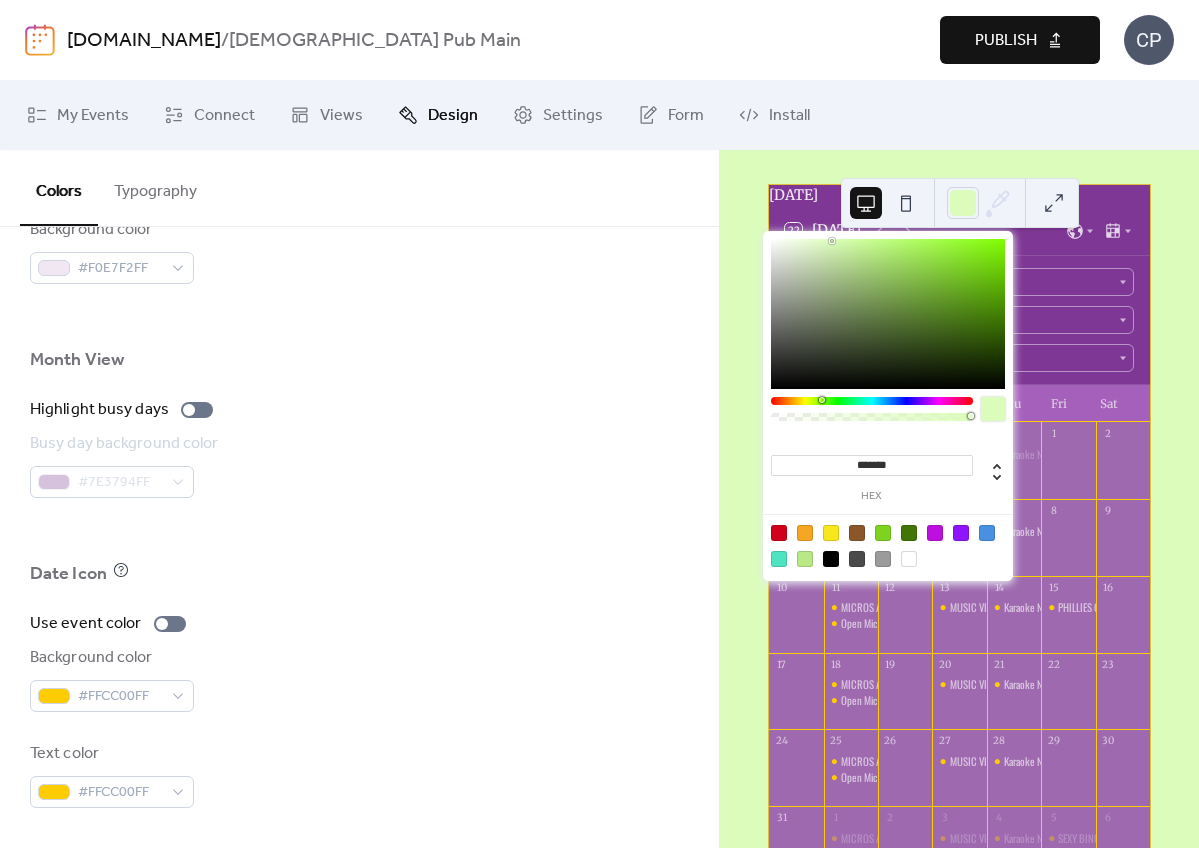 type on "*******" 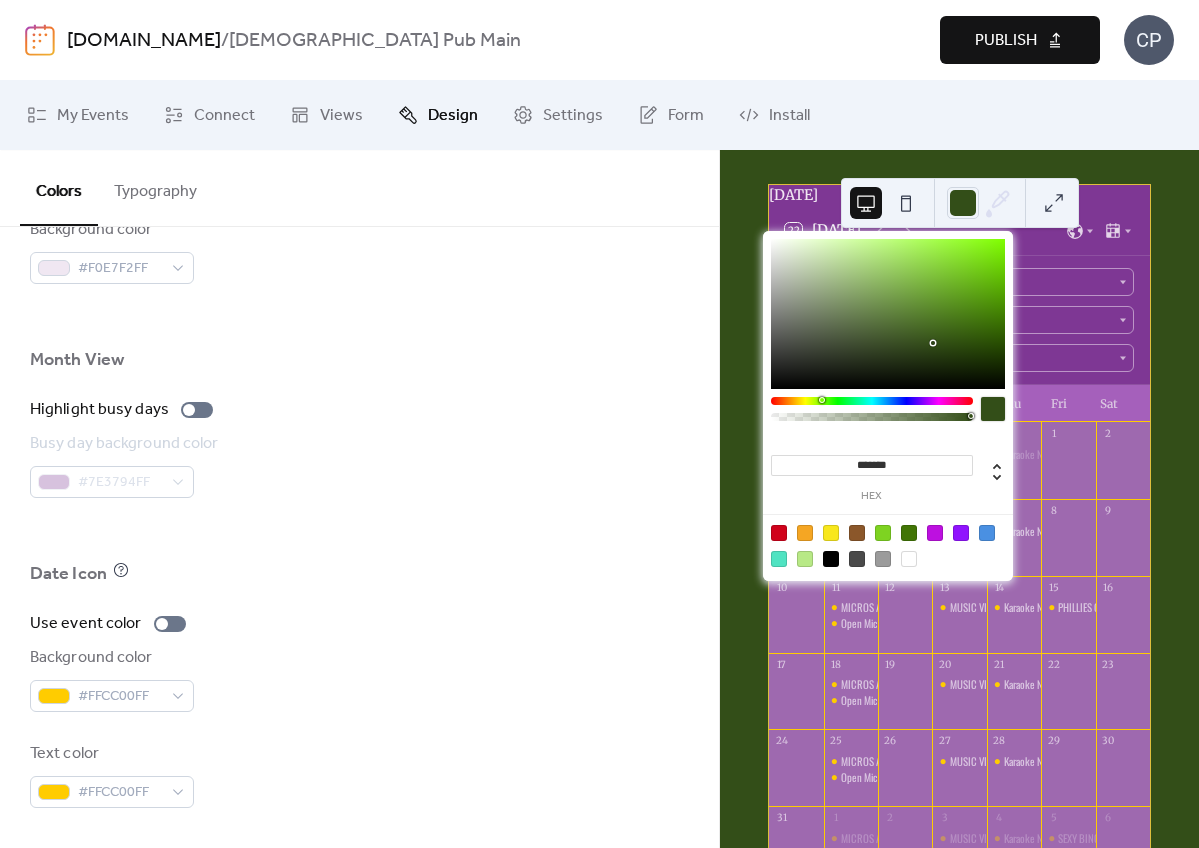click at bounding box center (359, 316) 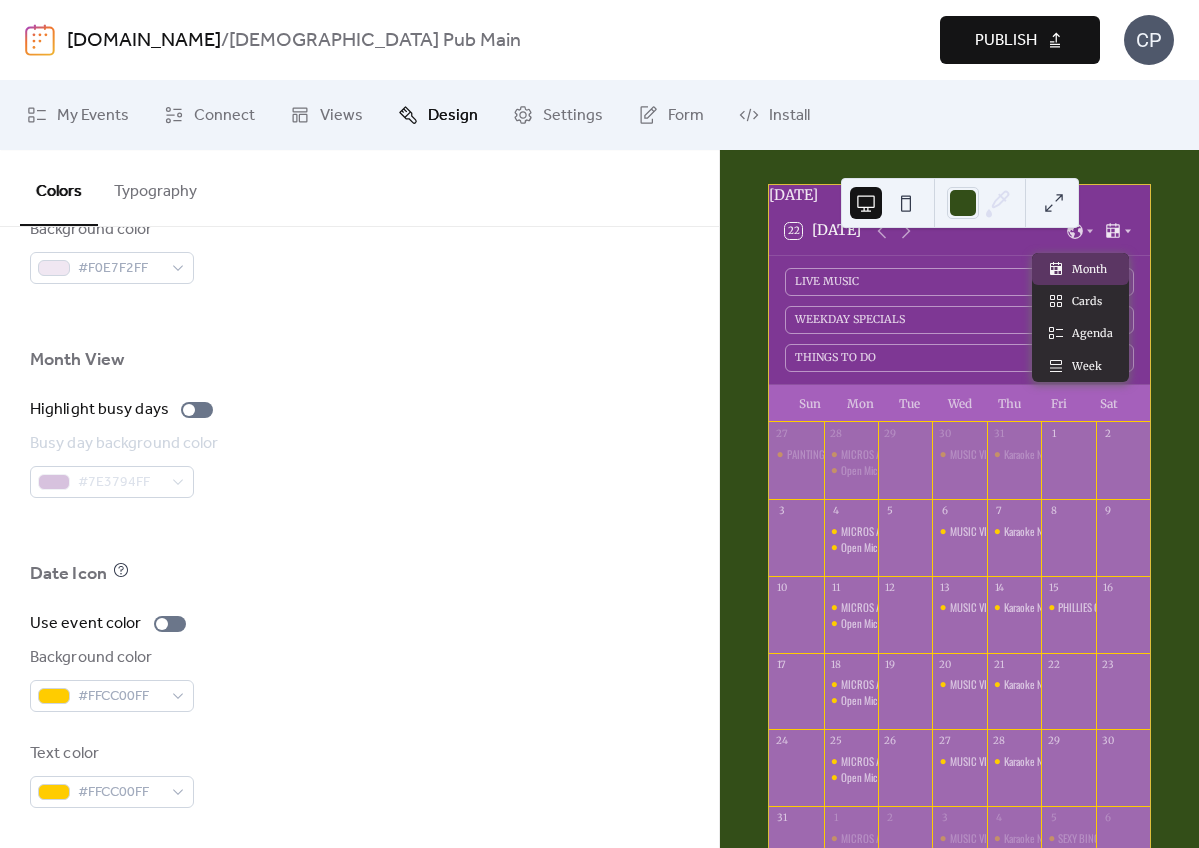 click 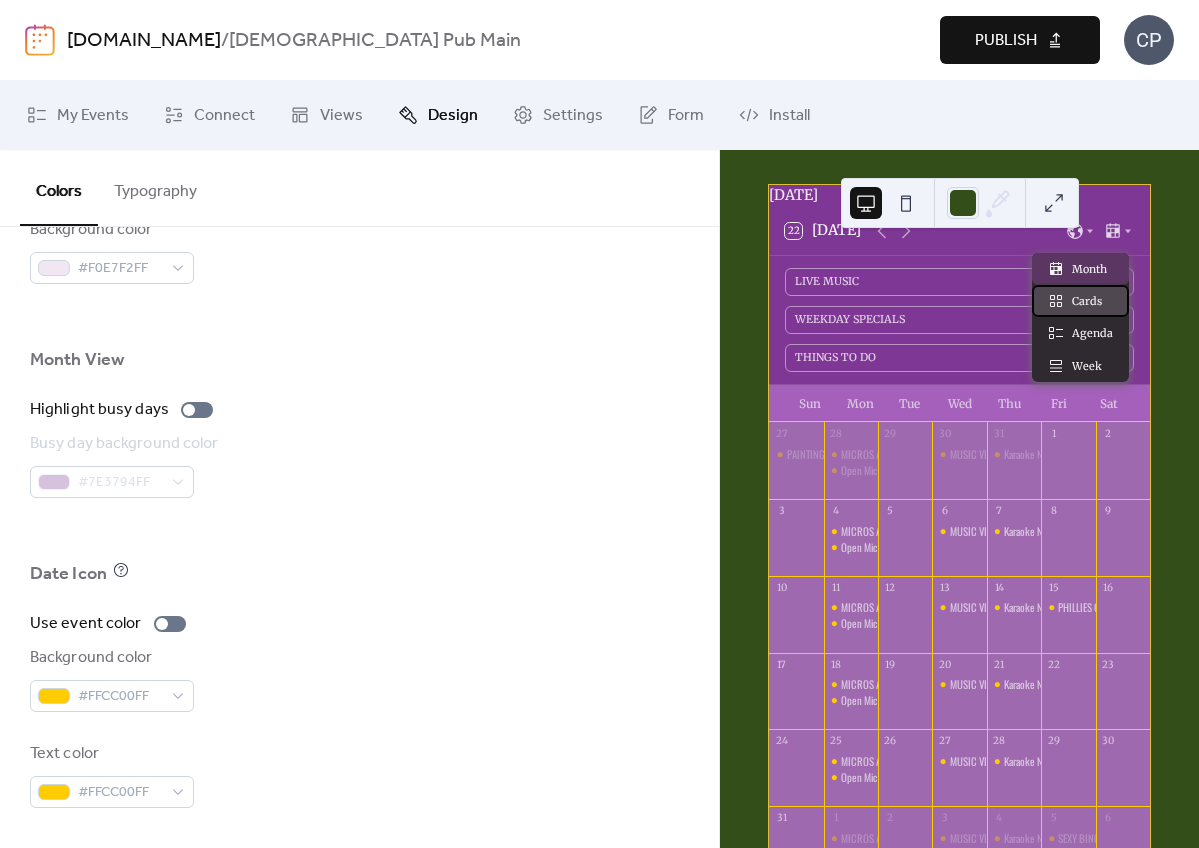 click on "Cards" at bounding box center [1087, 301] 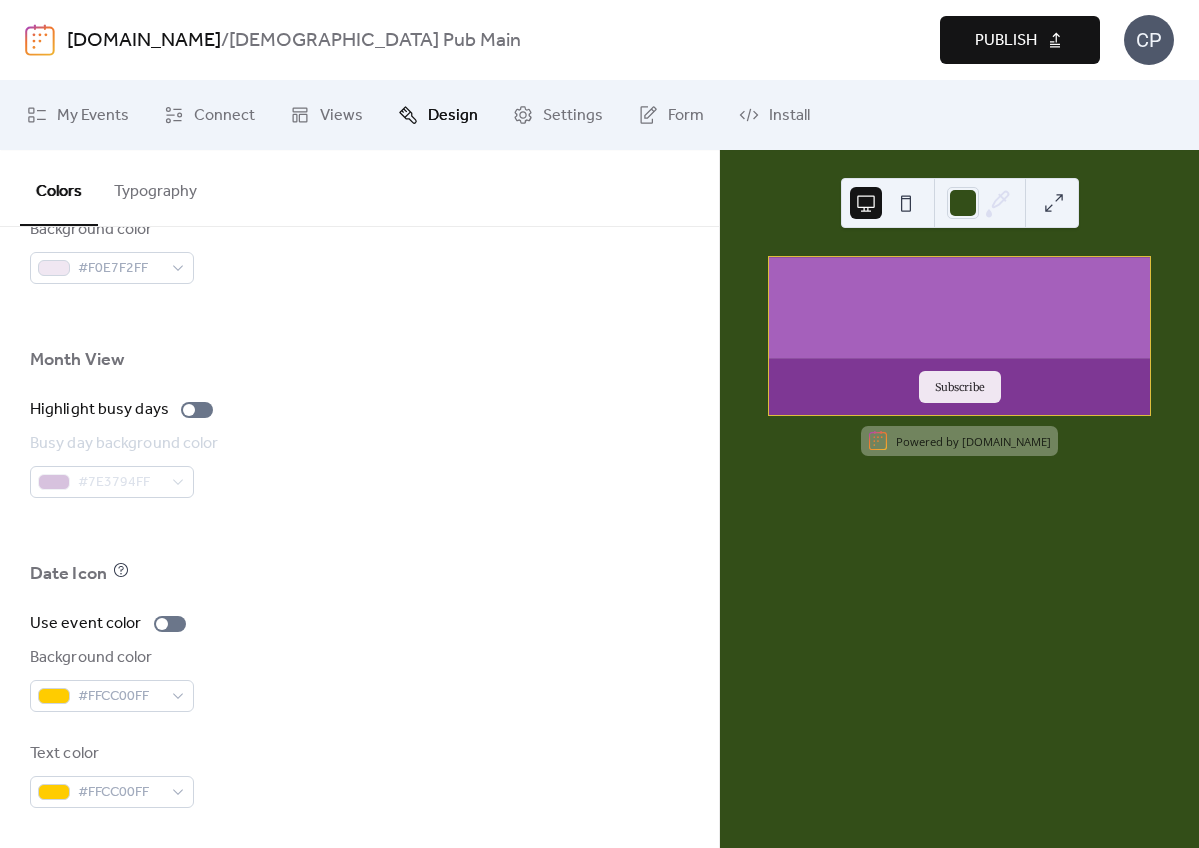 scroll, scrollTop: 0, scrollLeft: 0, axis: both 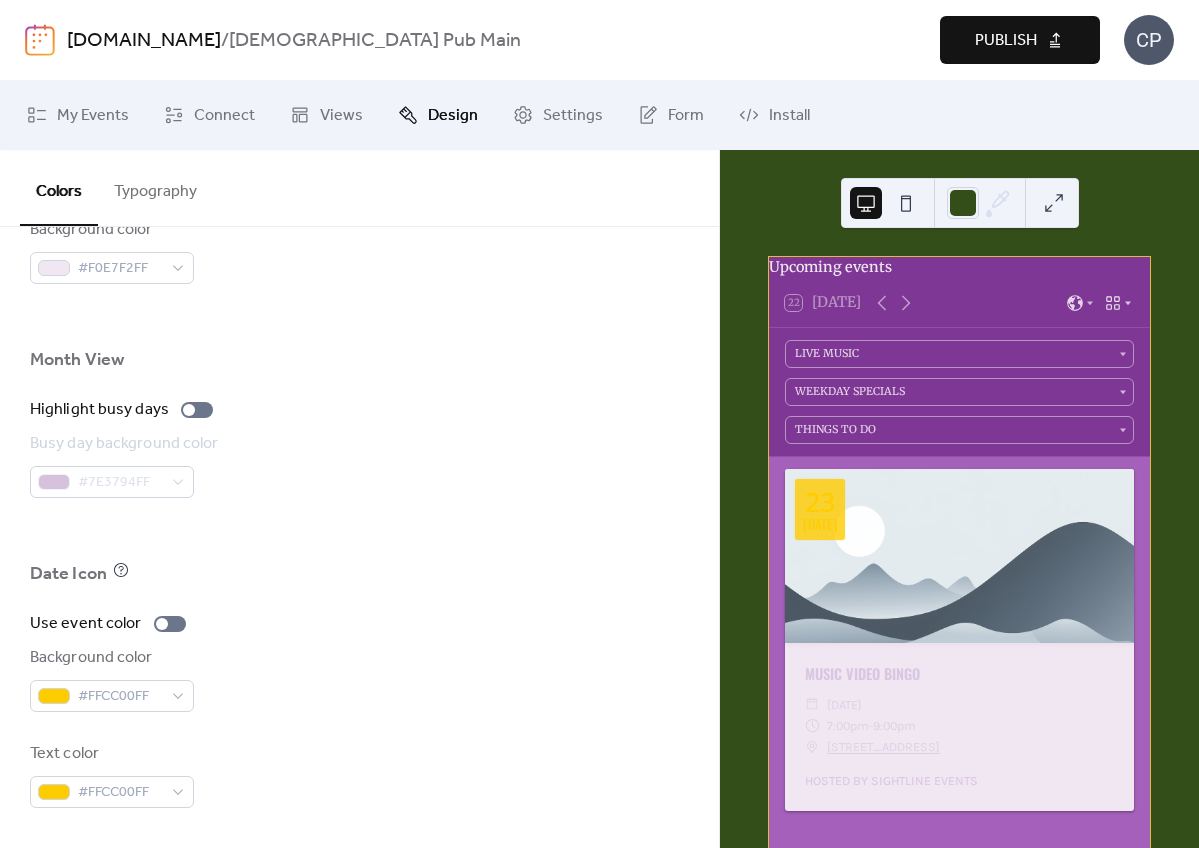 click 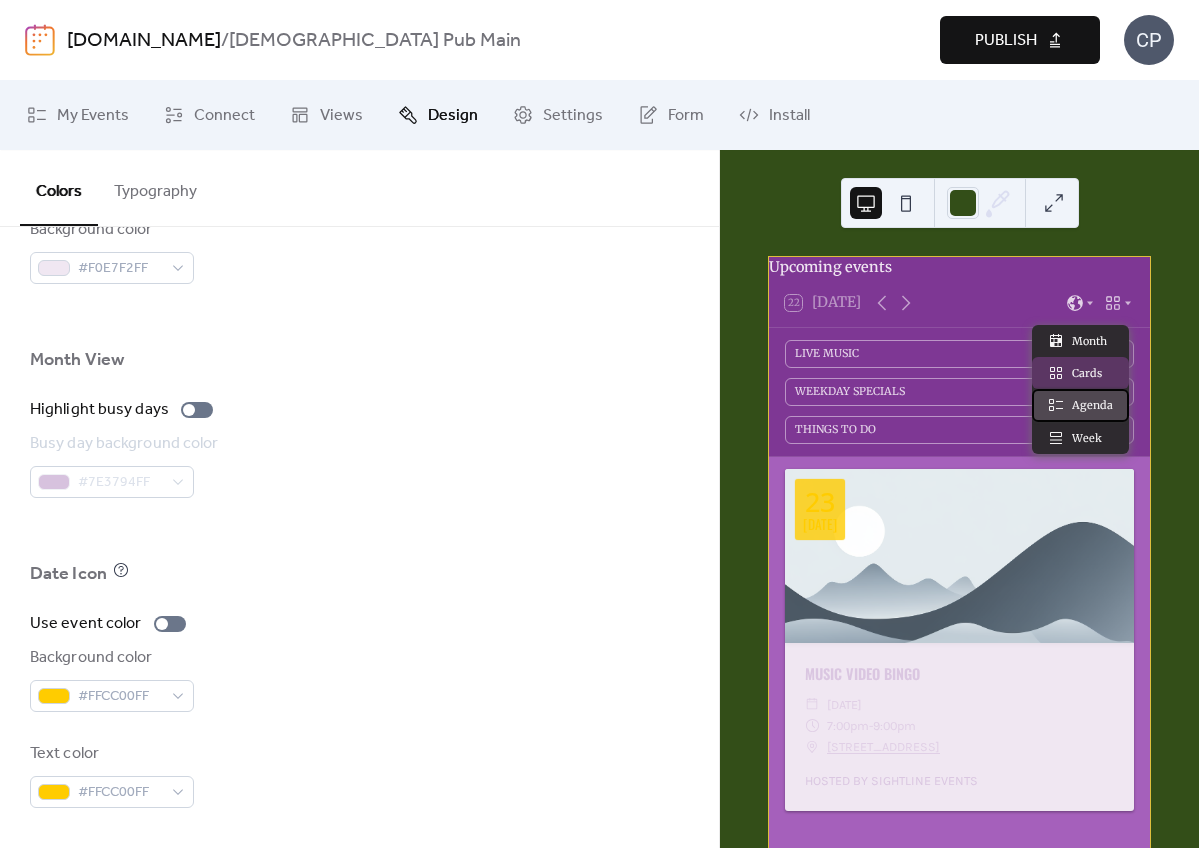 click on "Agenda" at bounding box center [1092, 405] 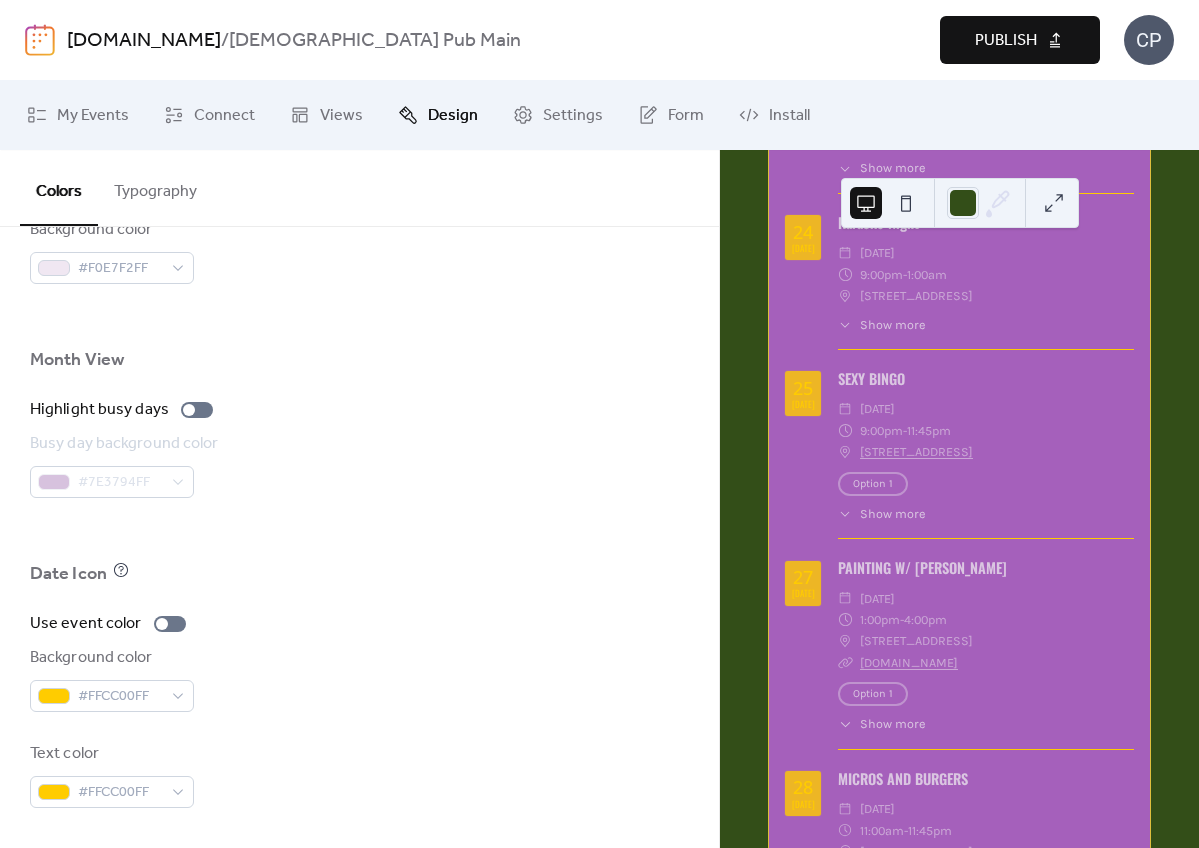scroll, scrollTop: 415, scrollLeft: 0, axis: vertical 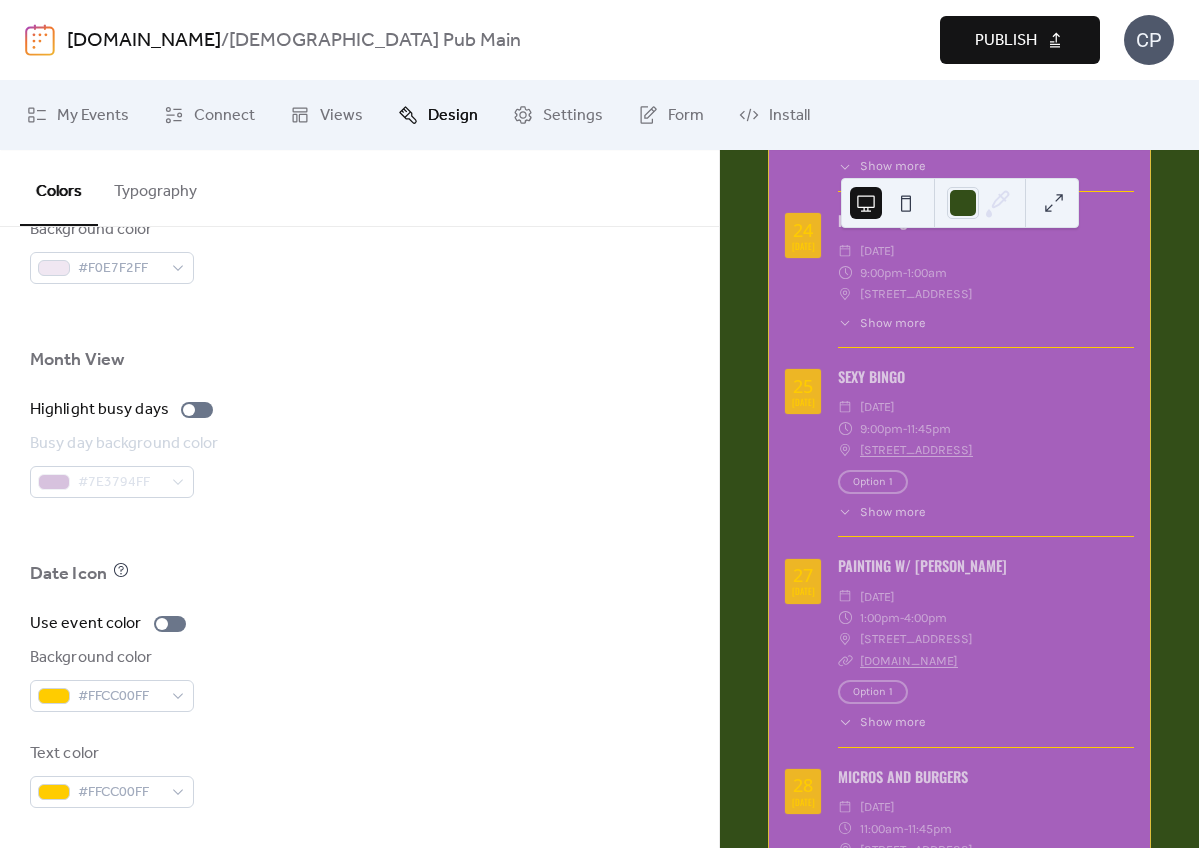 click on "THINGS TO DO Option 1" at bounding box center (873, 482) 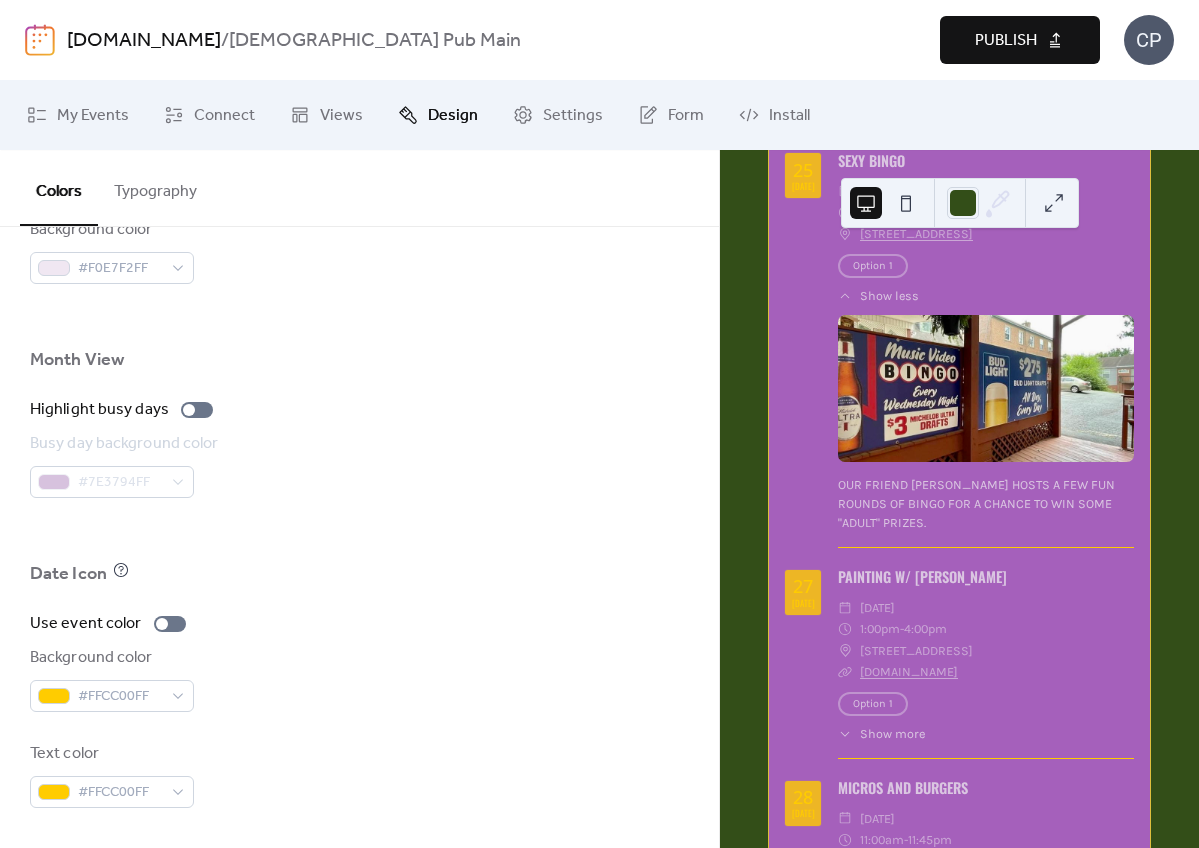 scroll, scrollTop: 633, scrollLeft: 0, axis: vertical 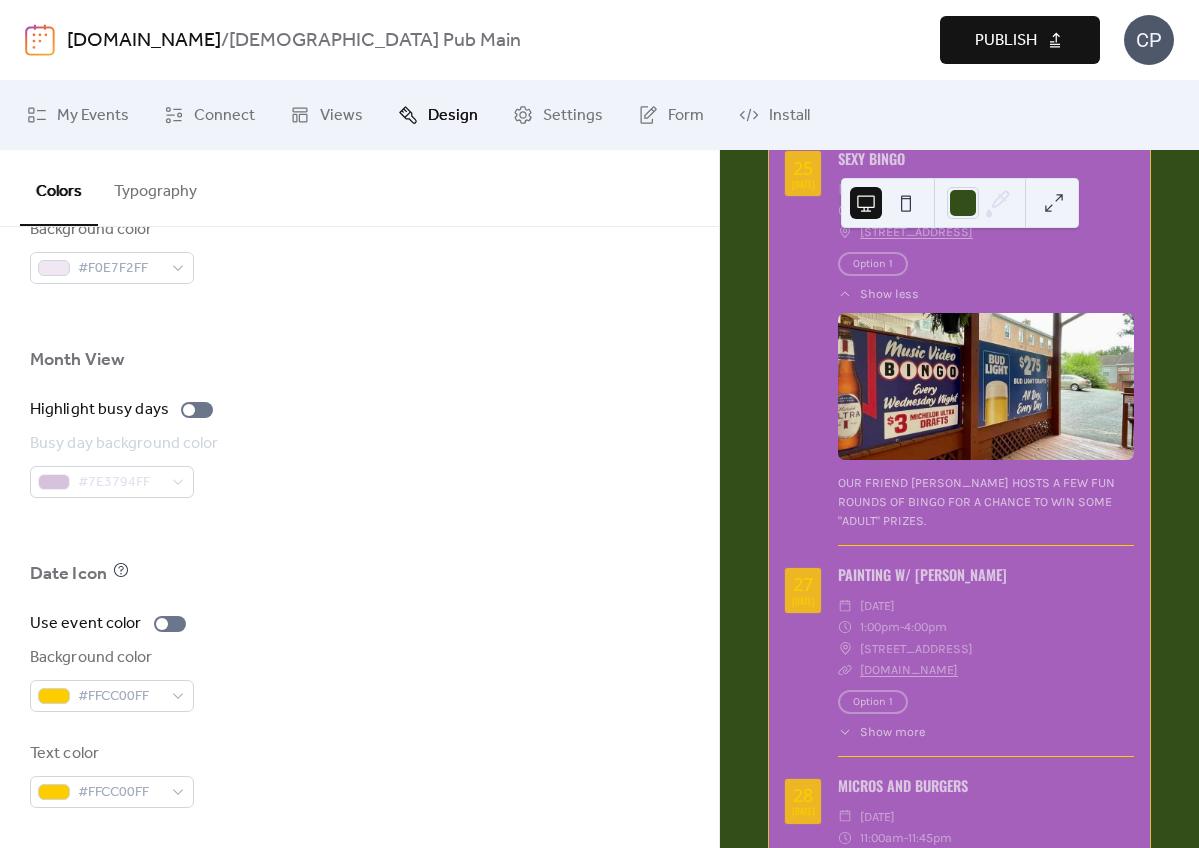 click on "​" at bounding box center [845, 732] 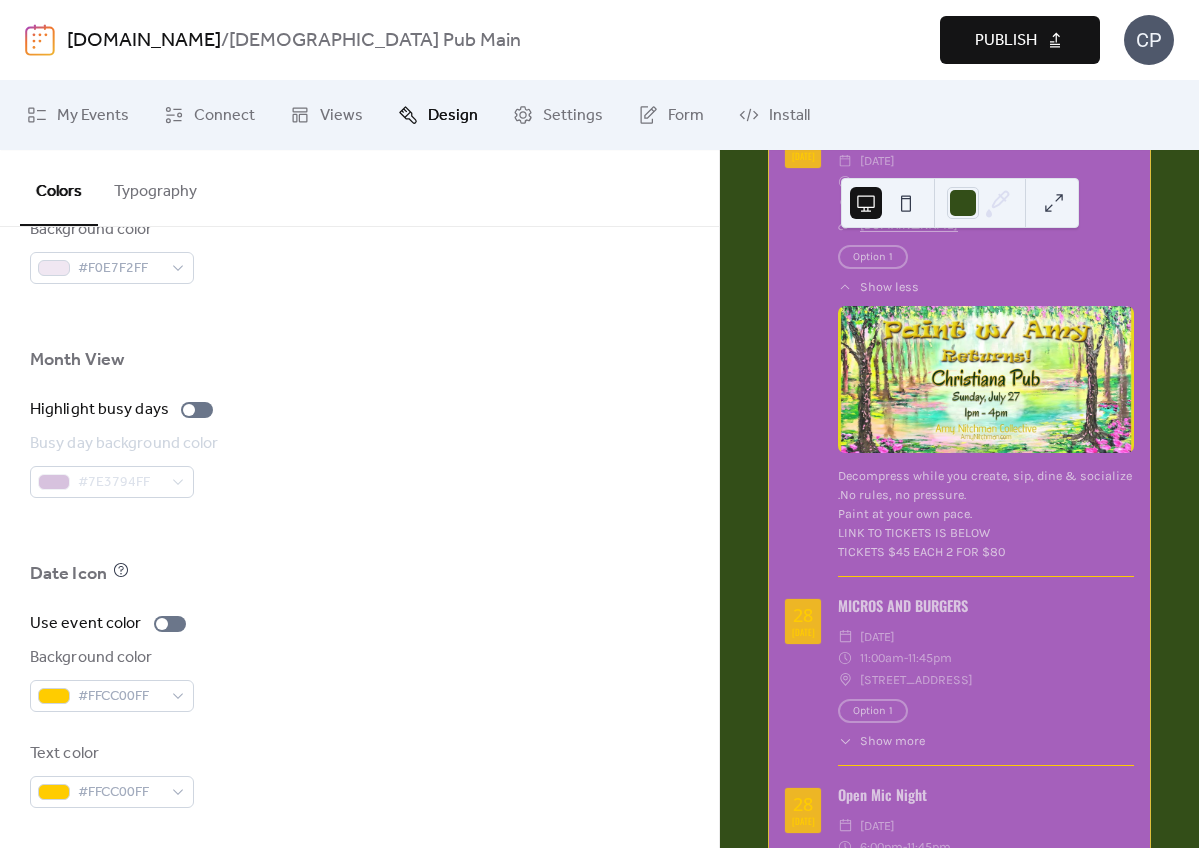 scroll, scrollTop: 1079, scrollLeft: 0, axis: vertical 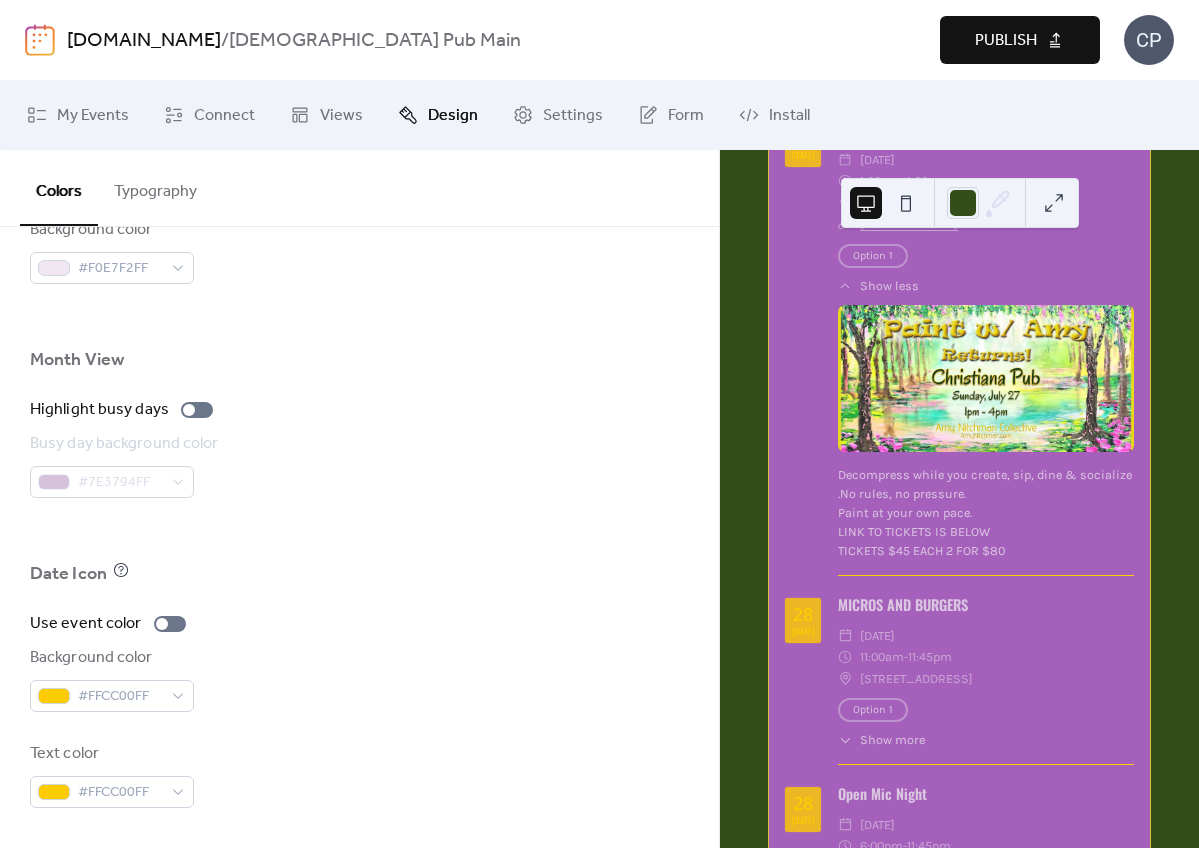 click 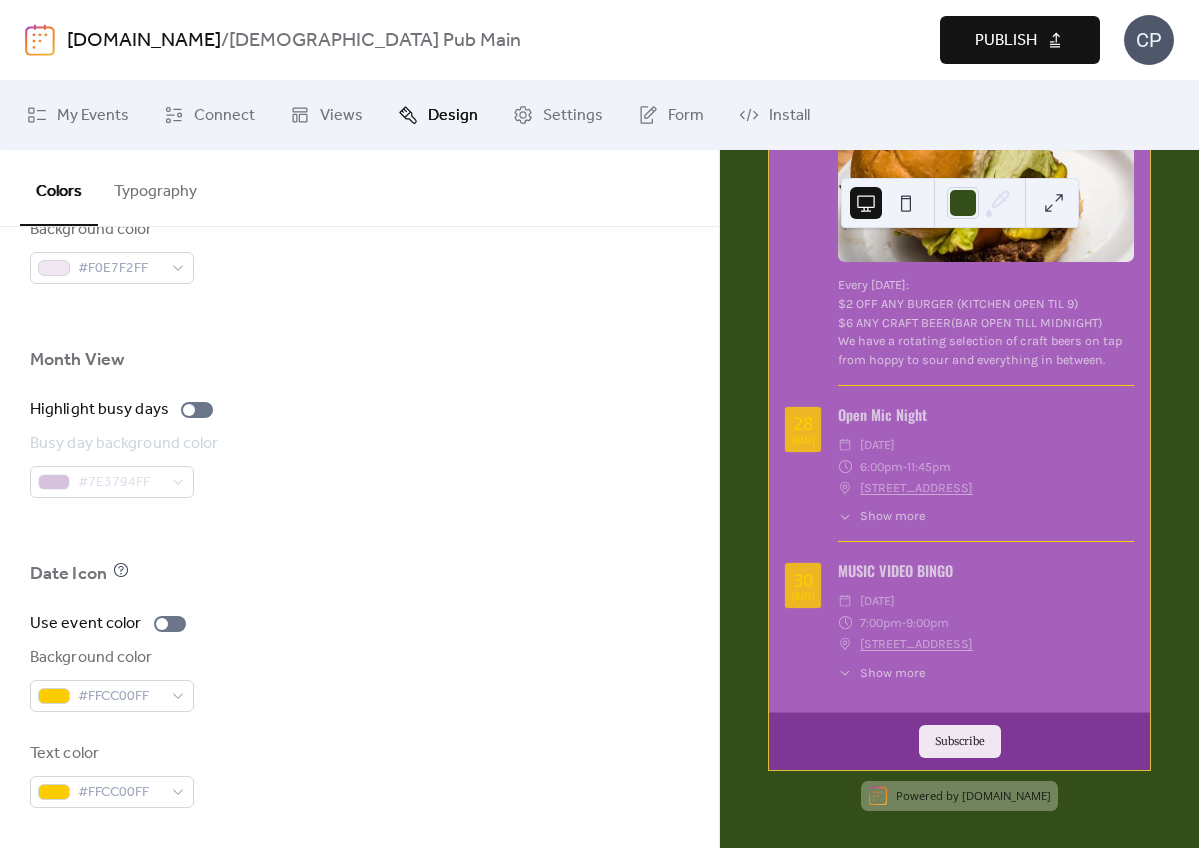 scroll, scrollTop: 1756, scrollLeft: 0, axis: vertical 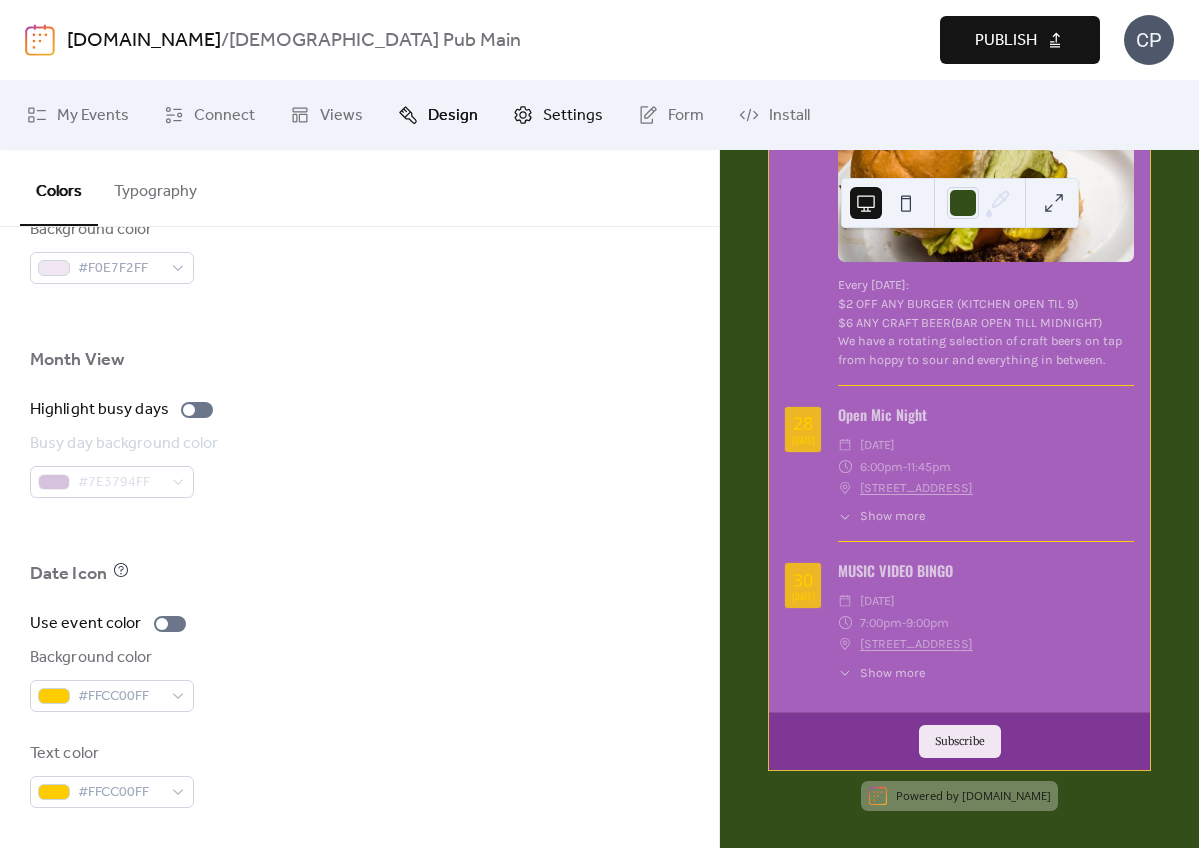 click on "Settings" at bounding box center [573, 116] 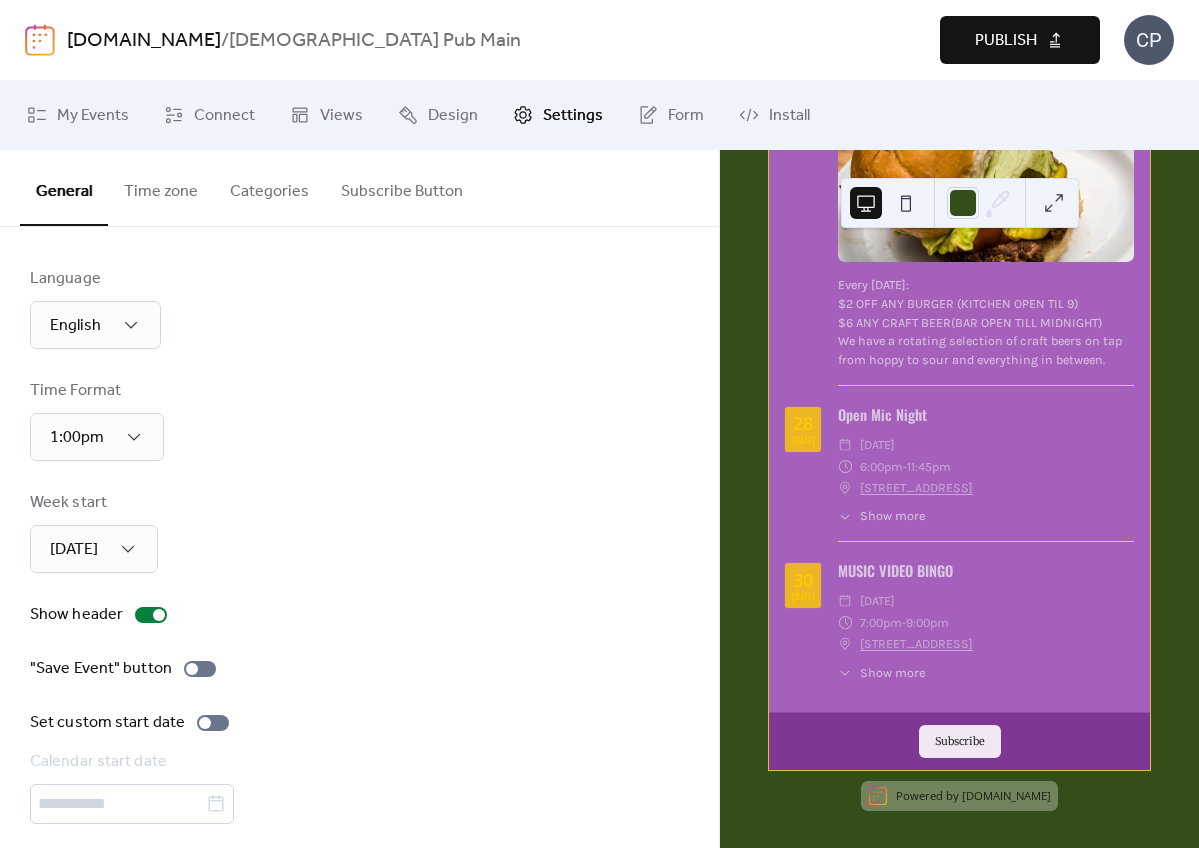 scroll, scrollTop: 0, scrollLeft: 0, axis: both 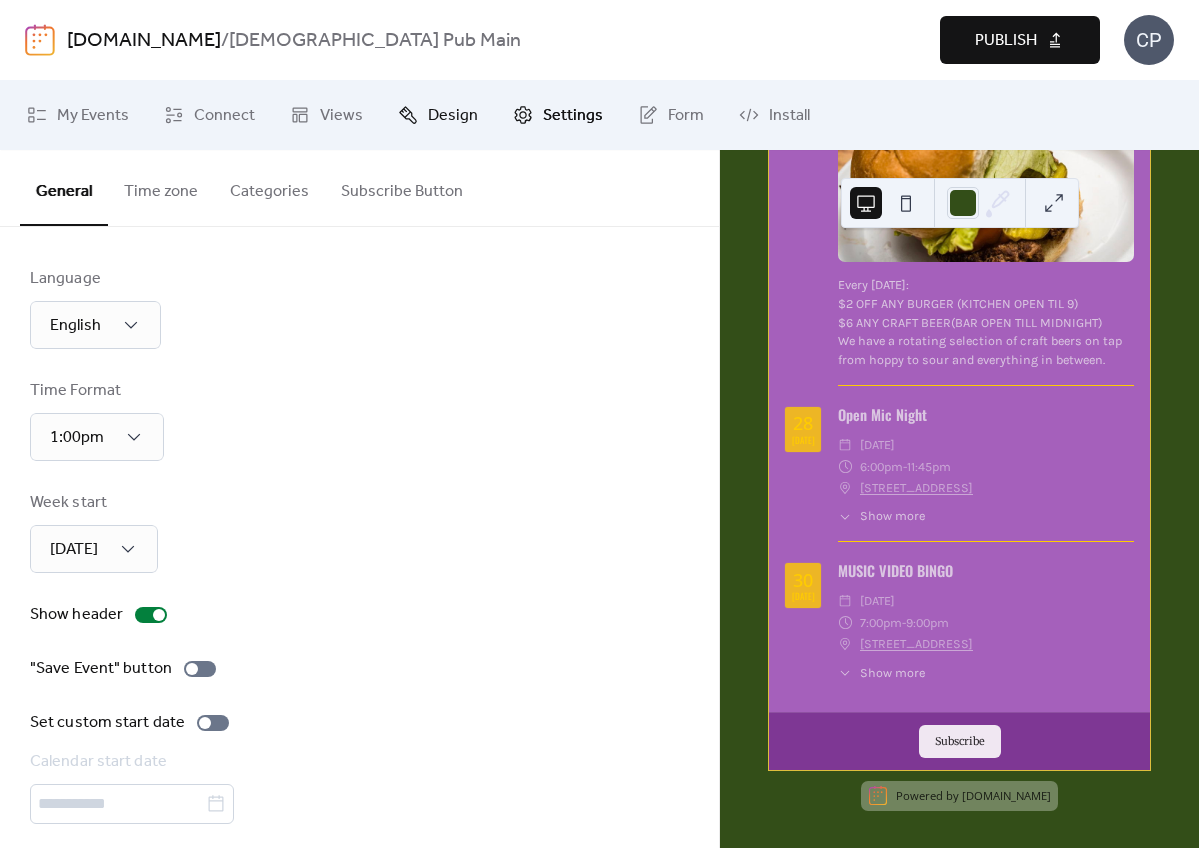 click on "Design" at bounding box center [438, 115] 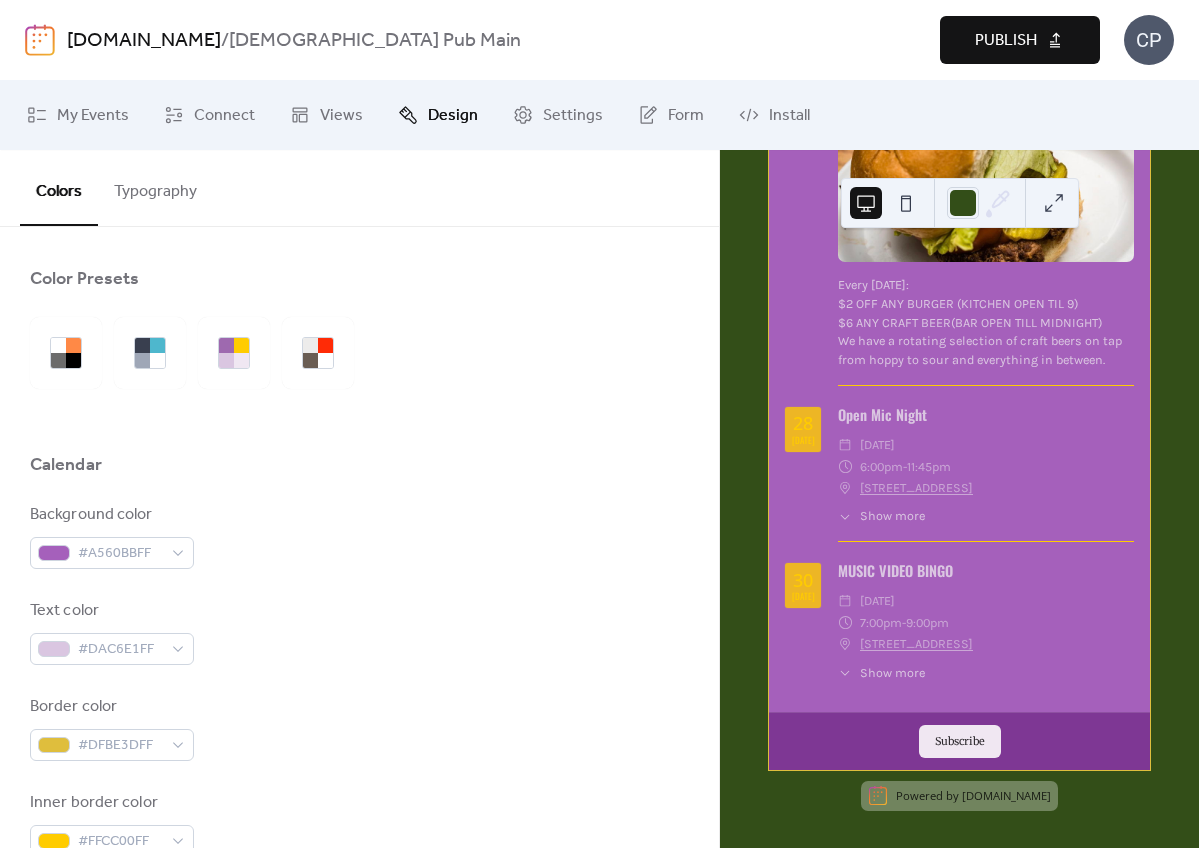 click on "Design" at bounding box center (453, 116) 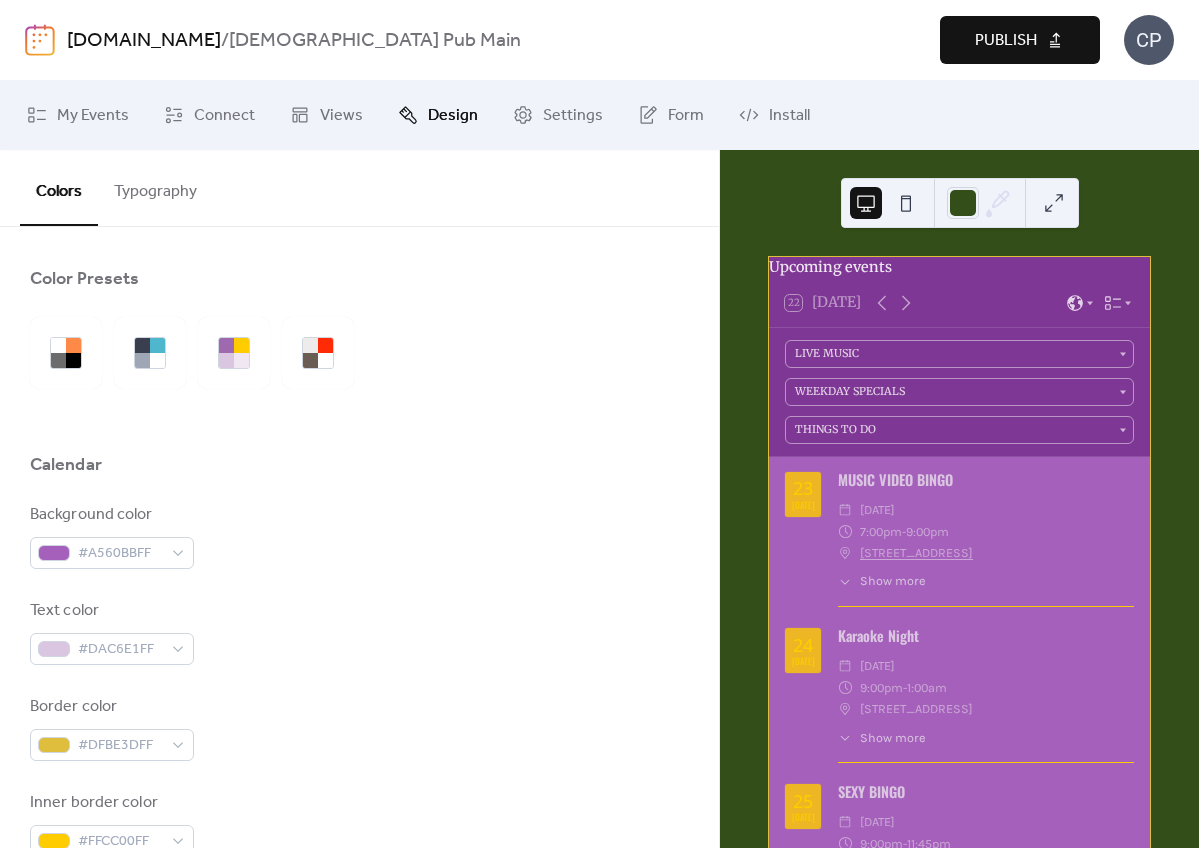scroll, scrollTop: 0, scrollLeft: 0, axis: both 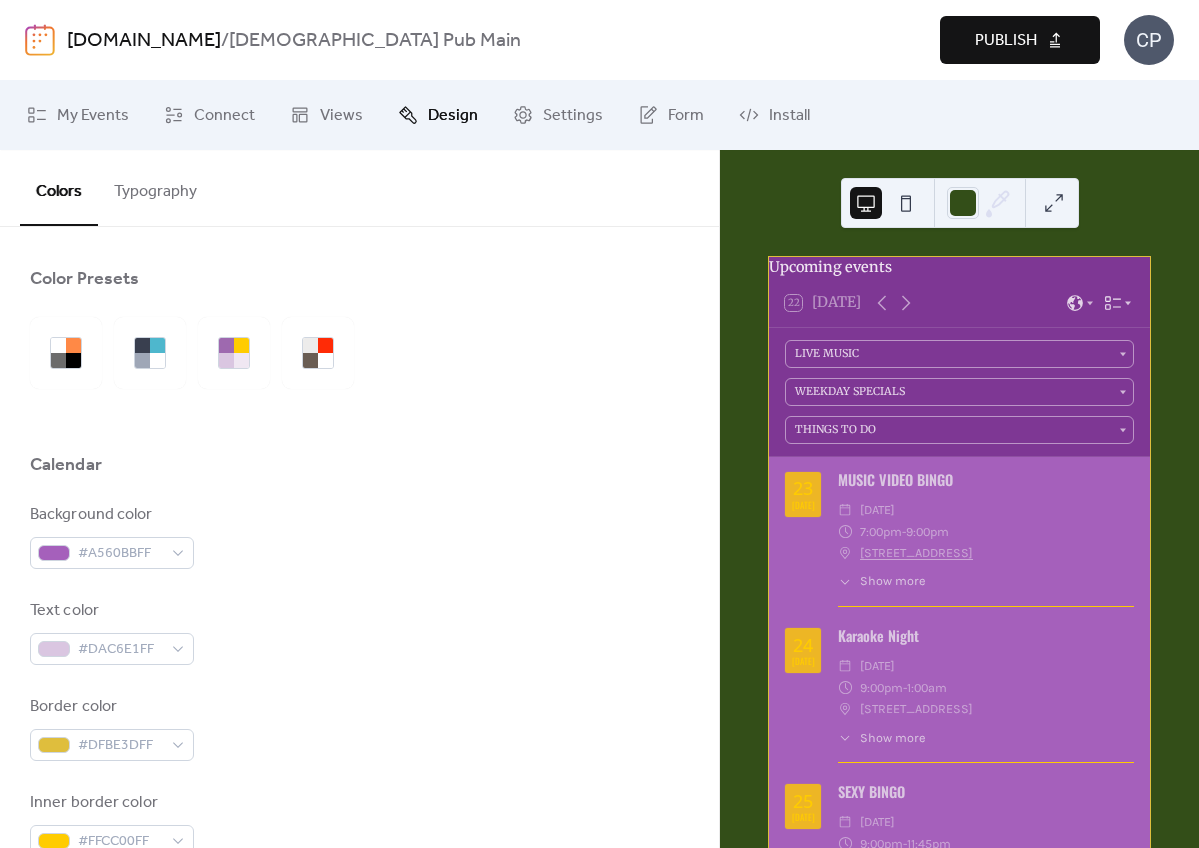 click 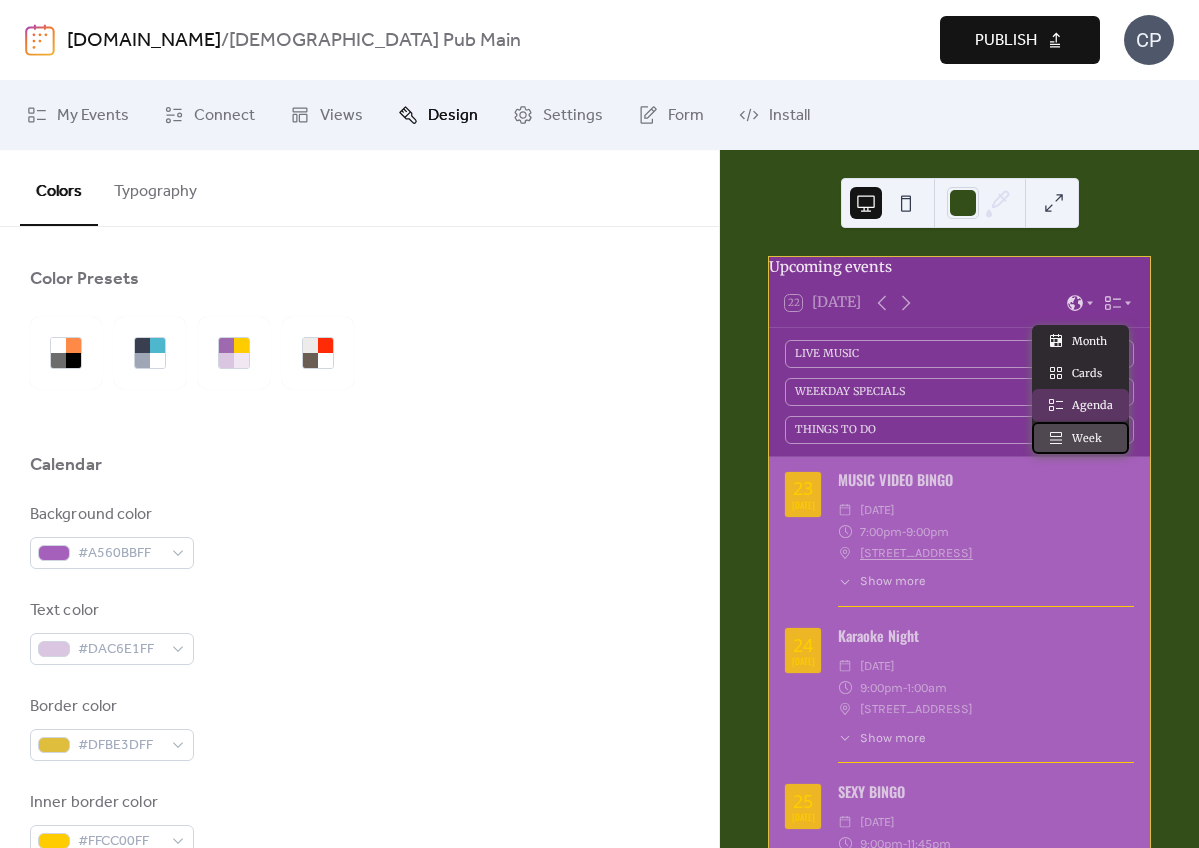 click 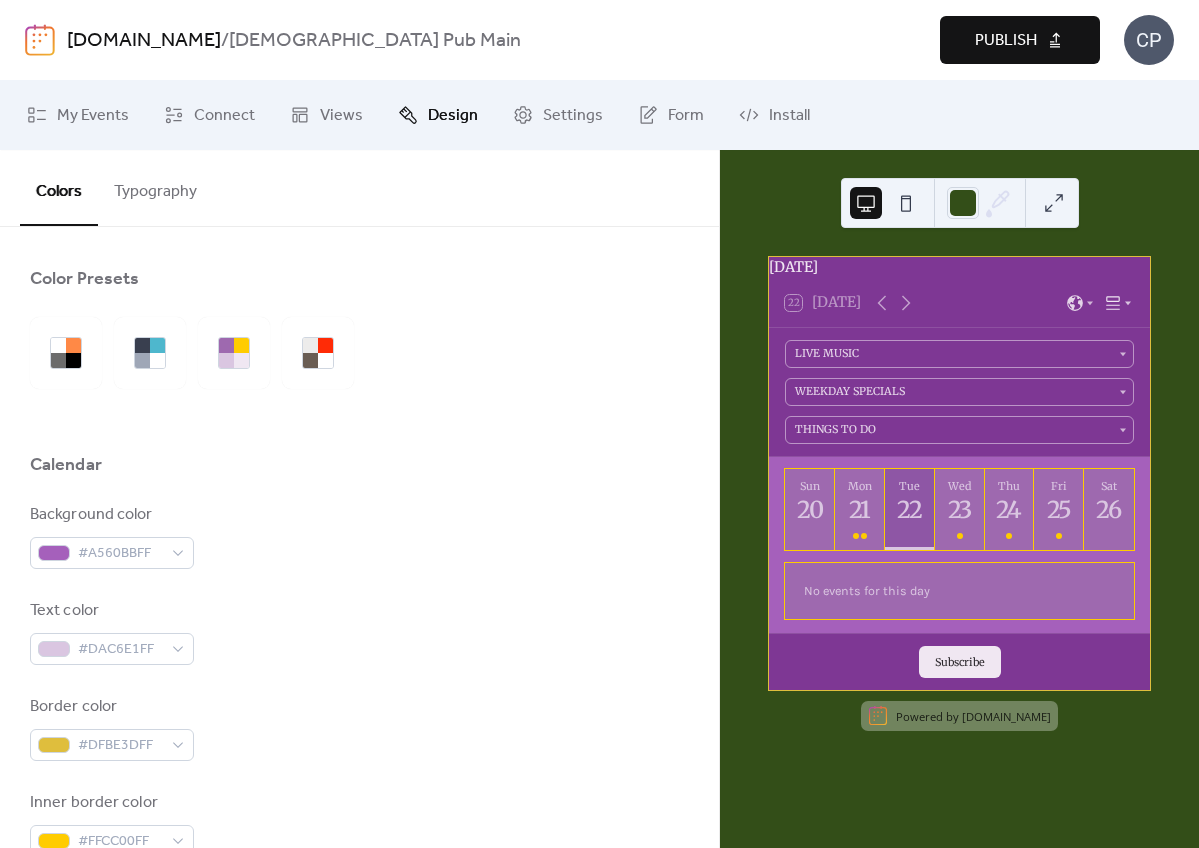 click 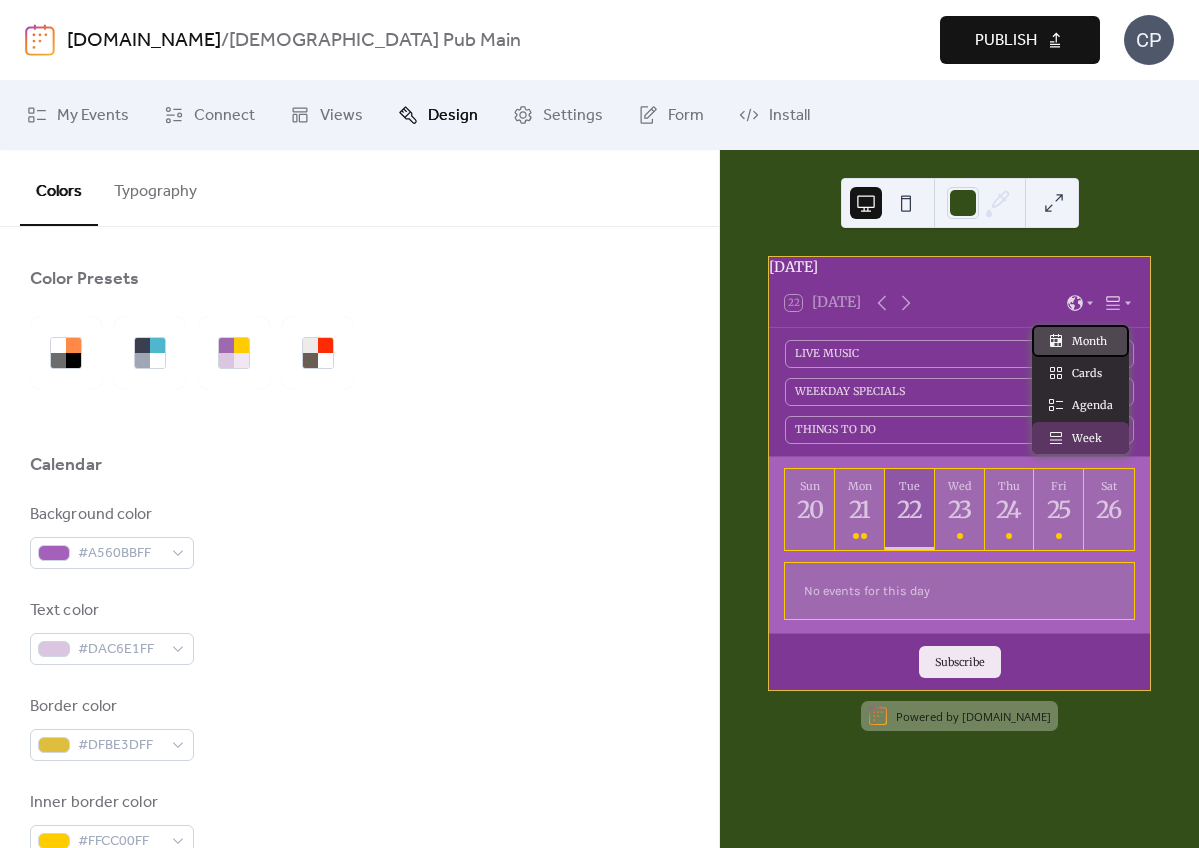 click on "Month" at bounding box center (1089, 341) 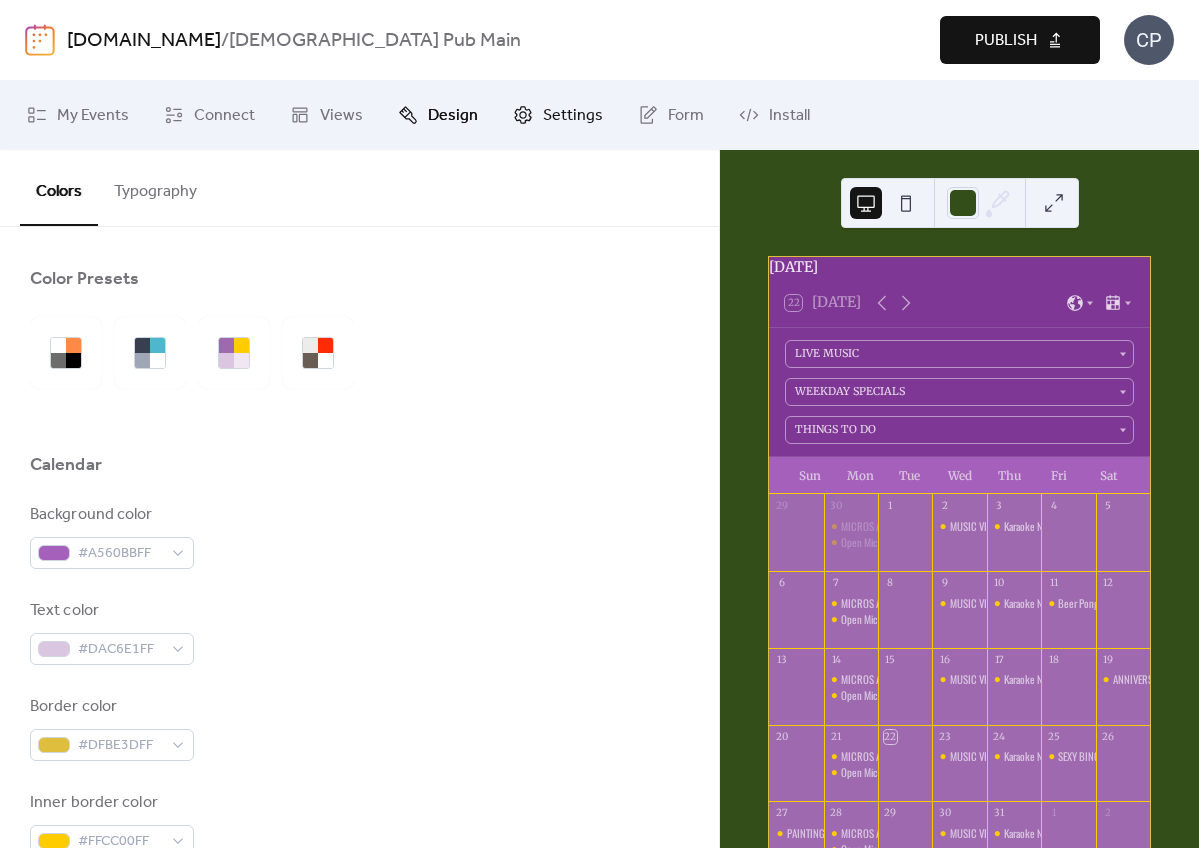 click on "Settings" at bounding box center [573, 116] 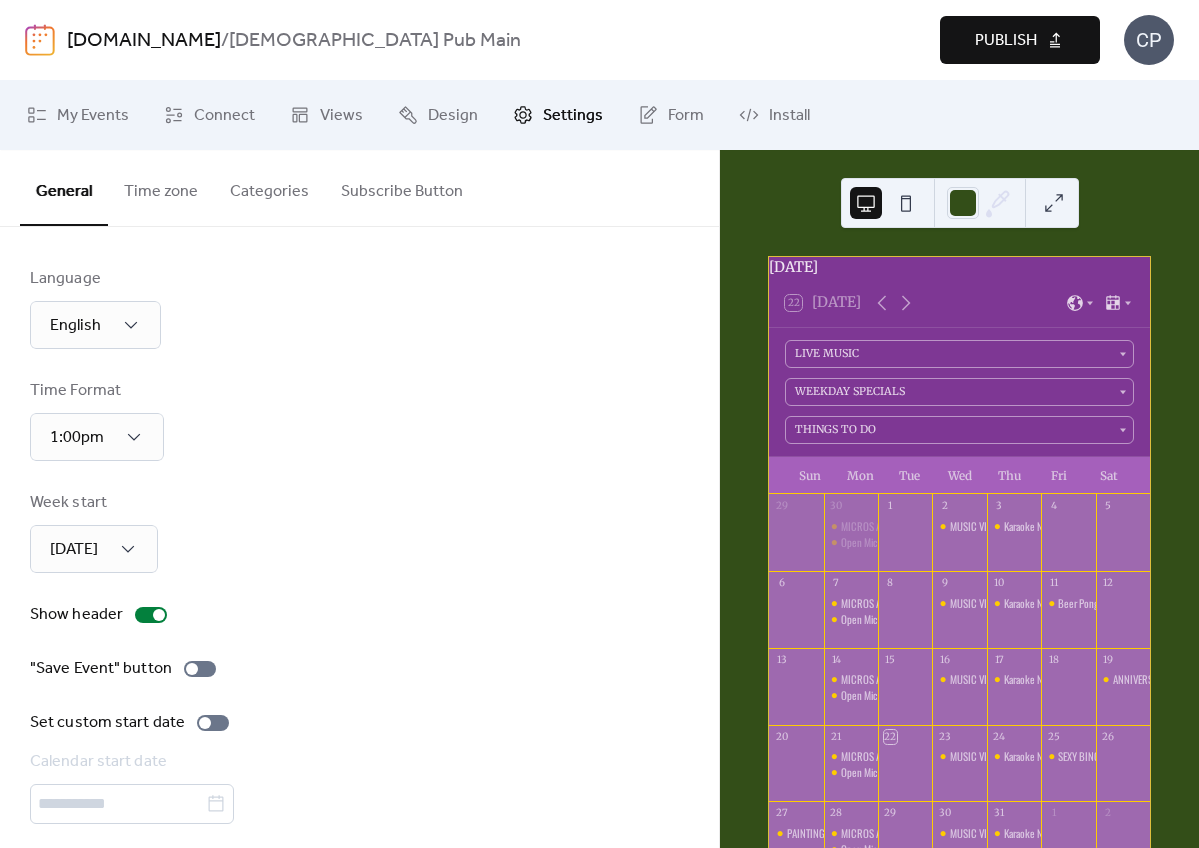 click on "Categories" at bounding box center (269, 187) 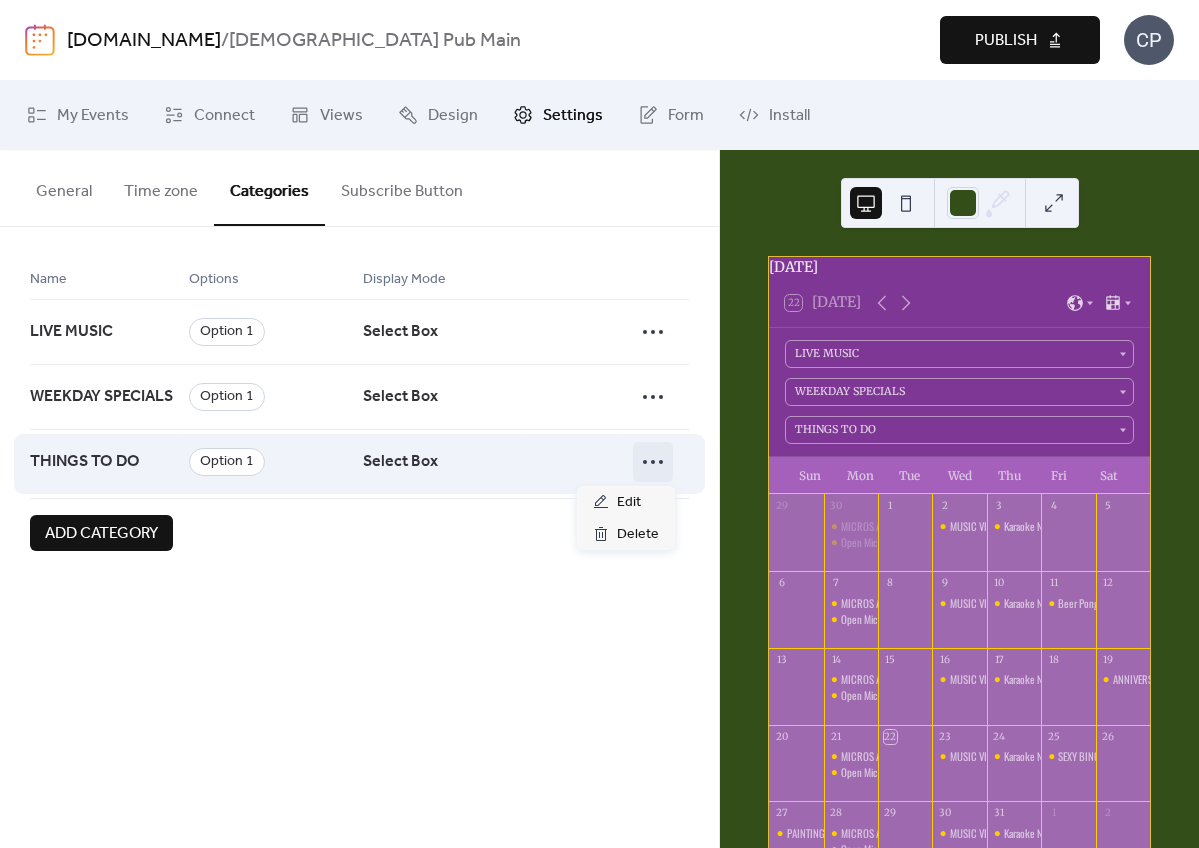 click 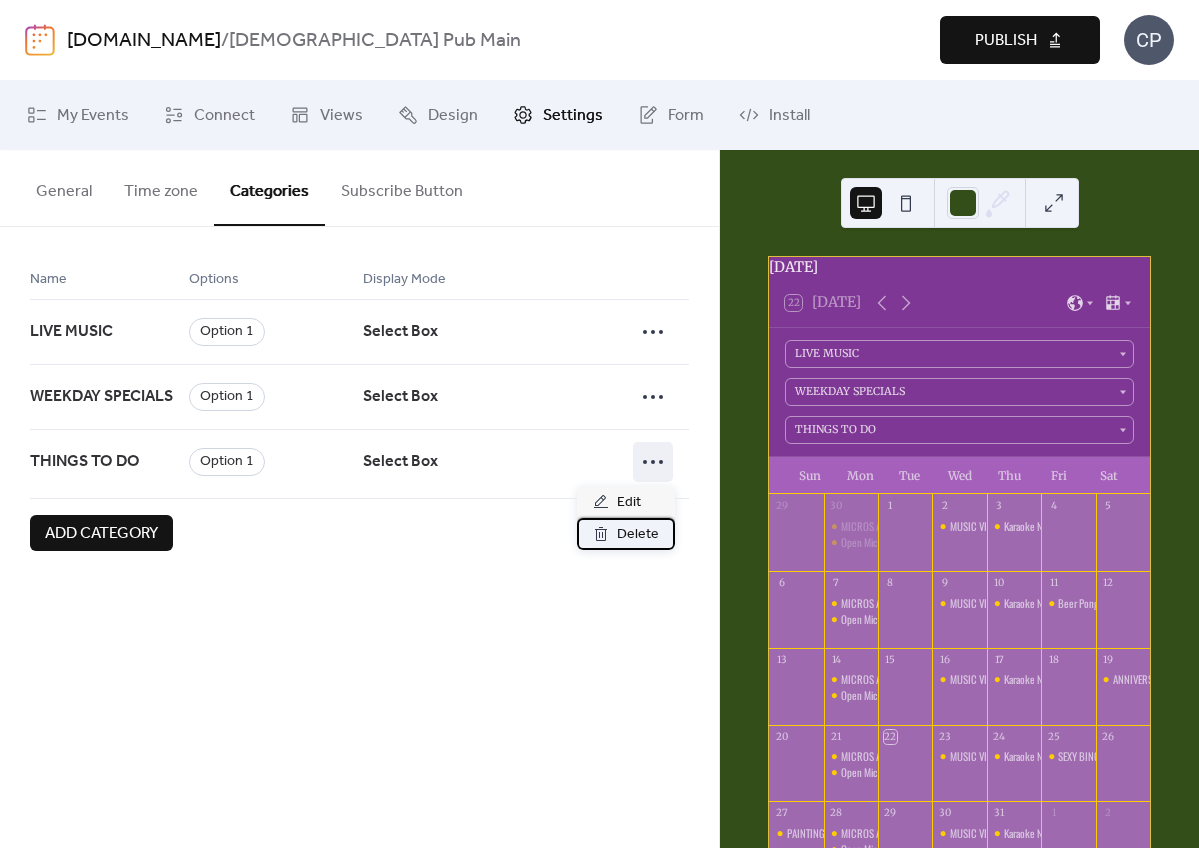 click on "Delete" at bounding box center [638, 535] 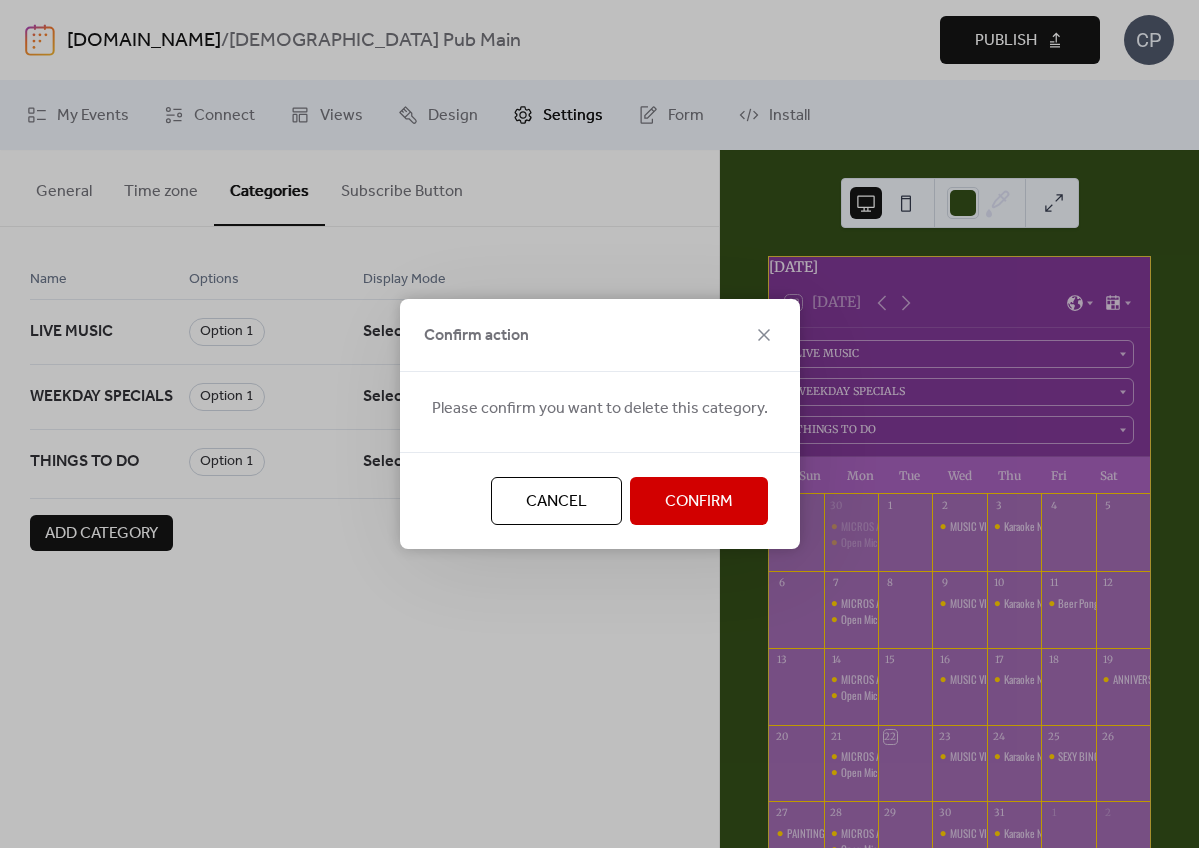 click on "Confirm" at bounding box center (699, 501) 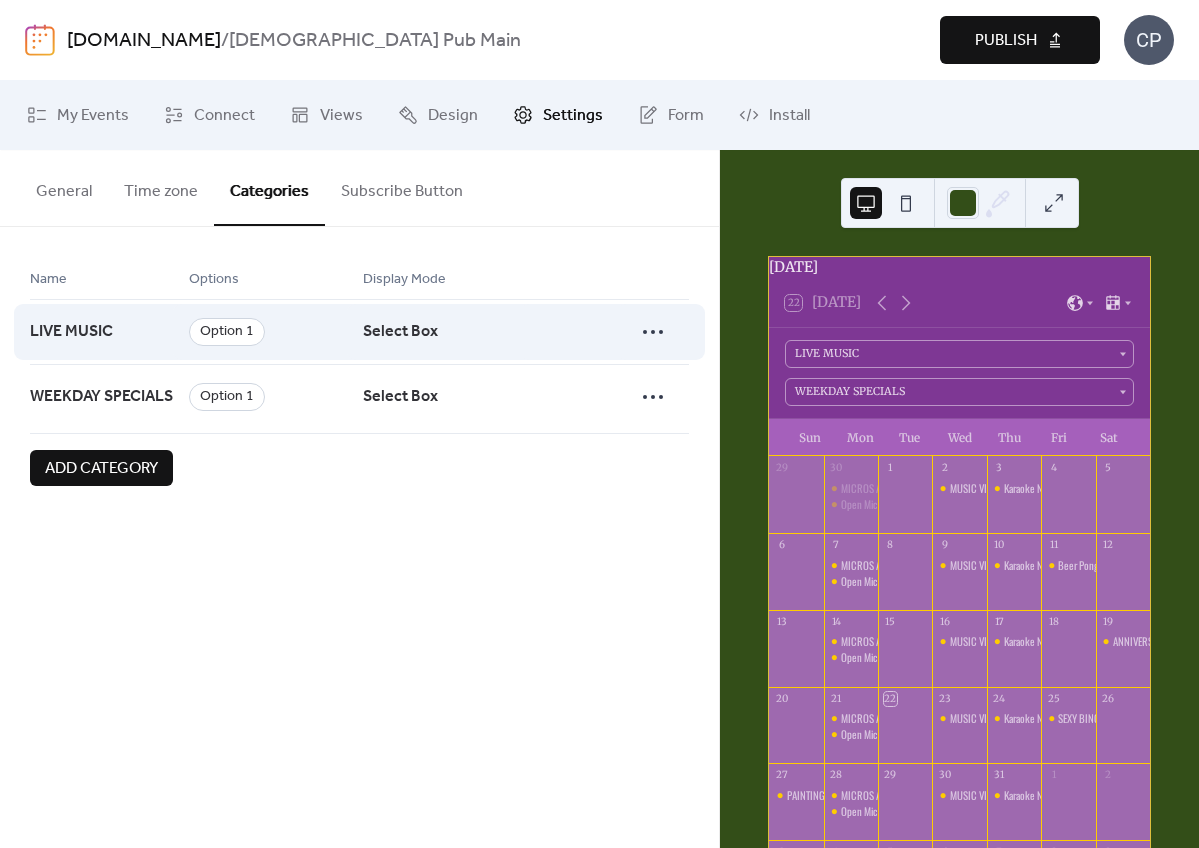 click on "Select Box" at bounding box center [400, 332] 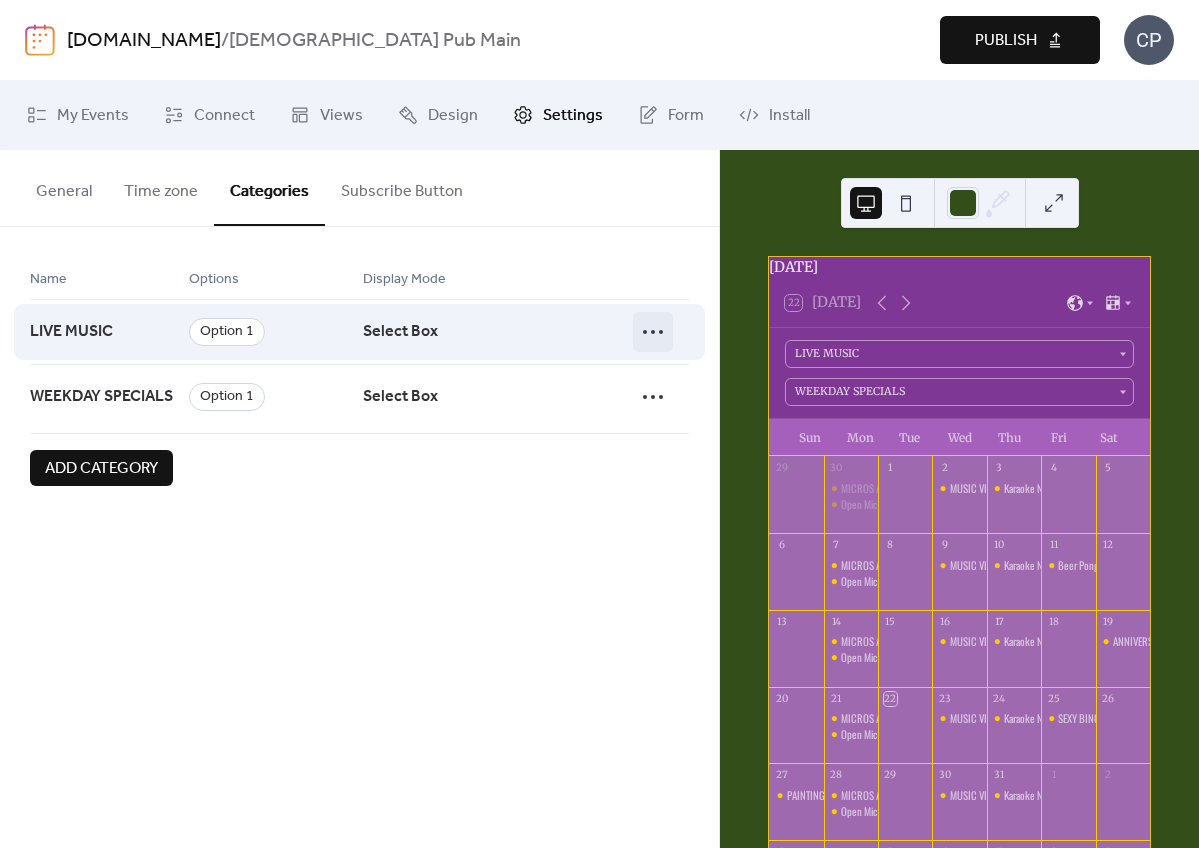 click 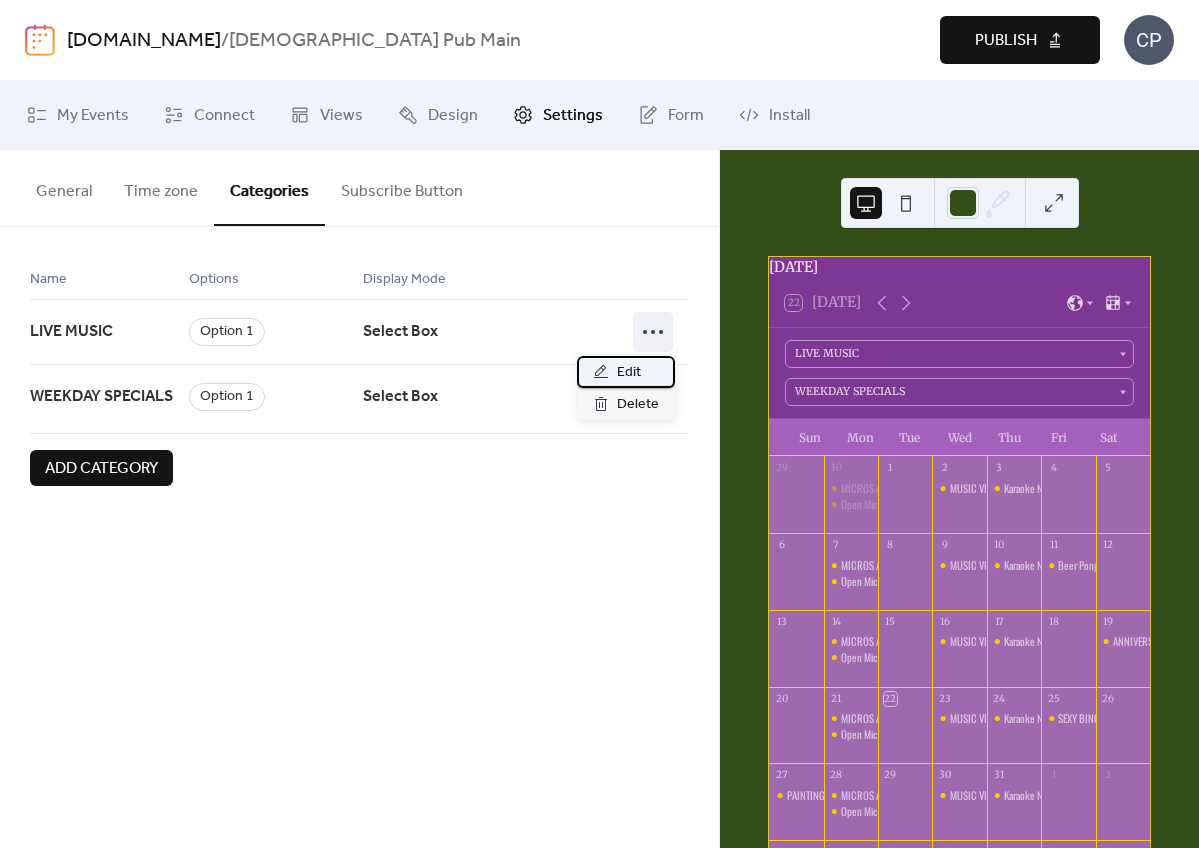 click on "Edit" at bounding box center [629, 373] 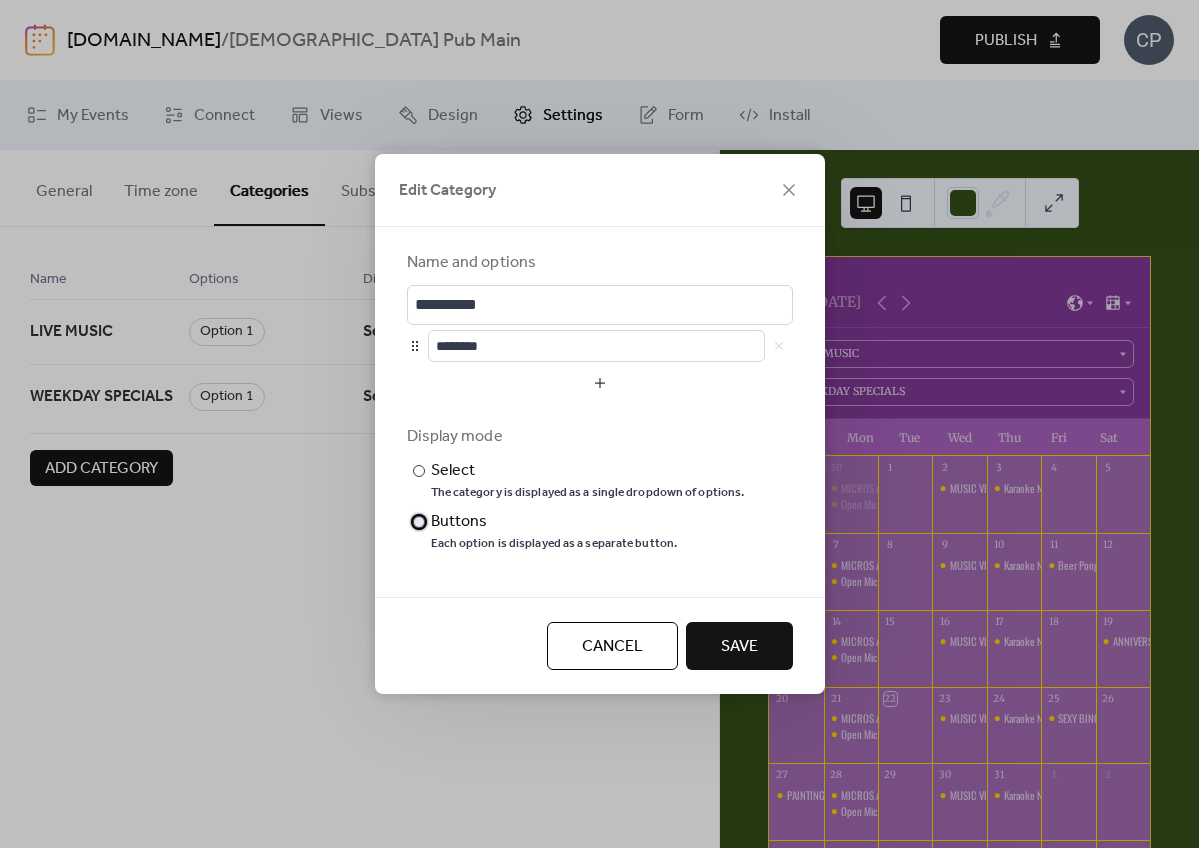 click at bounding box center [419, 522] 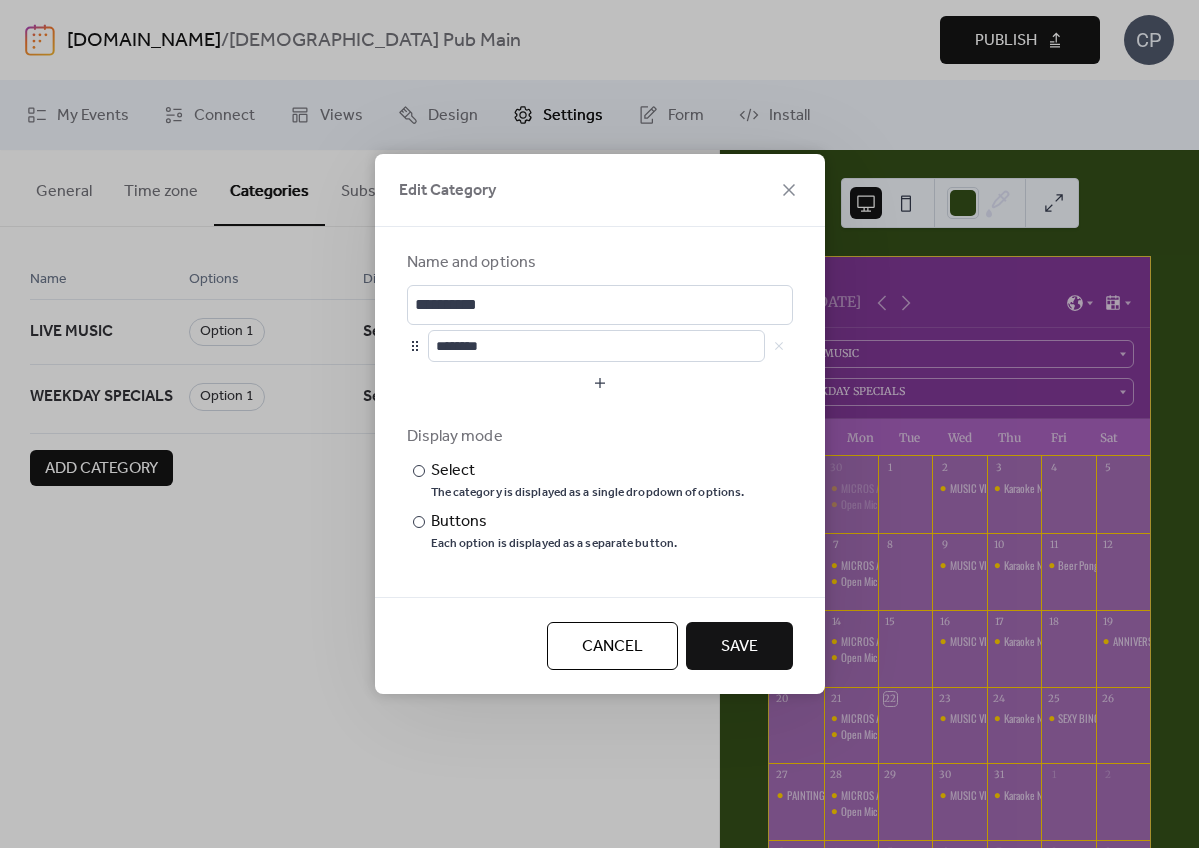 click on "Save" at bounding box center [739, 646] 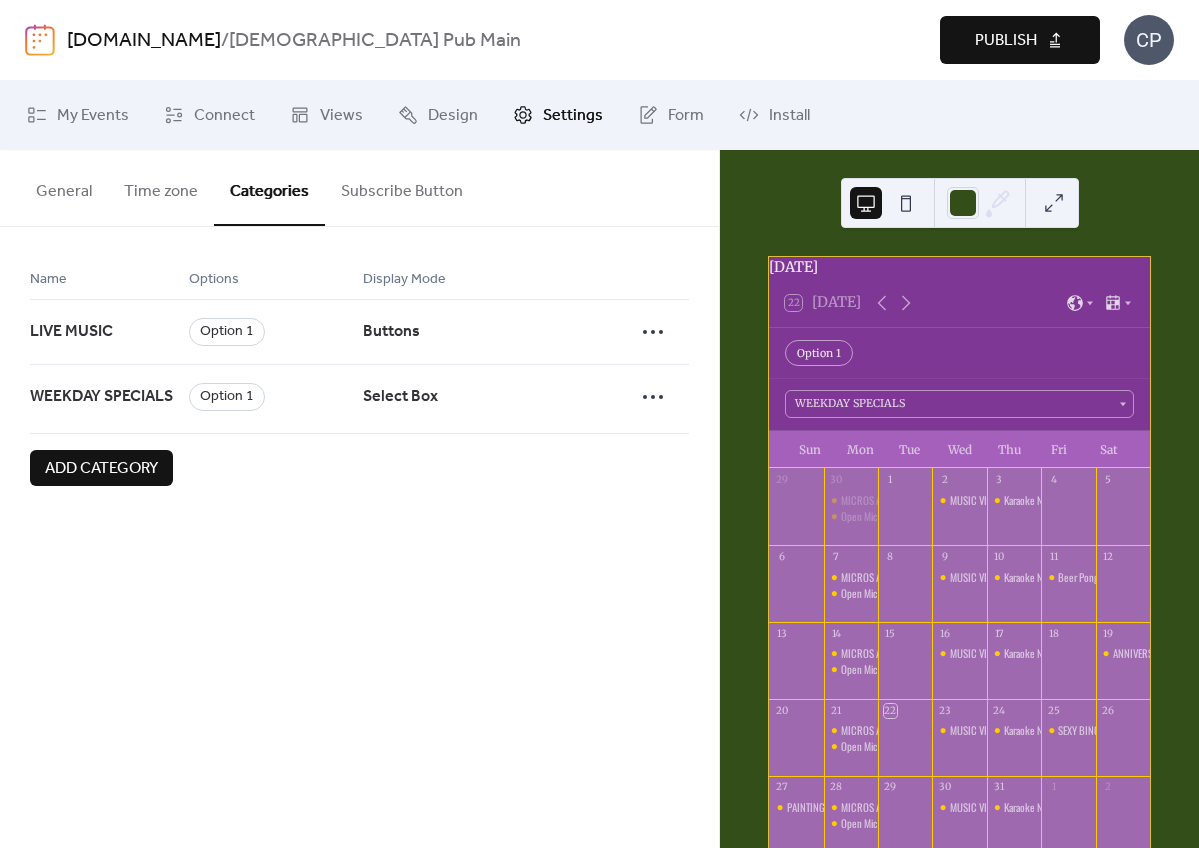 click on "Subscribe Button" at bounding box center [402, 187] 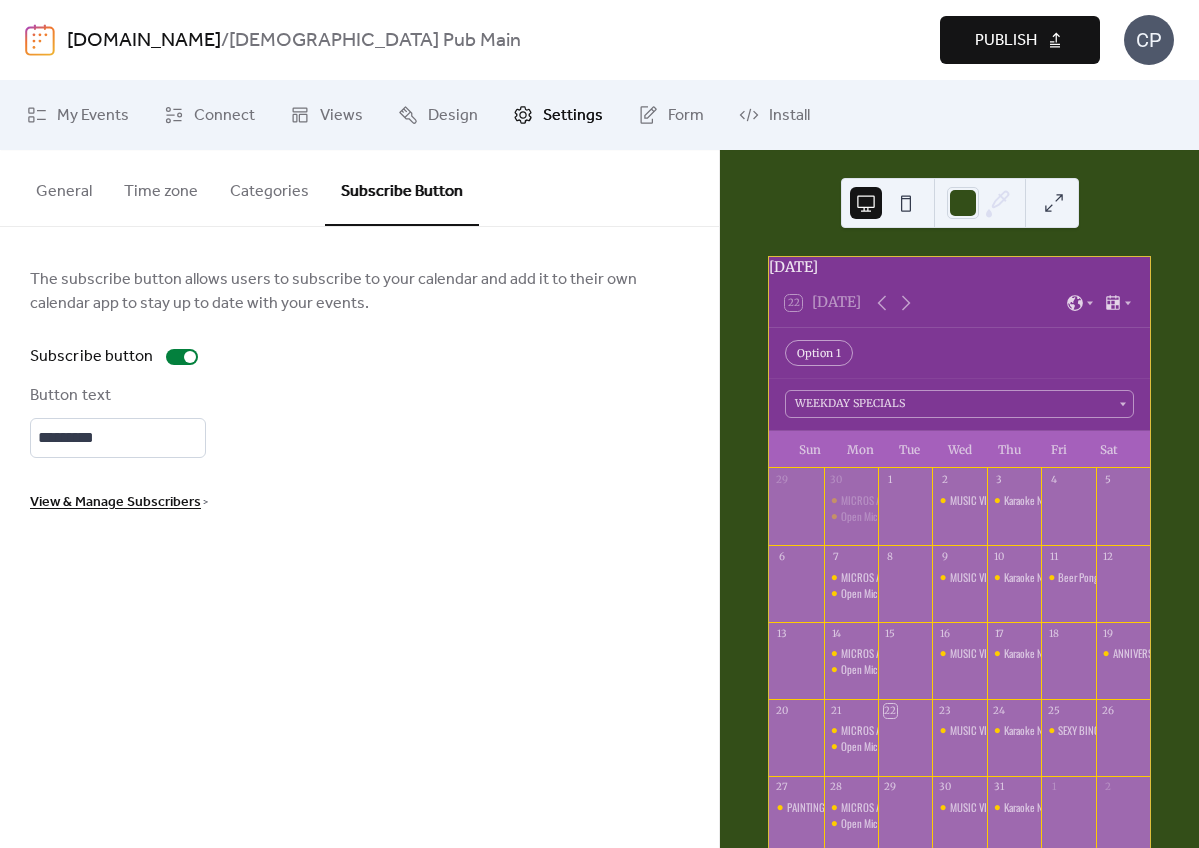 click on "View & Manage Subscribers" at bounding box center [115, 503] 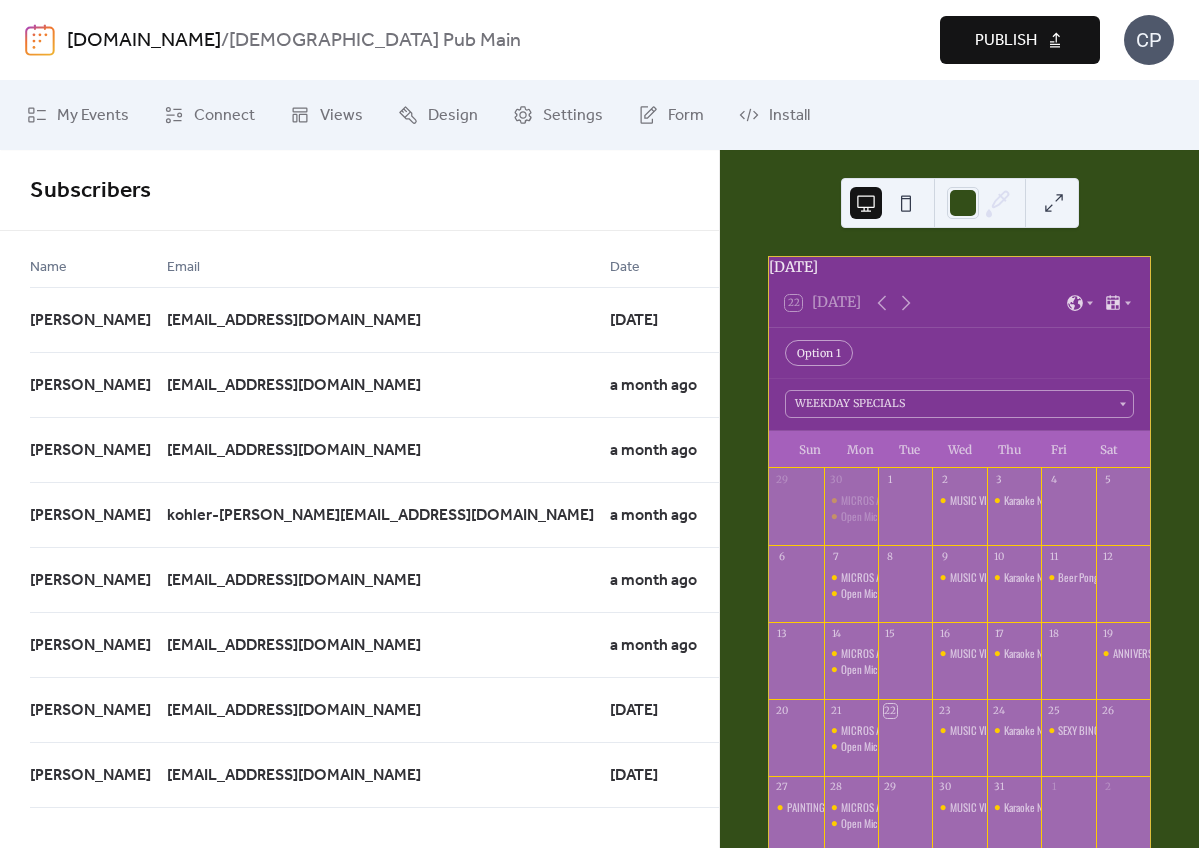 scroll, scrollTop: 0, scrollLeft: 0, axis: both 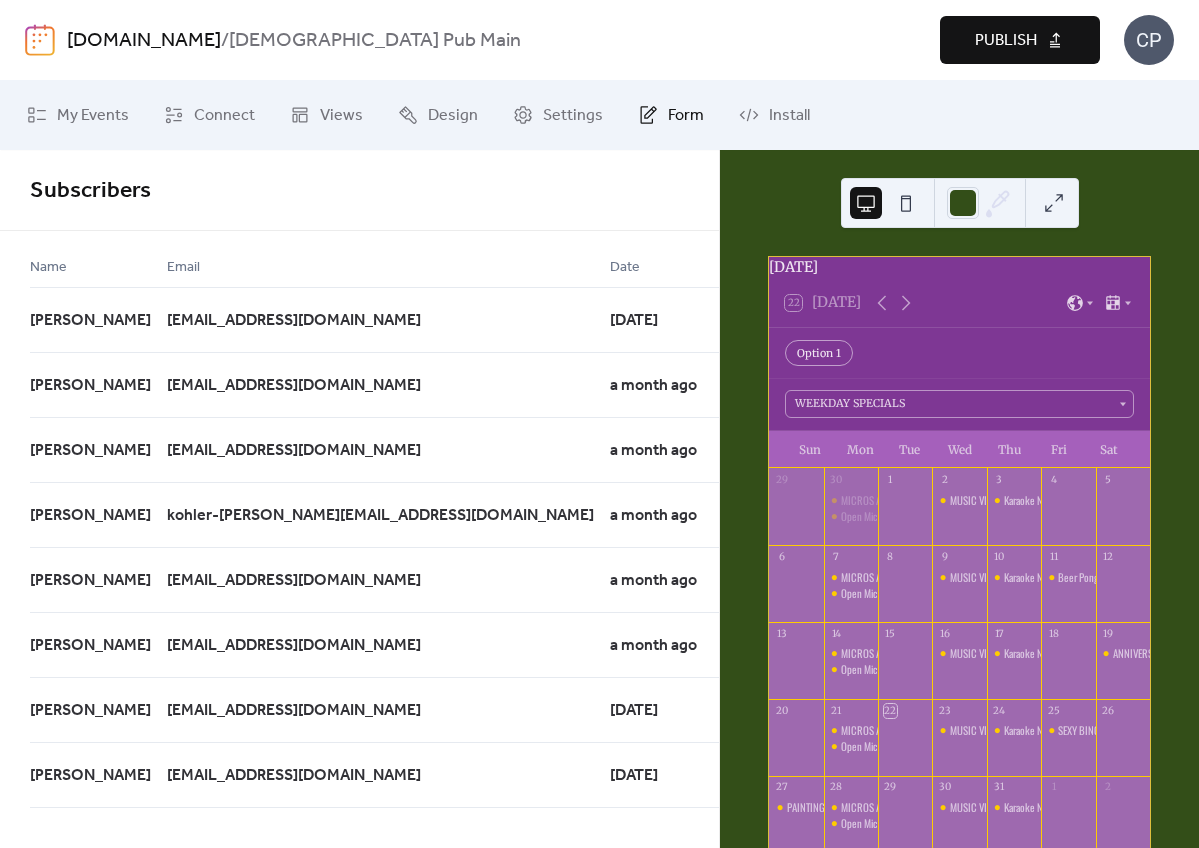click on "Form" at bounding box center (686, 116) 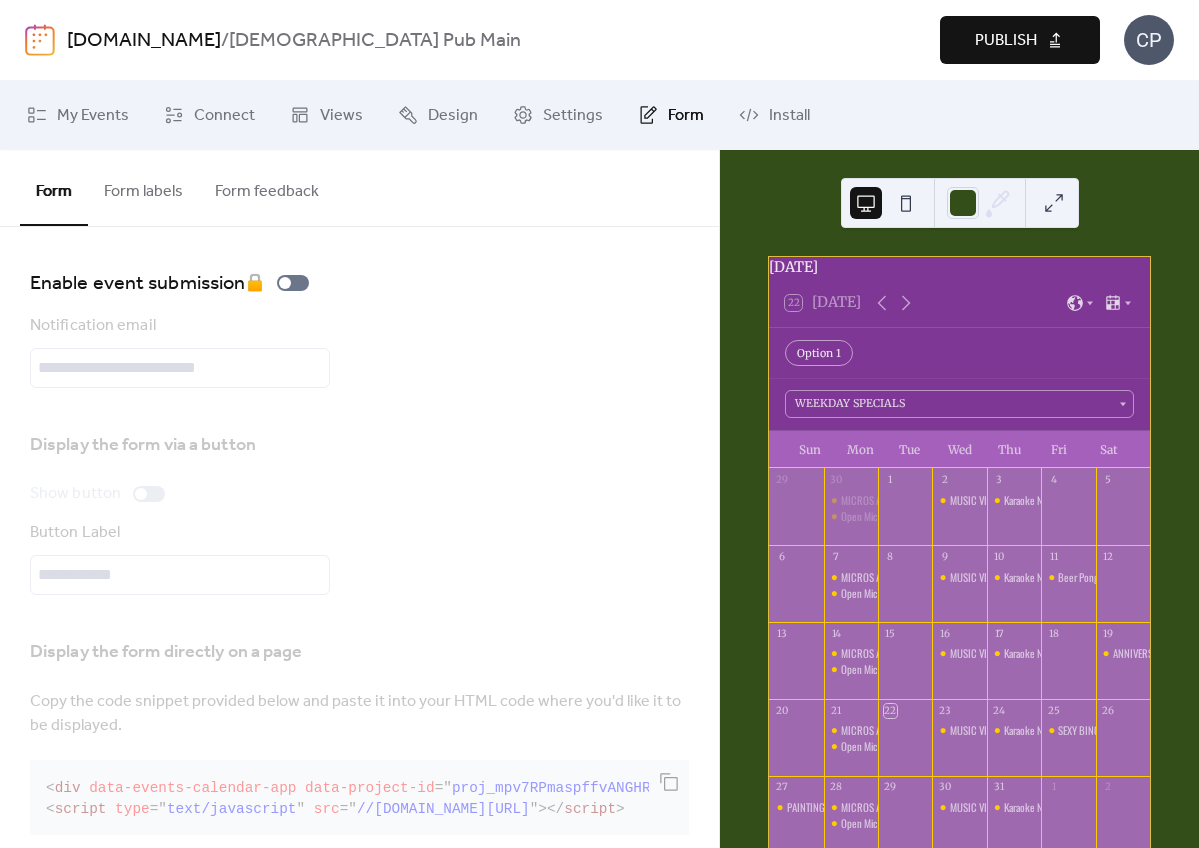 click on "Form labels" at bounding box center (143, 187) 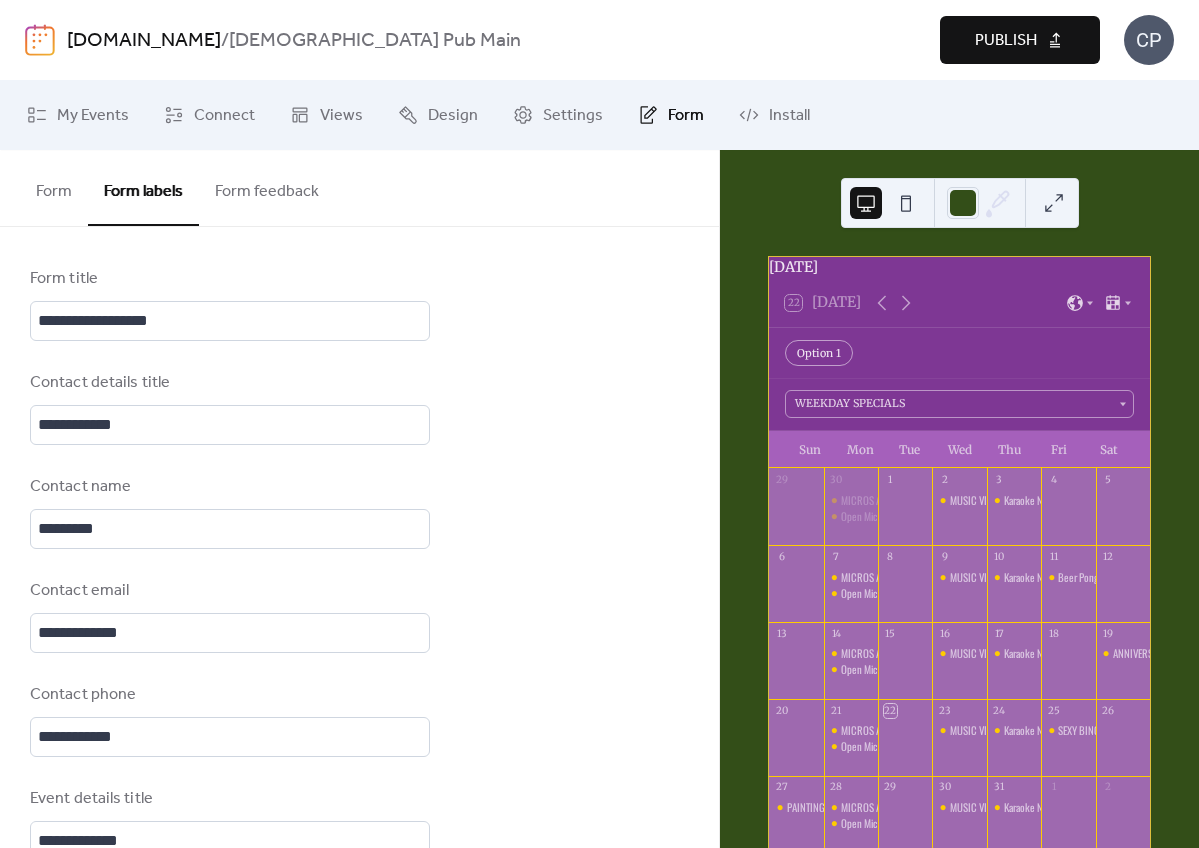 click on "Form feedback" at bounding box center [267, 187] 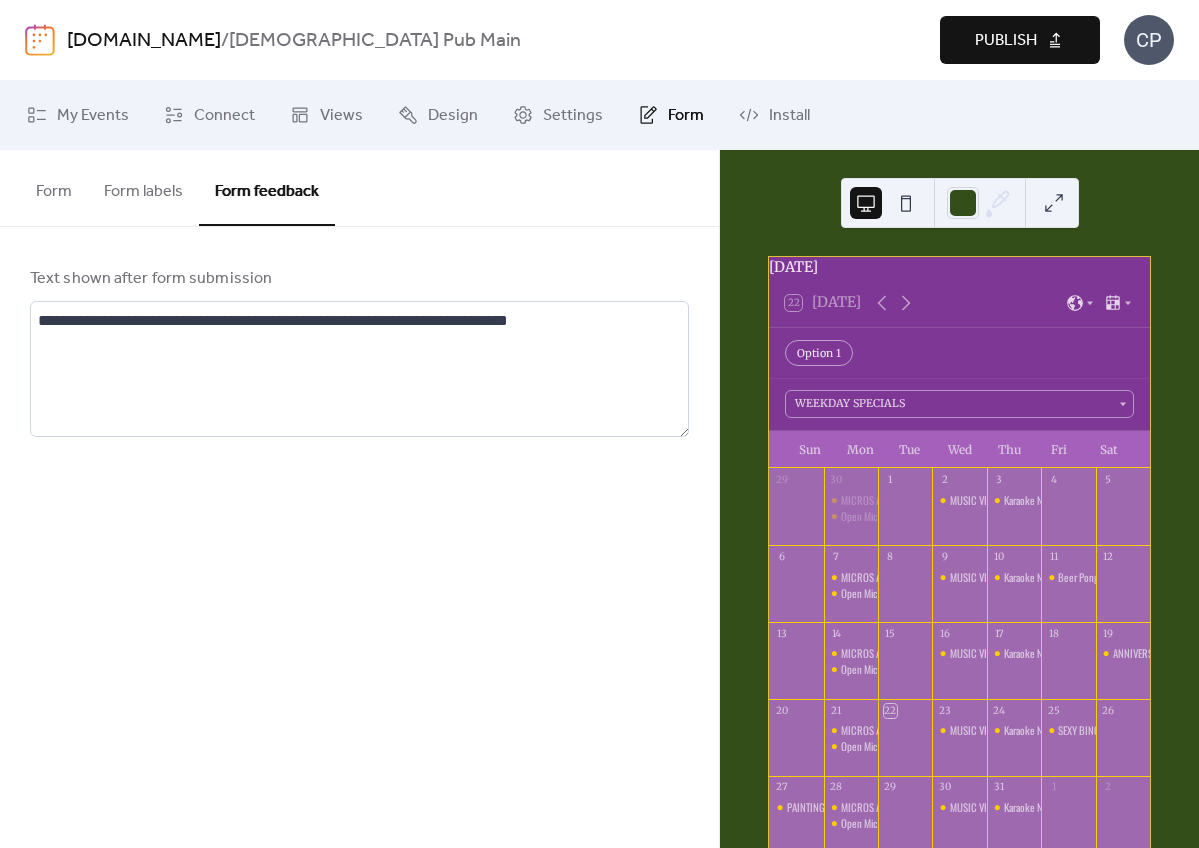 click on "Form" at bounding box center [54, 187] 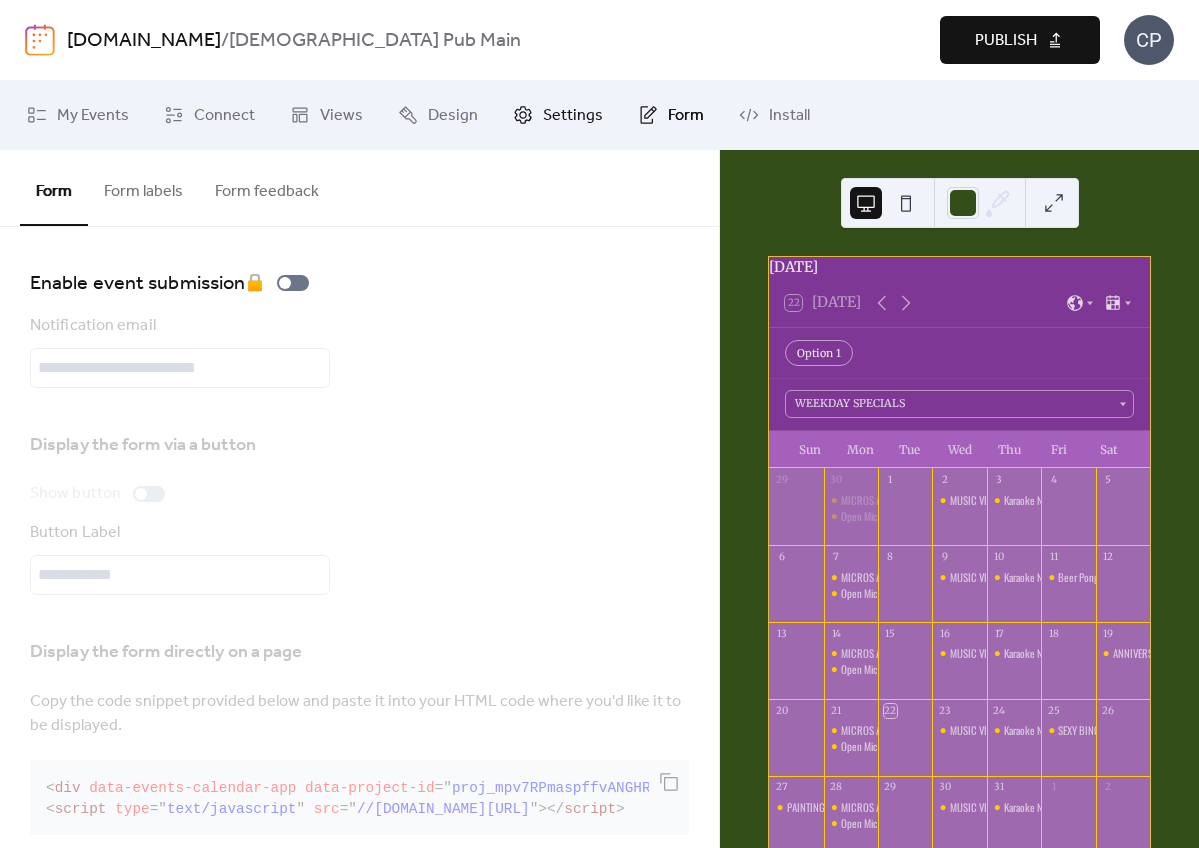 click on "Settings" at bounding box center (558, 115) 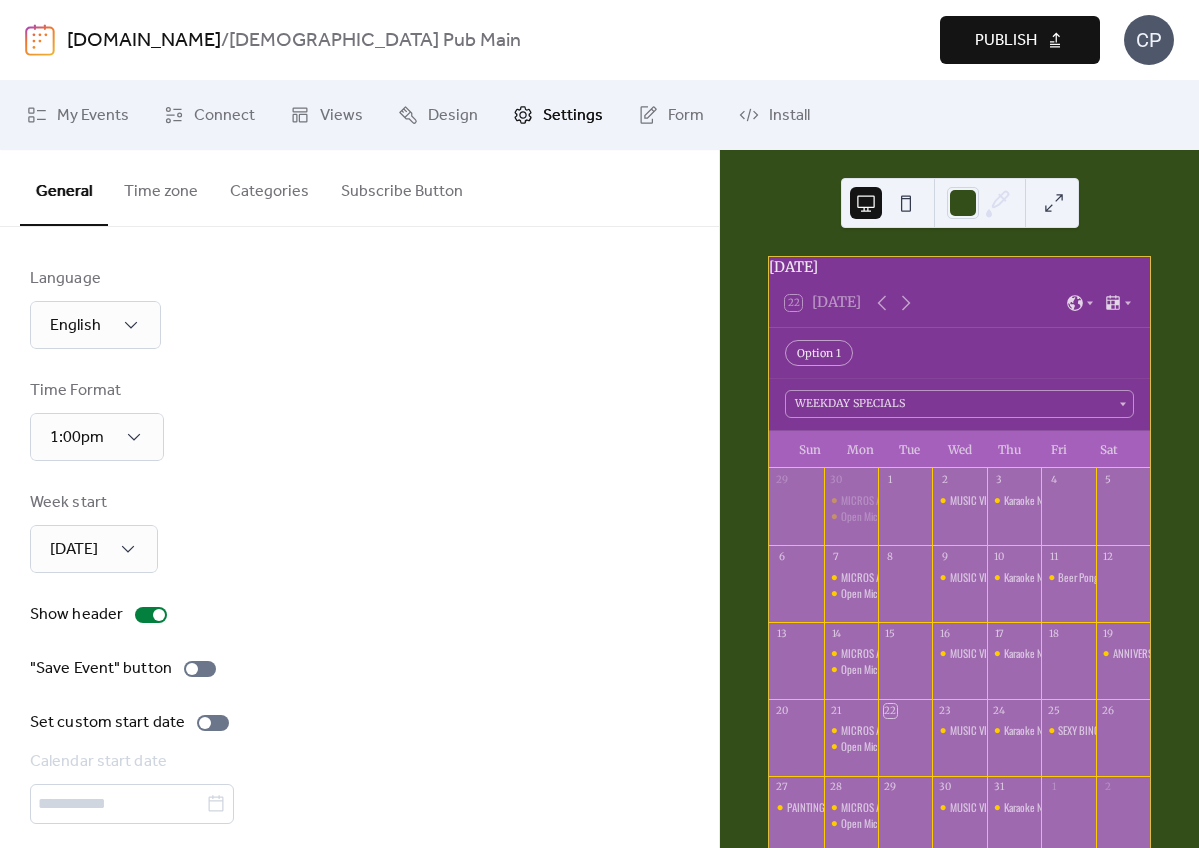 click on "Time zone" at bounding box center [161, 187] 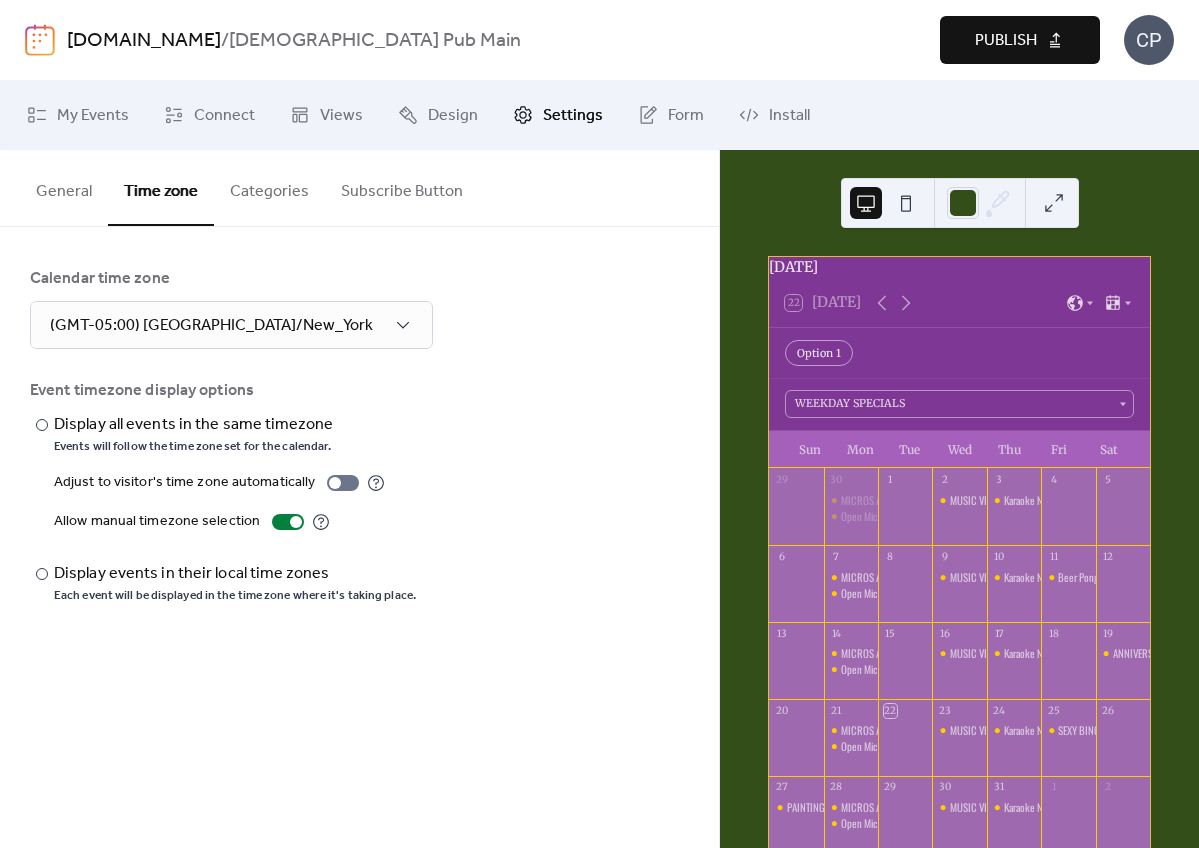 click on "General" at bounding box center (64, 187) 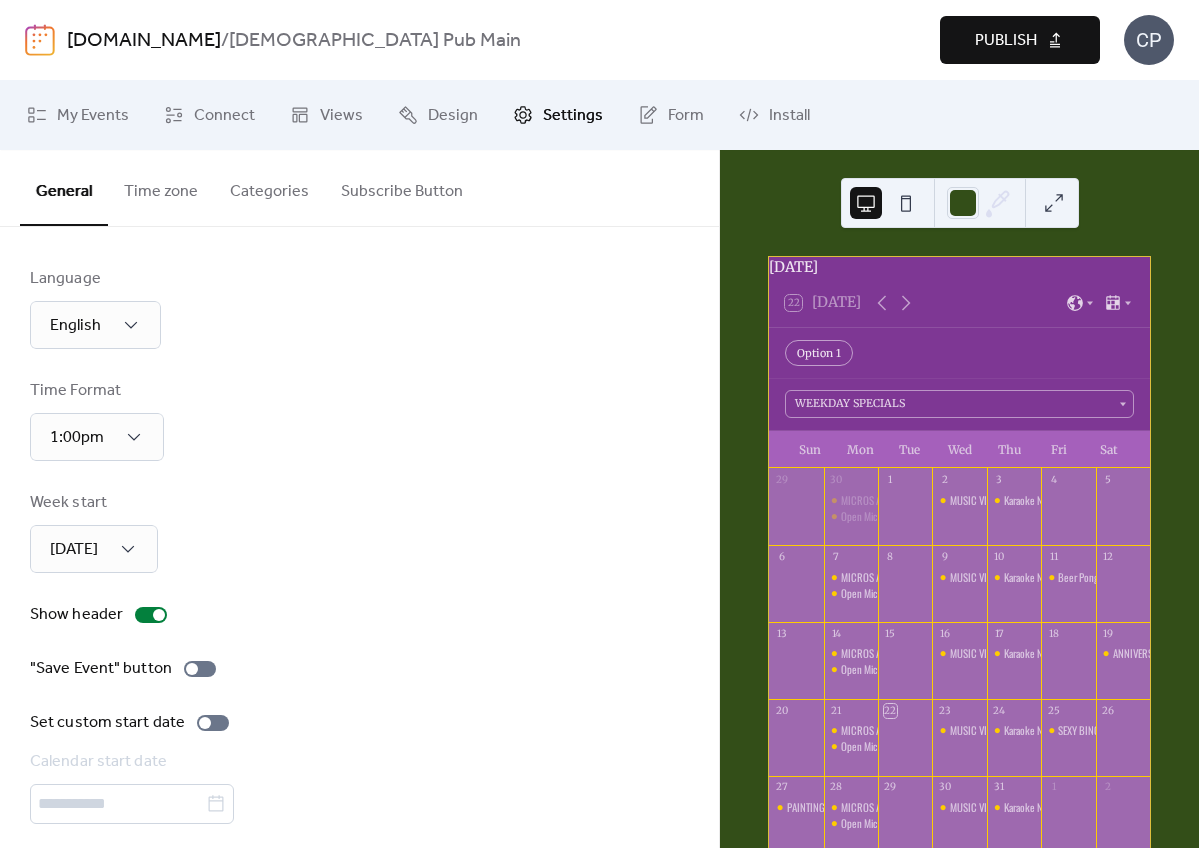 click on "General" at bounding box center [64, 188] 